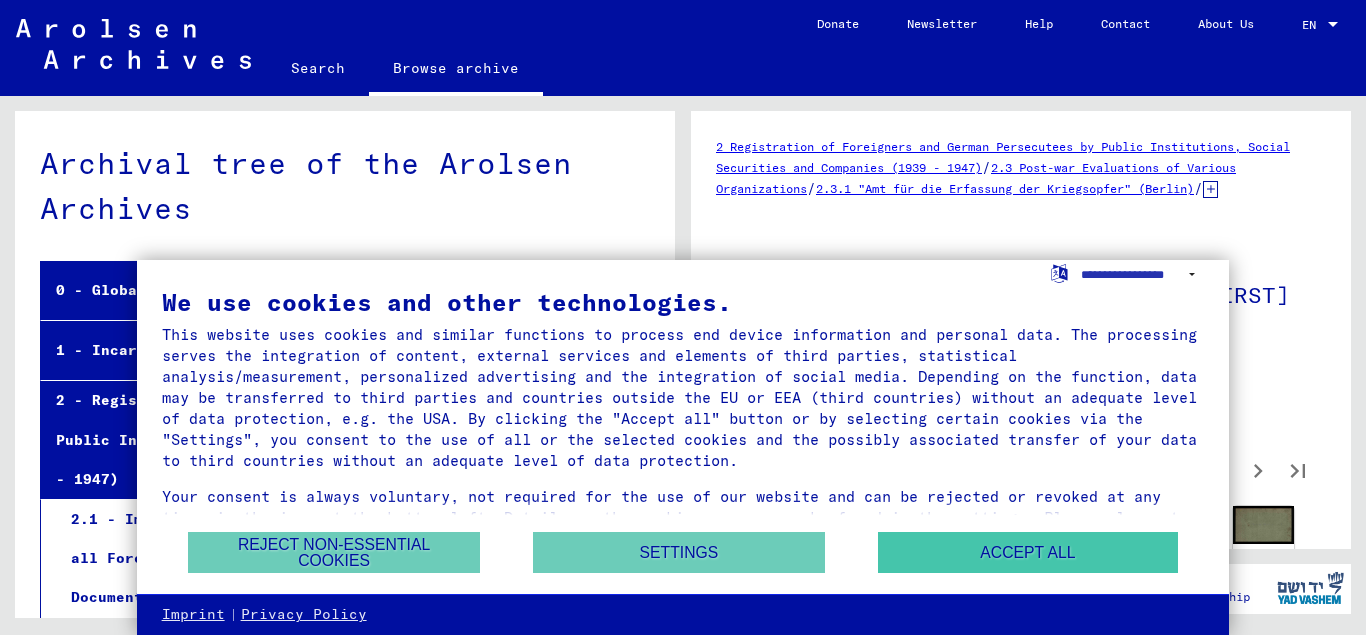 scroll, scrollTop: 0, scrollLeft: 0, axis: both 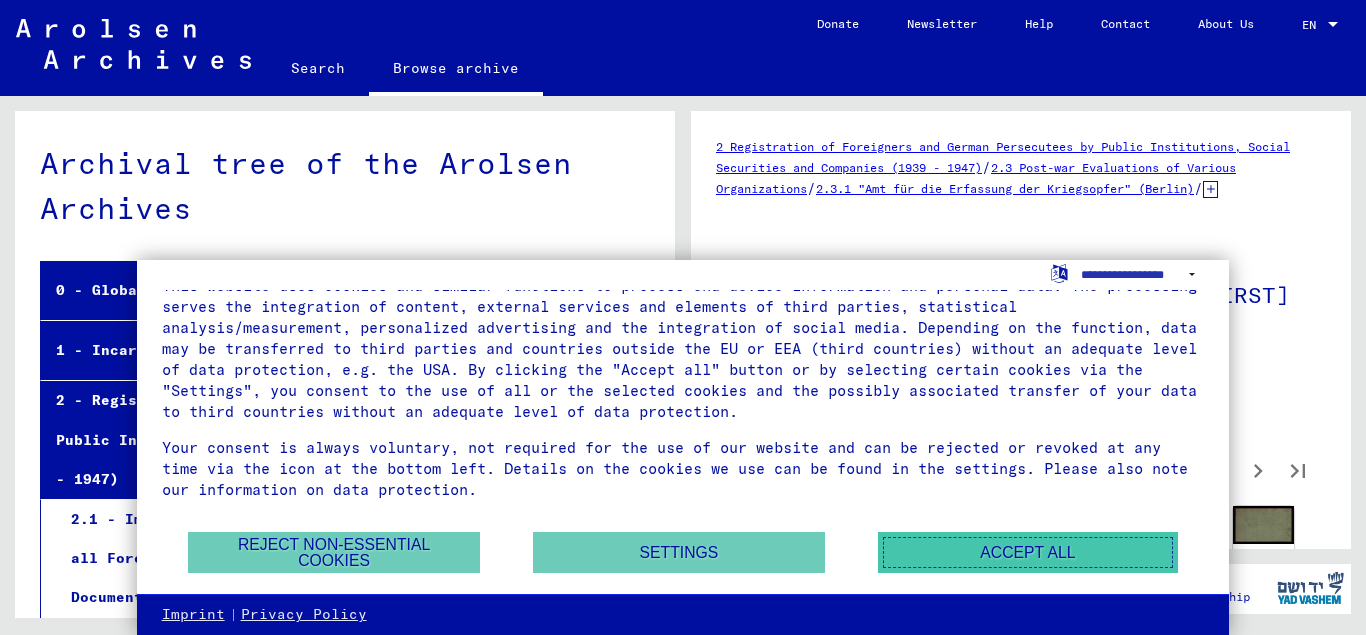 click on "Accept all" at bounding box center (1028, 552) 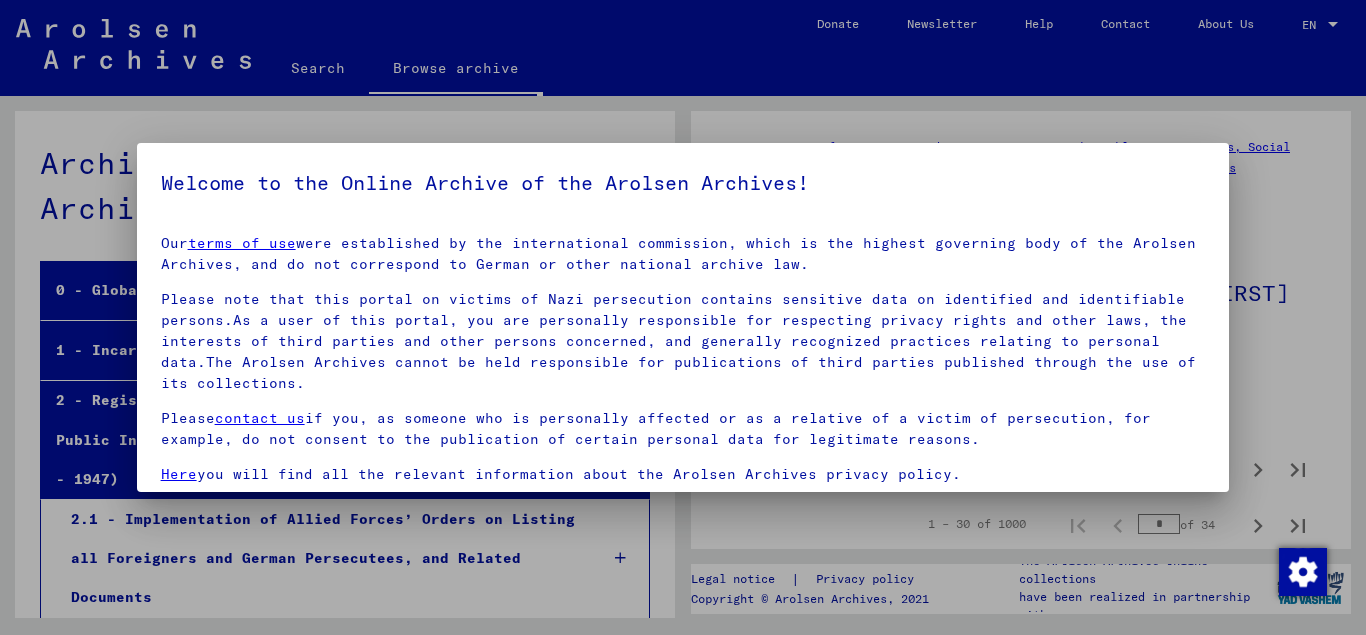 click at bounding box center (683, 317) 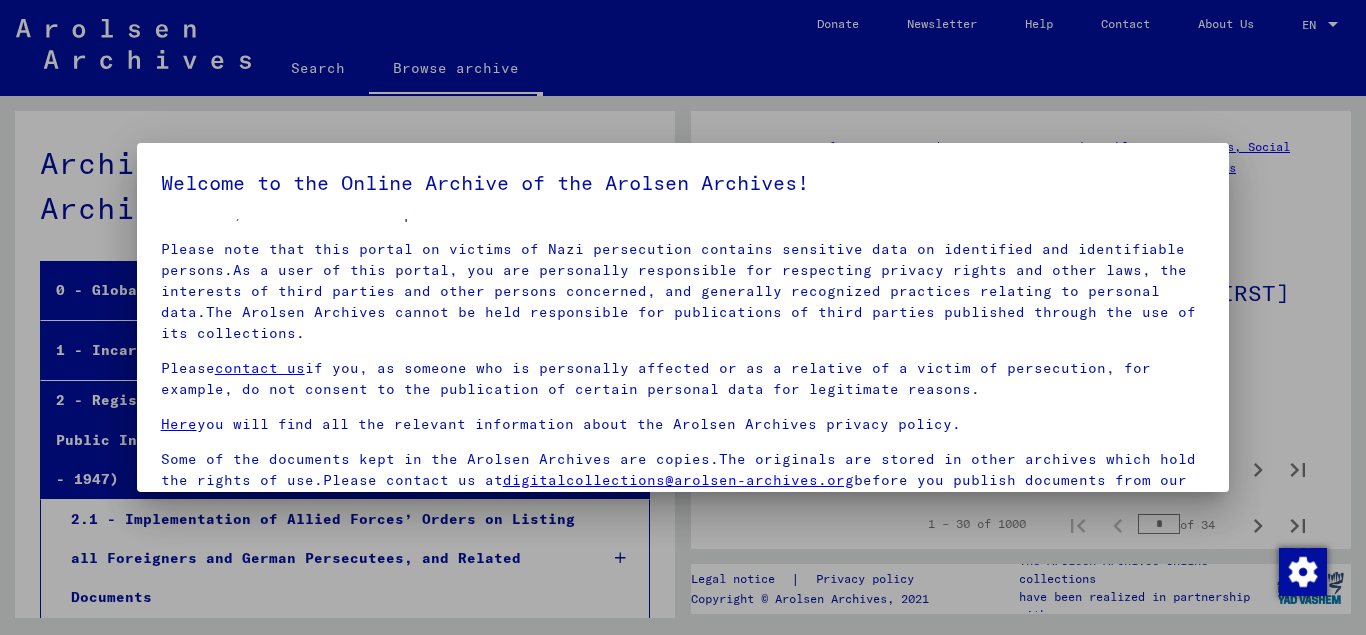 scroll, scrollTop: 64, scrollLeft: 0, axis: vertical 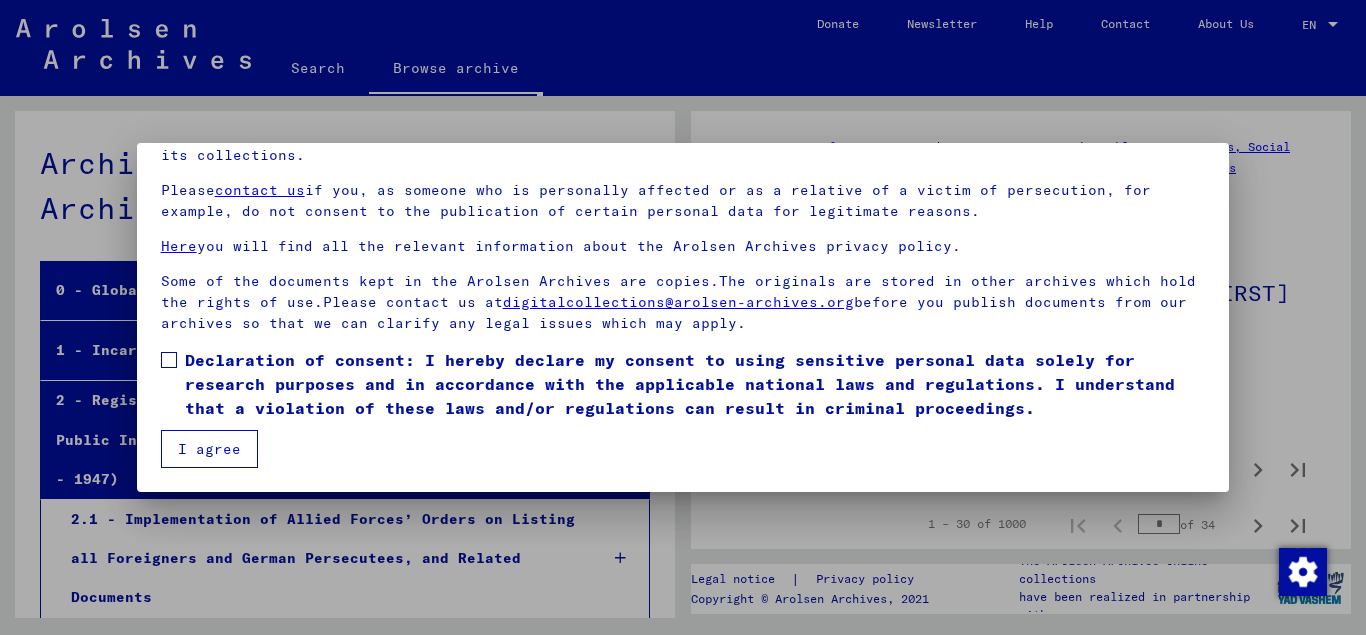 click on "I agree" at bounding box center (209, 449) 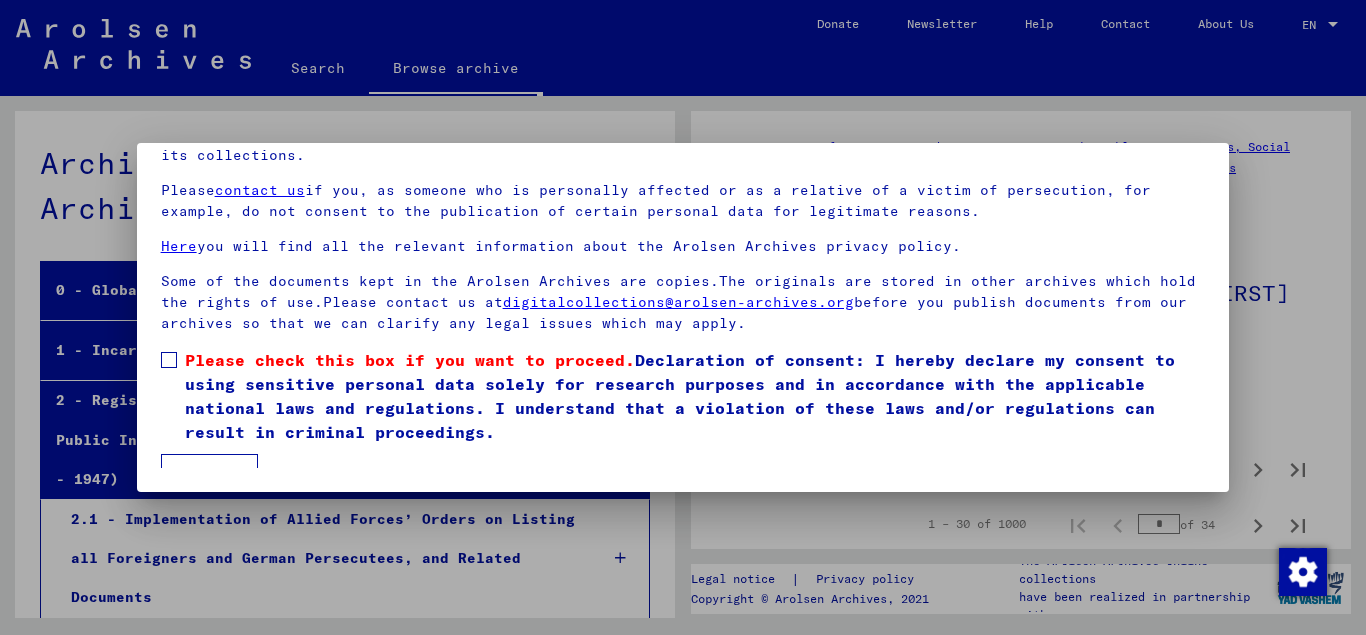 click on "Please check this box if you want to proceed.   Declaration of consent: I hereby declare my consent to using sensitive personal data solely for research purposes and in accordance with the applicable national laws and regulations. I understand that a violation of these laws and/or regulations can result in criminal proceedings." at bounding box center [683, 396] 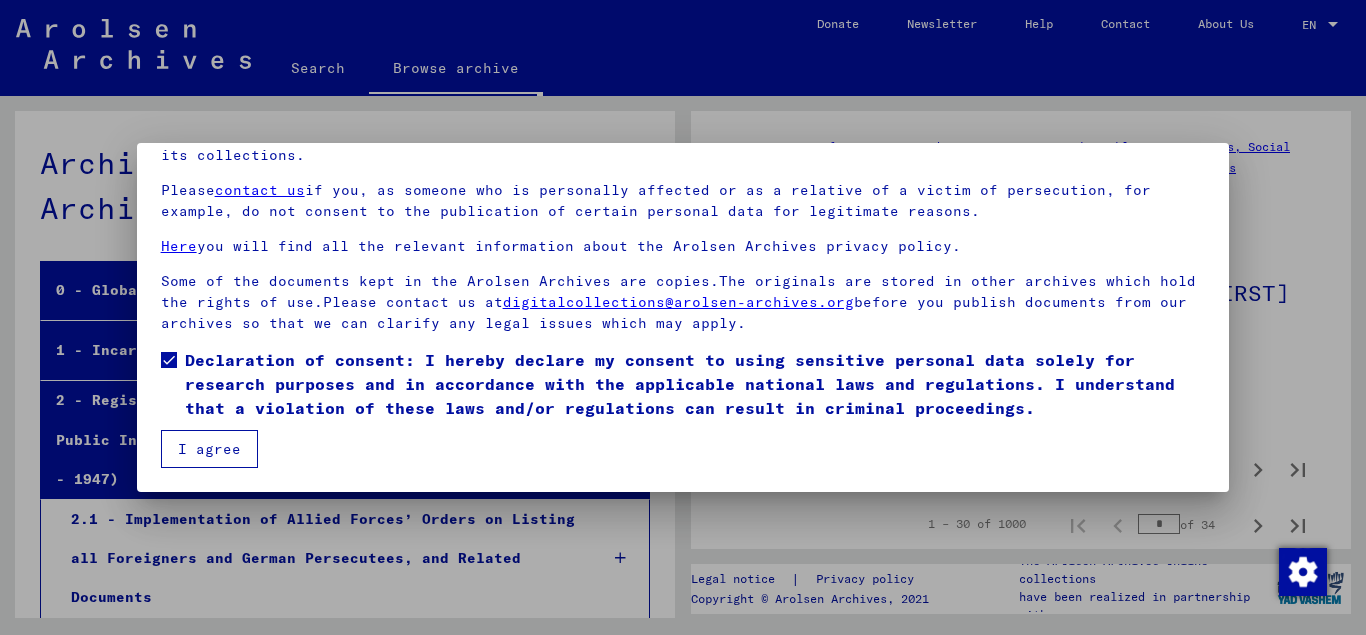 click on "I agree" at bounding box center (209, 449) 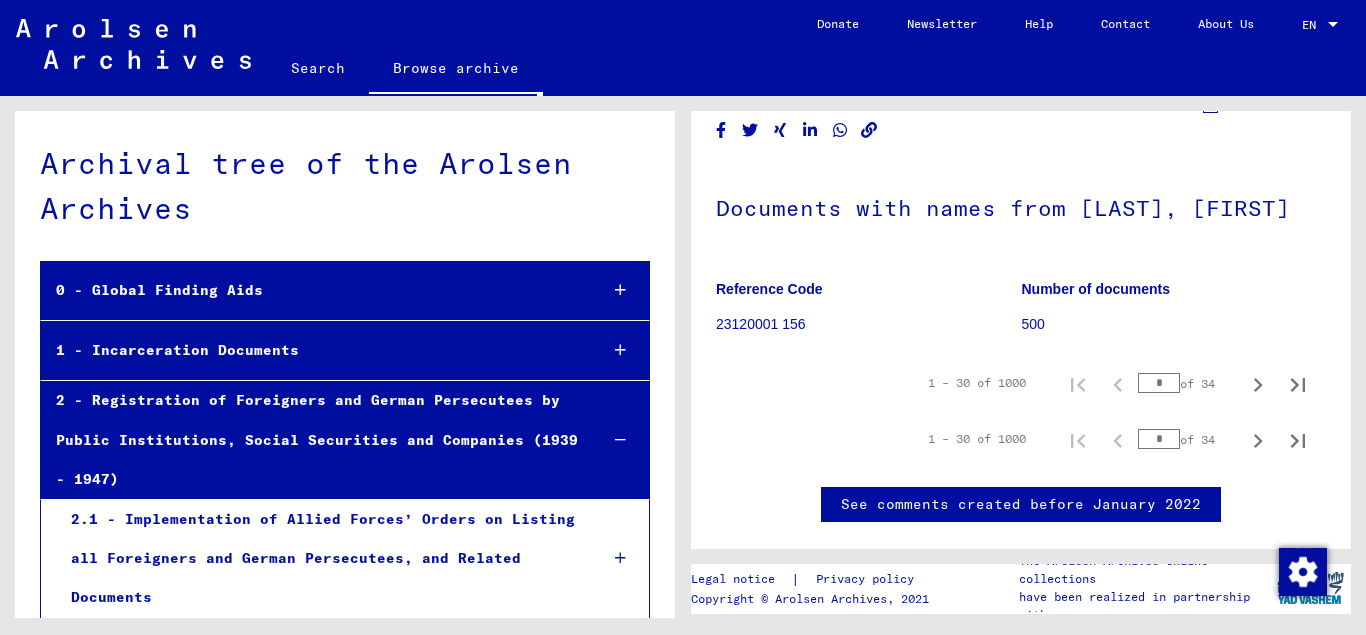 scroll, scrollTop: 0, scrollLeft: 0, axis: both 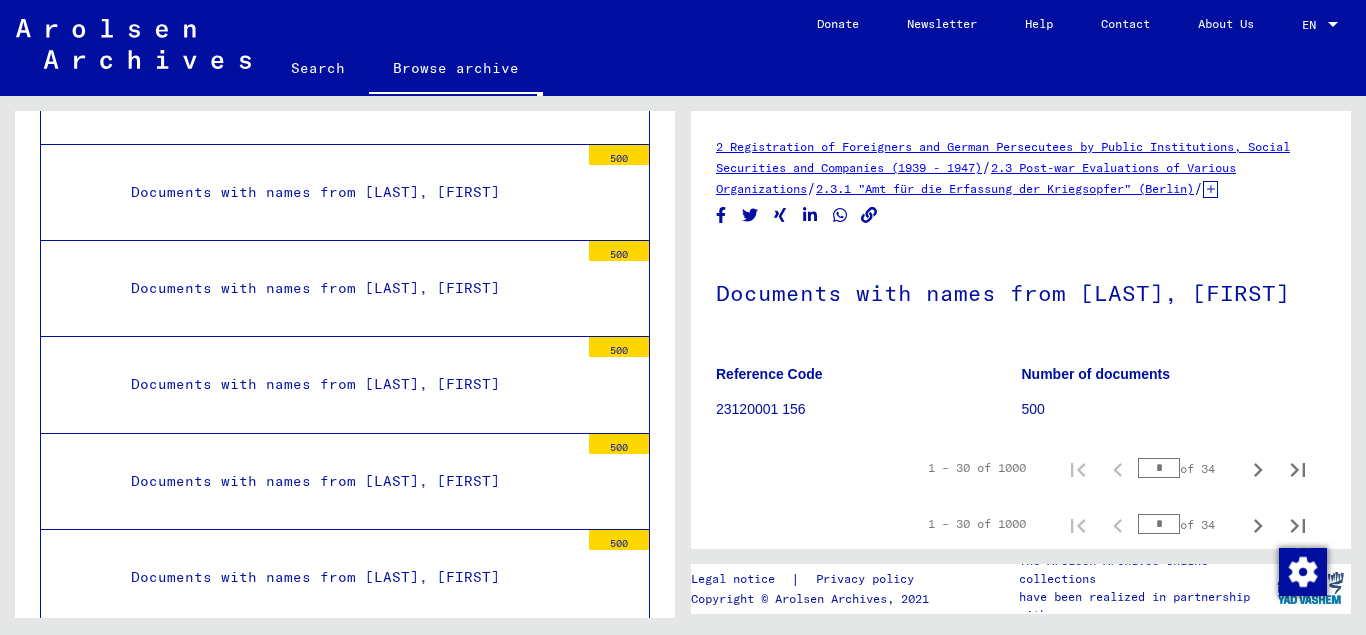 click on "Documents with names from [LAST], [FIRST]" at bounding box center [347, 2981] 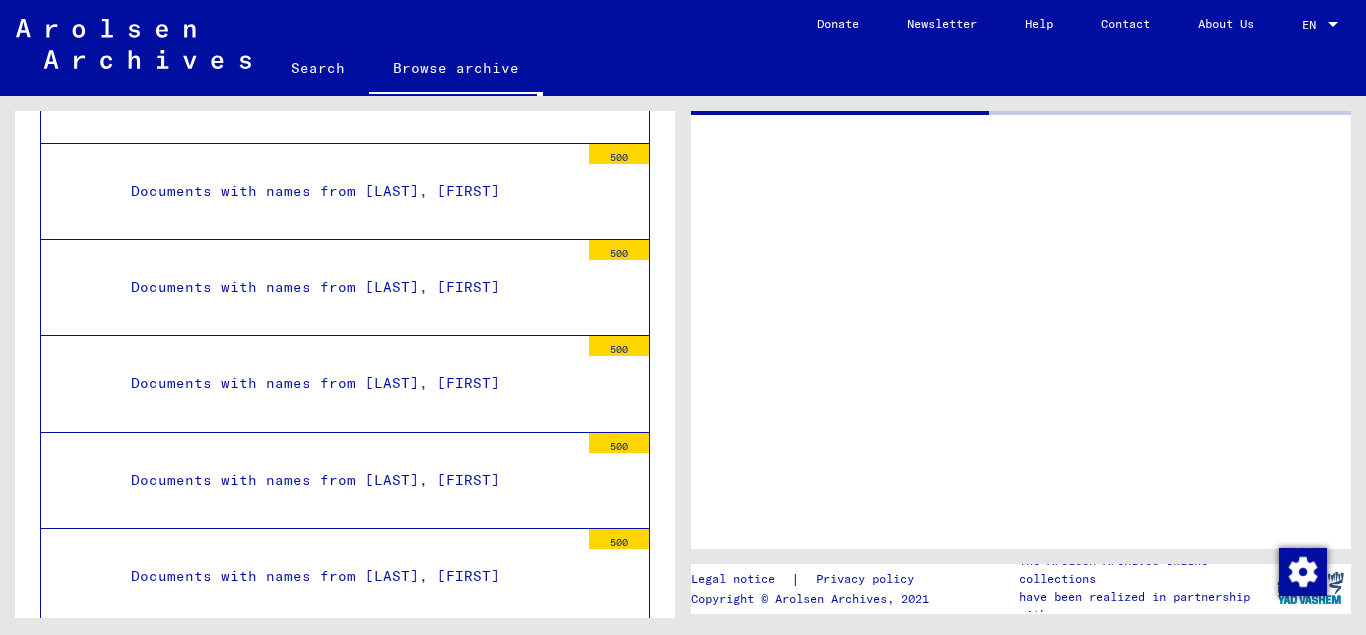 scroll, scrollTop: 23021, scrollLeft: 0, axis: vertical 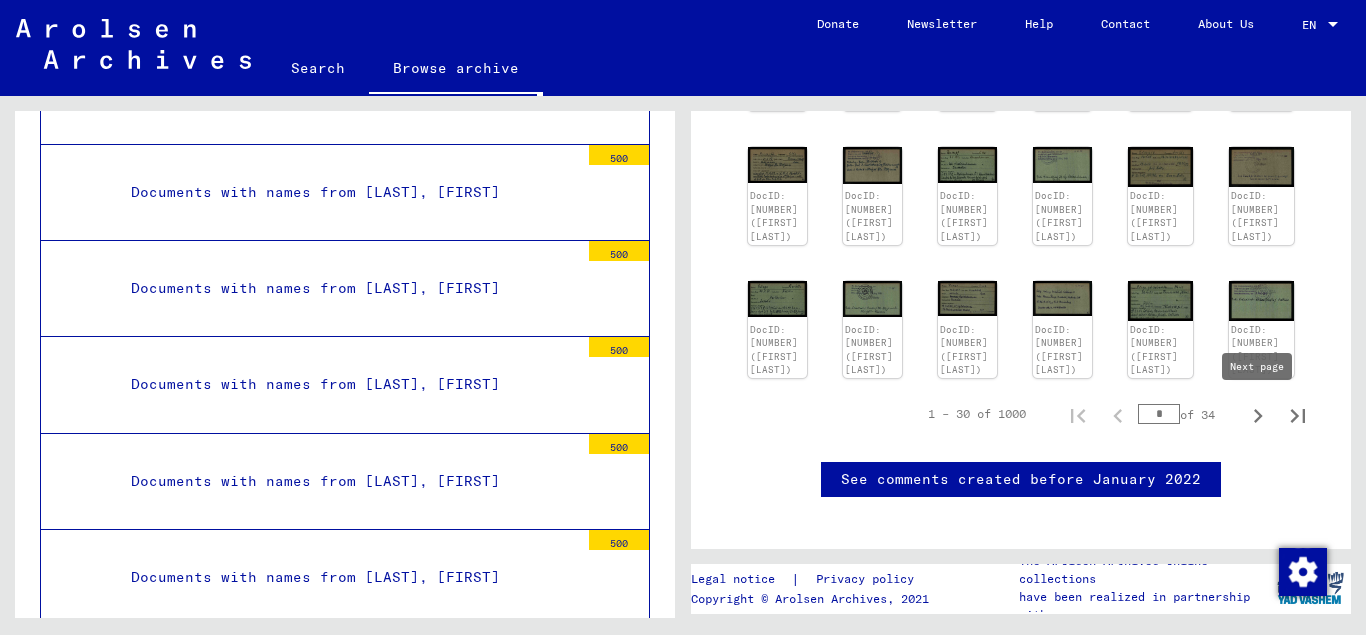 click 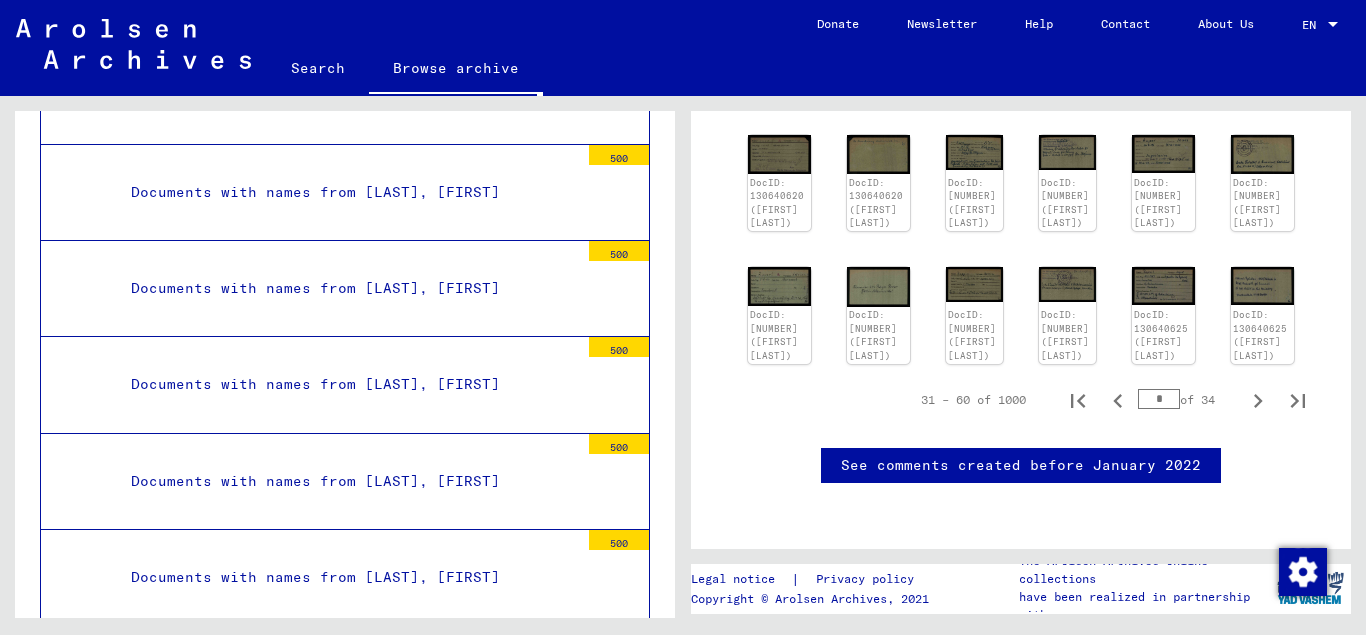 scroll, scrollTop: 911, scrollLeft: 0, axis: vertical 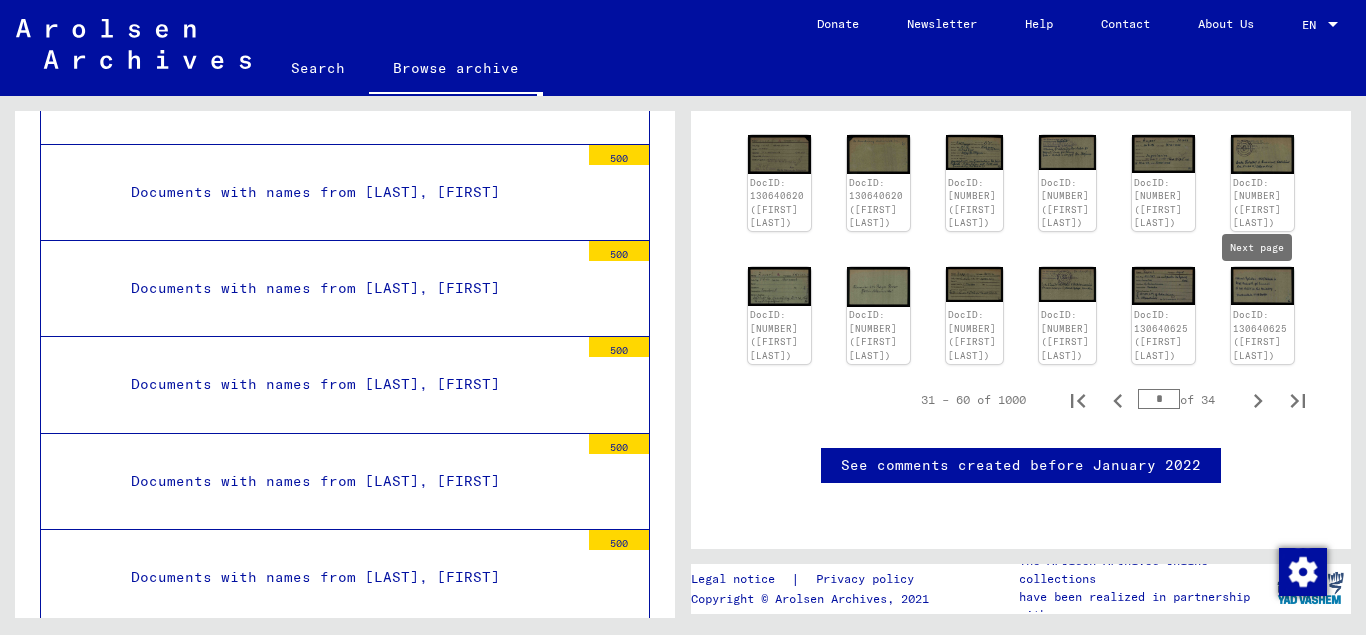 click 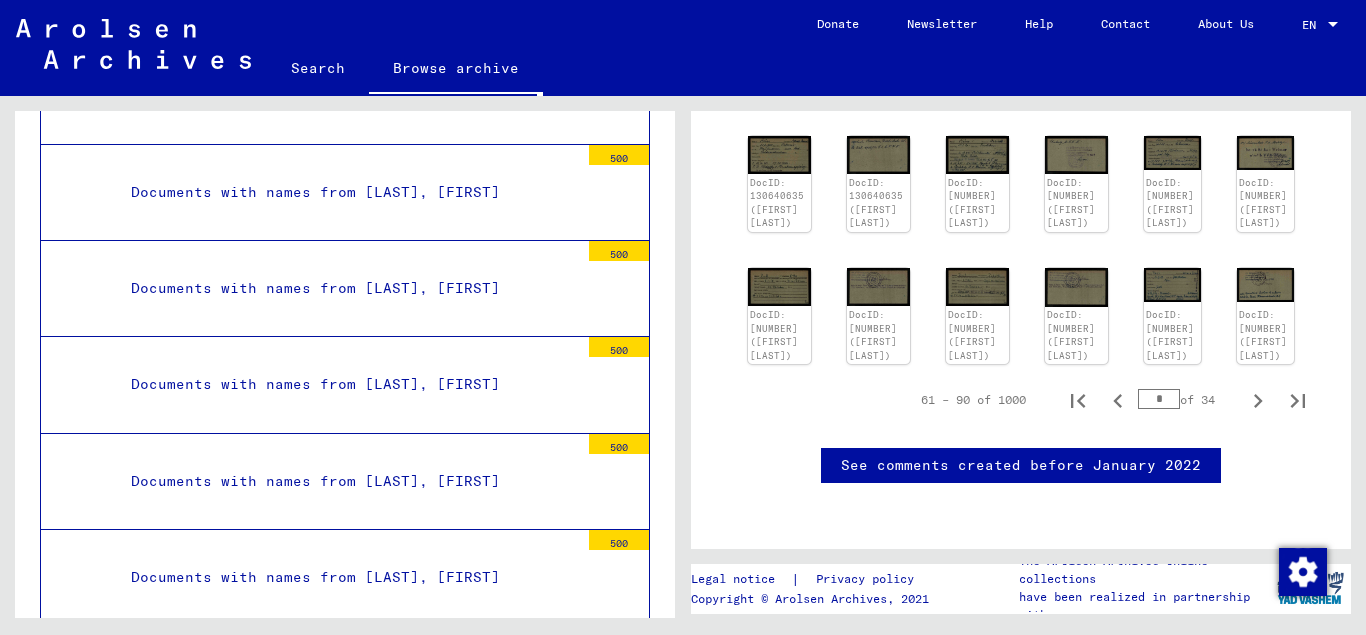 scroll, scrollTop: 753, scrollLeft: 0, axis: vertical 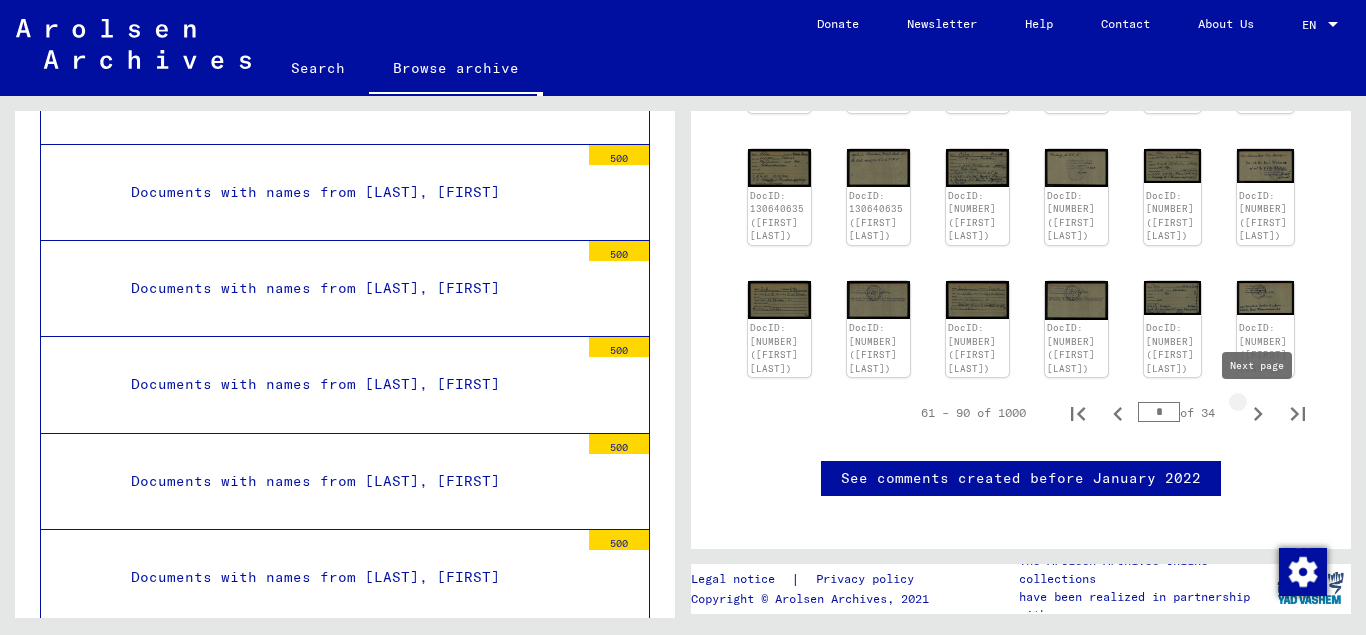 click 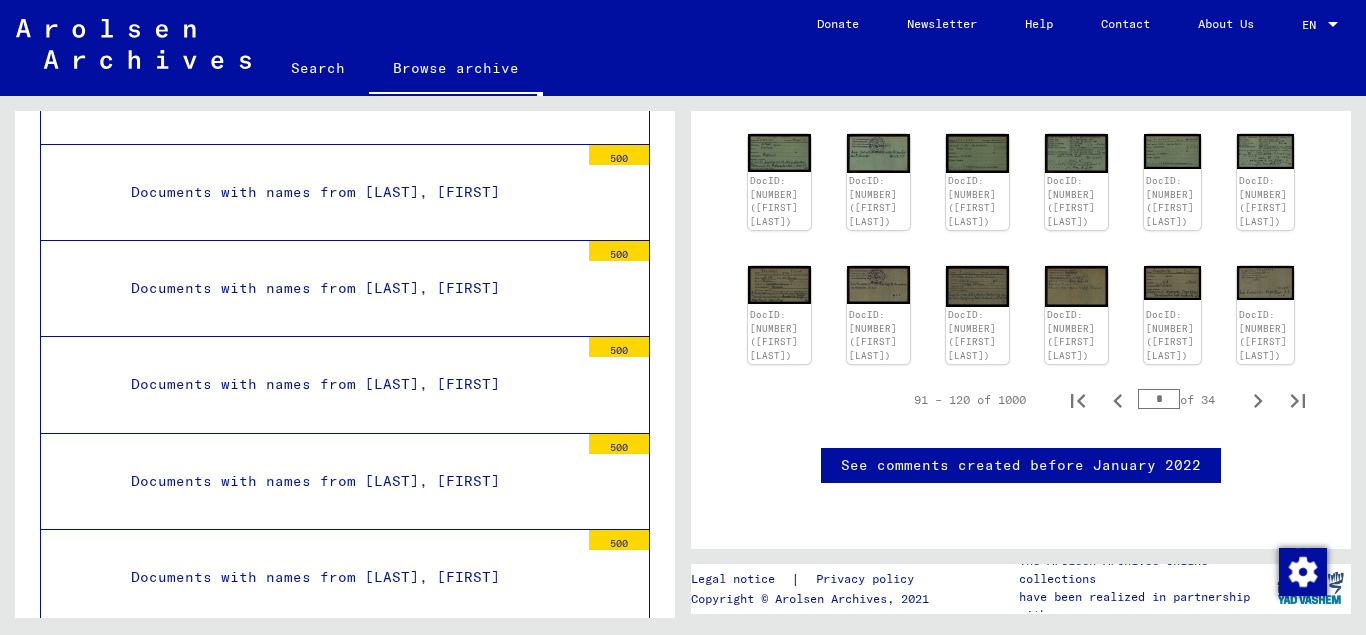 scroll, scrollTop: 928, scrollLeft: 0, axis: vertical 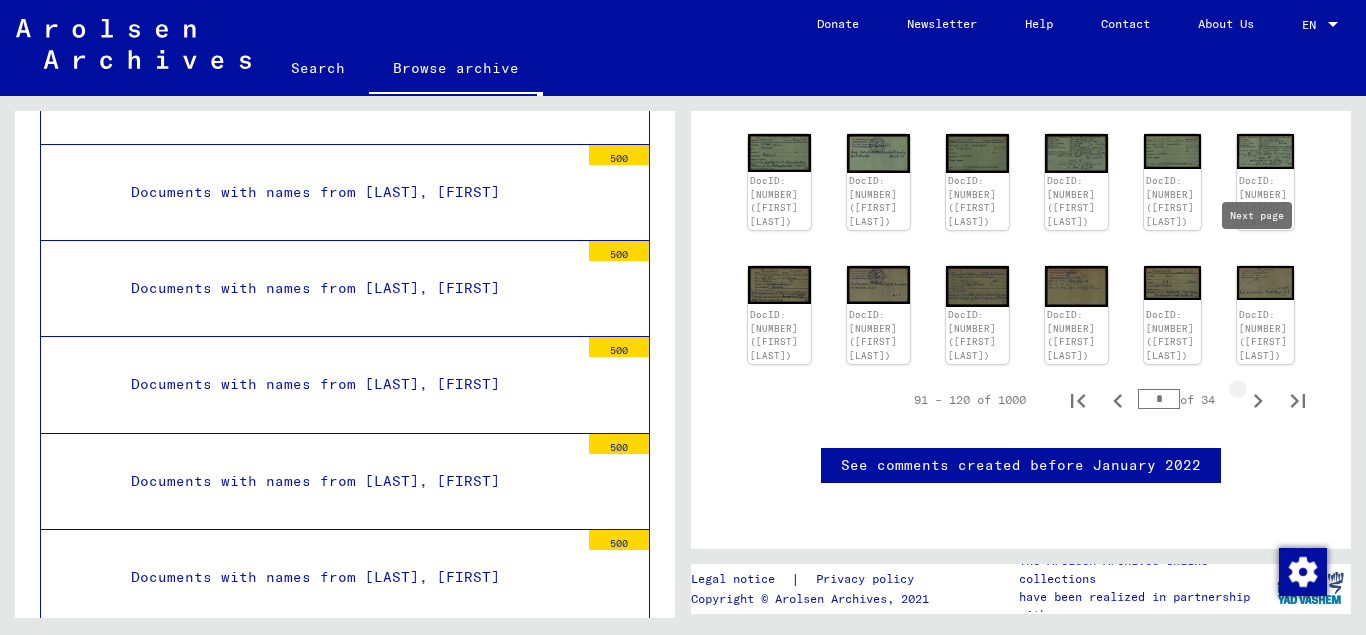 click 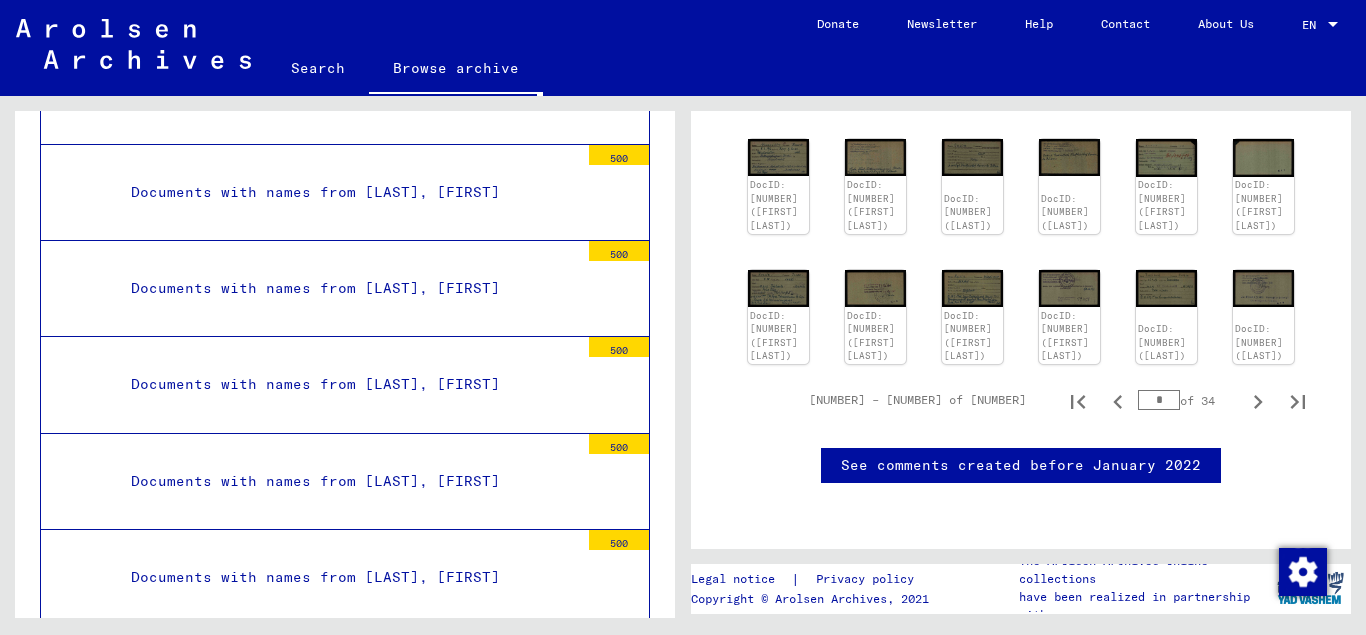scroll, scrollTop: 808, scrollLeft: 0, axis: vertical 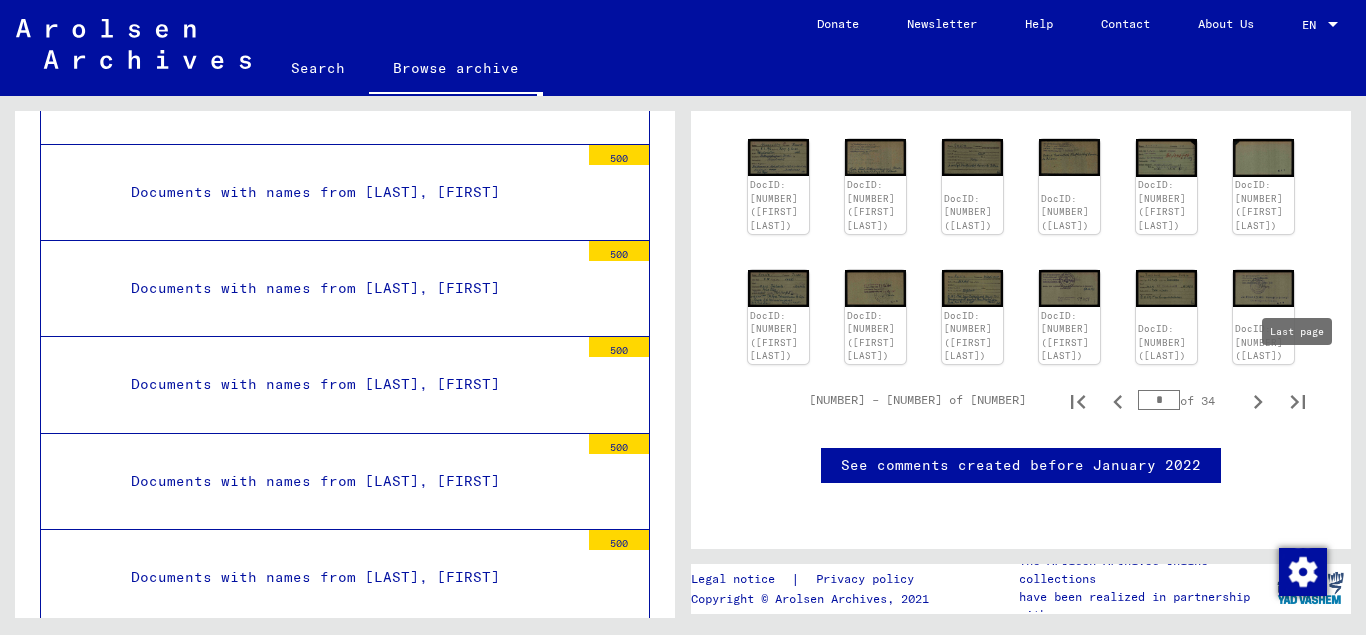 click 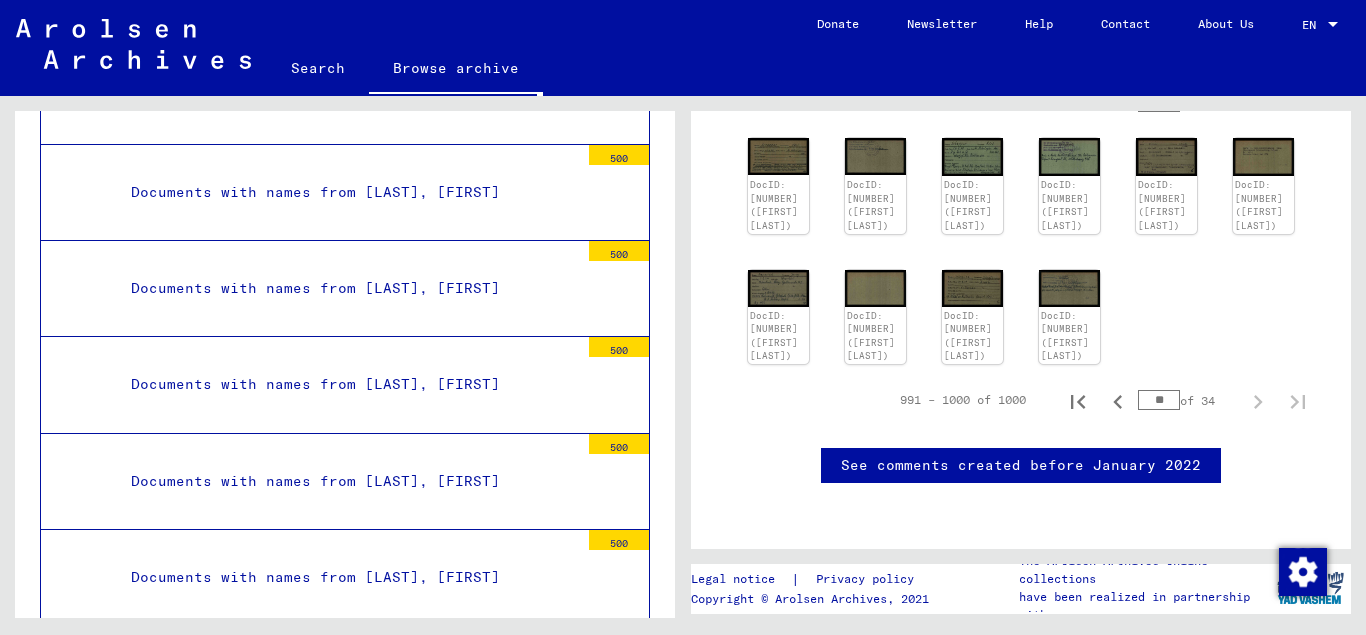 scroll, scrollTop: 344, scrollLeft: 0, axis: vertical 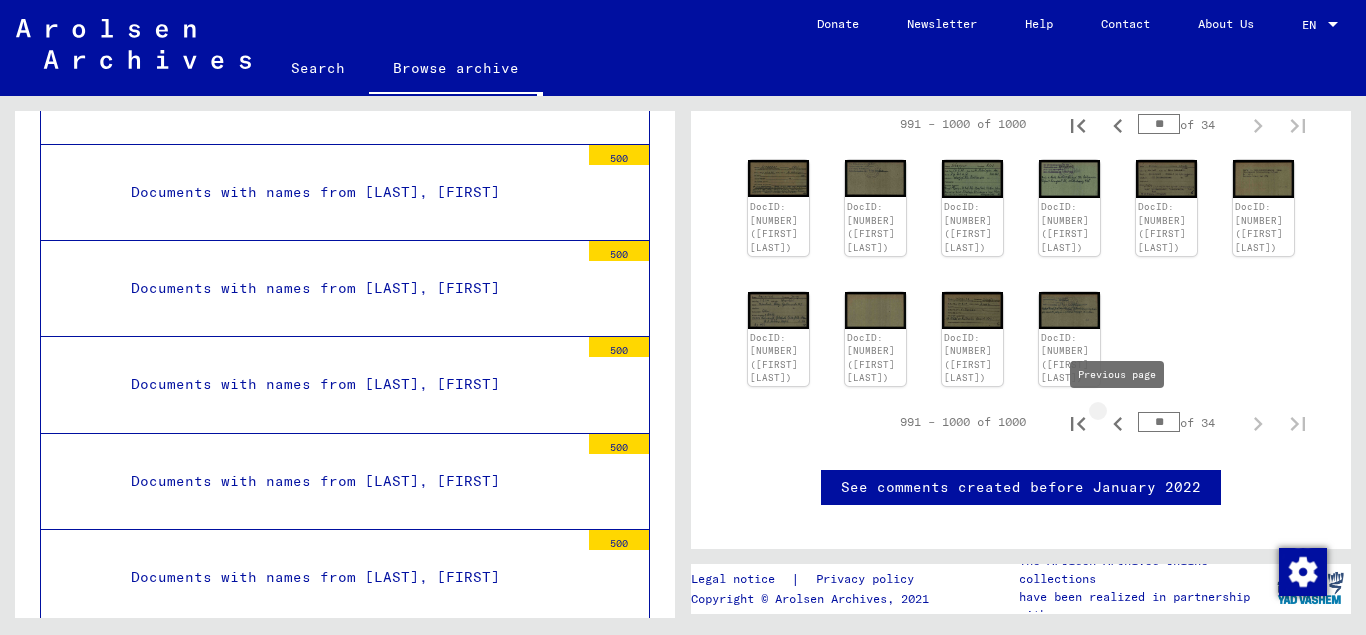 click 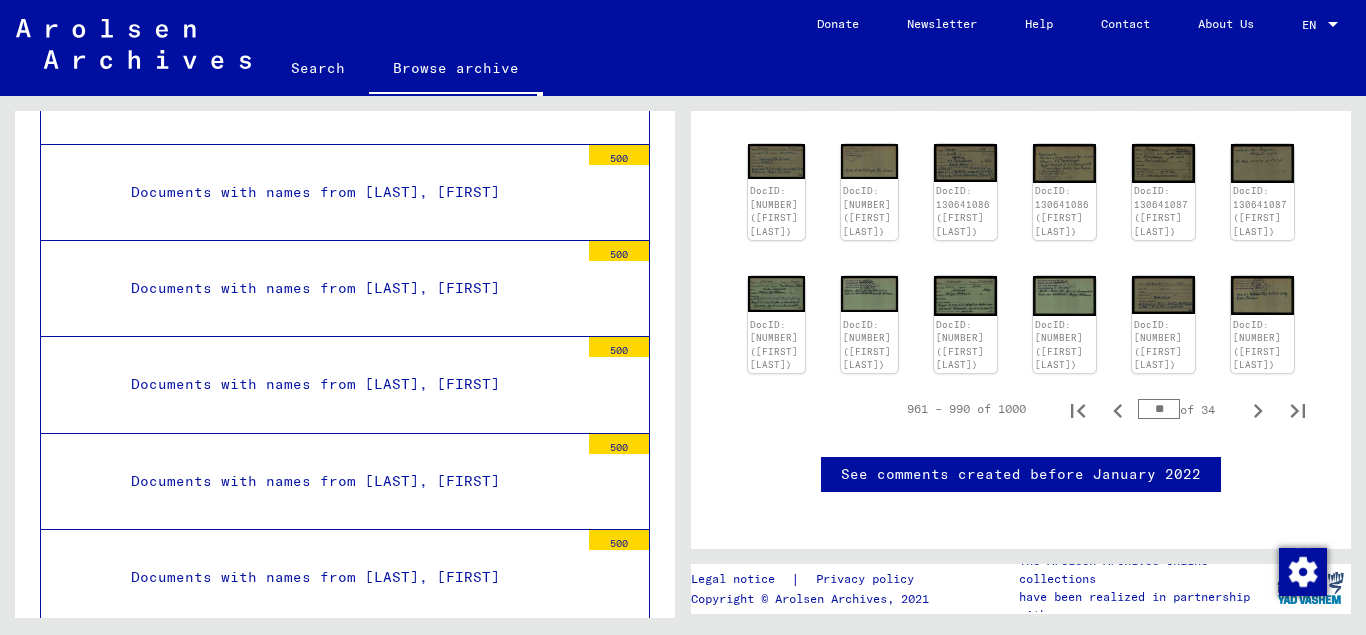 scroll, scrollTop: 776, scrollLeft: 0, axis: vertical 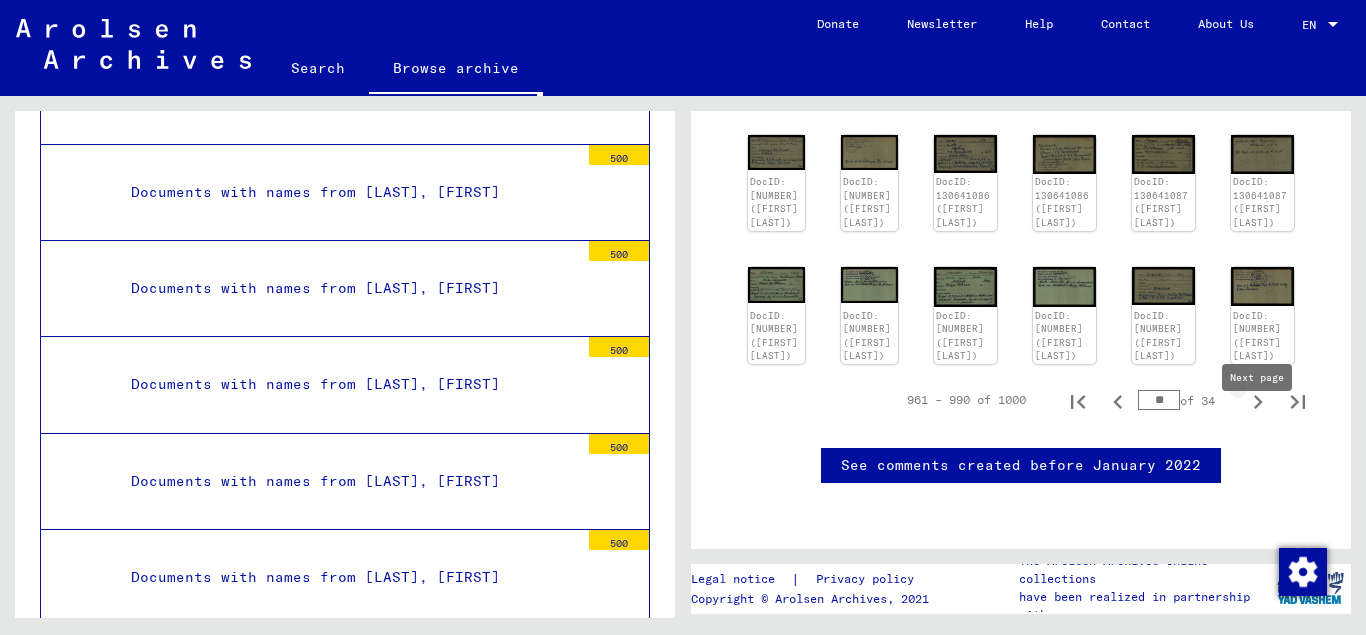 click 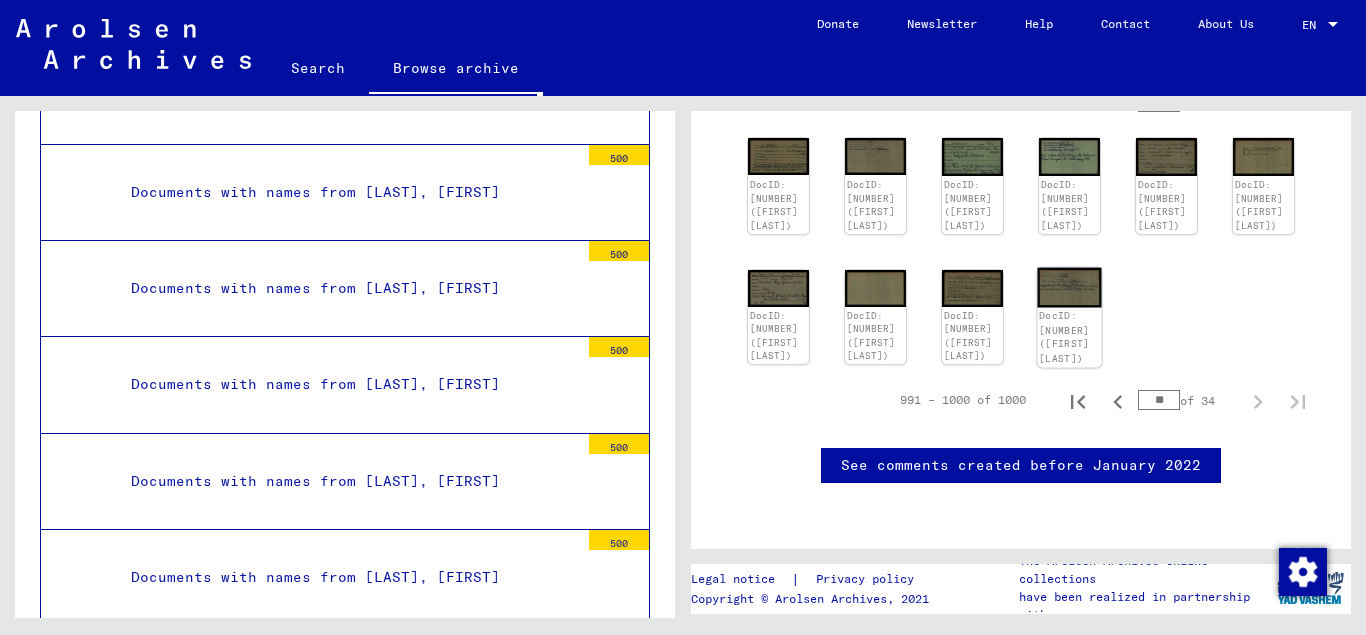 scroll, scrollTop: 560, scrollLeft: 0, axis: vertical 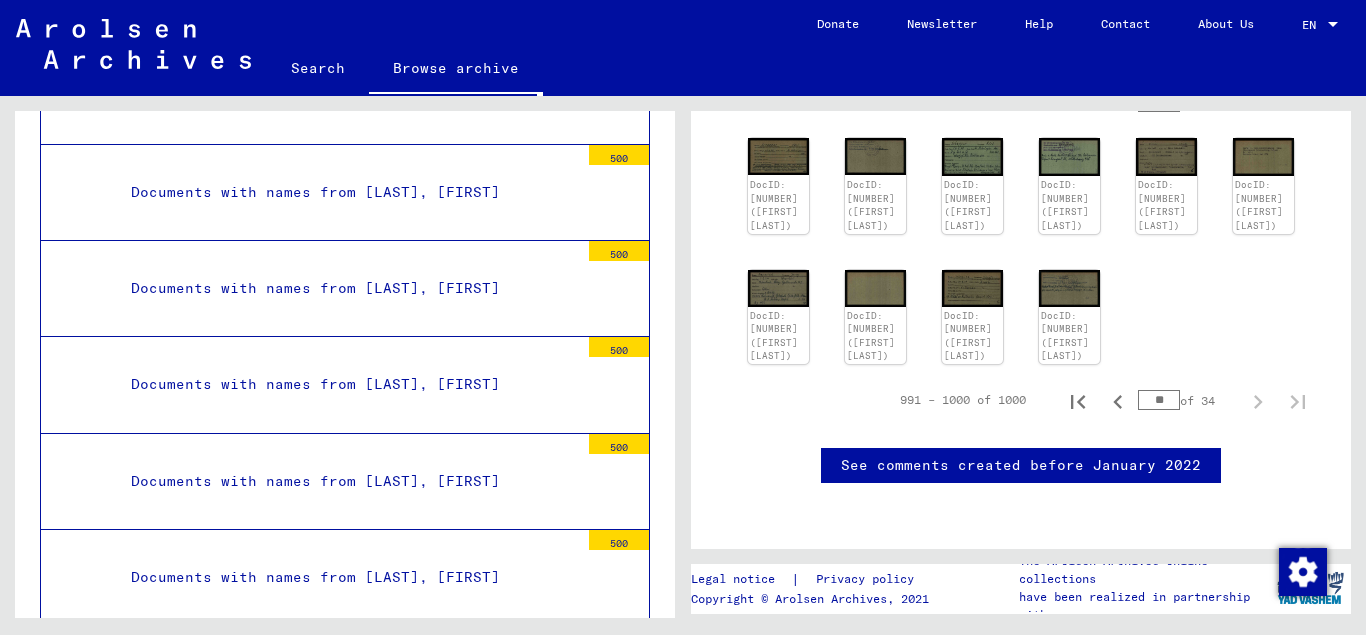 click on "Documents with names from [LAST], [FIRST]" at bounding box center (347, 3175) 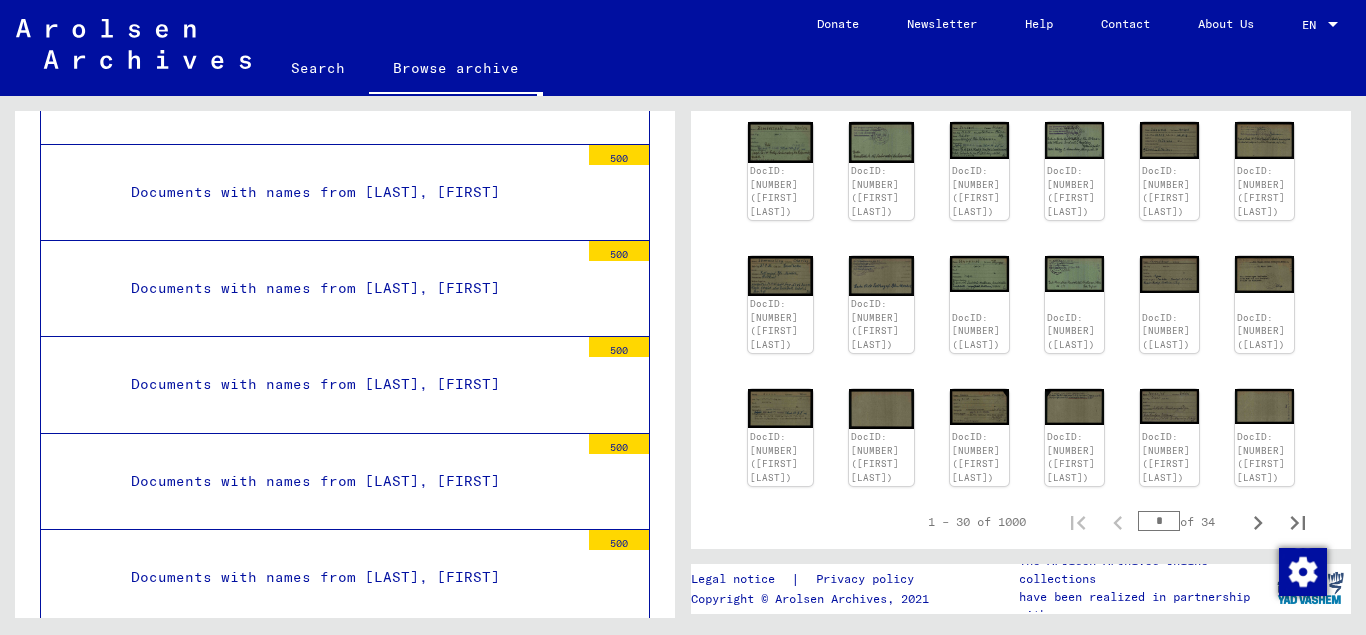 scroll, scrollTop: 864, scrollLeft: 0, axis: vertical 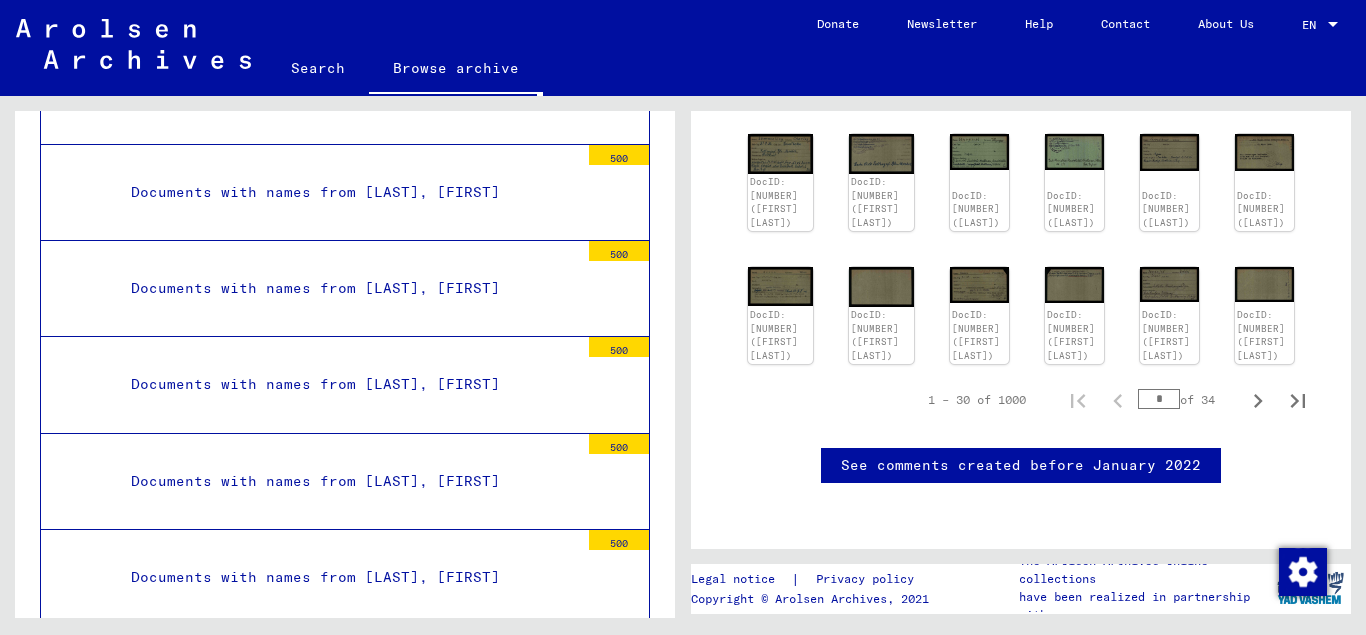 click on "*" at bounding box center [1159, 399] 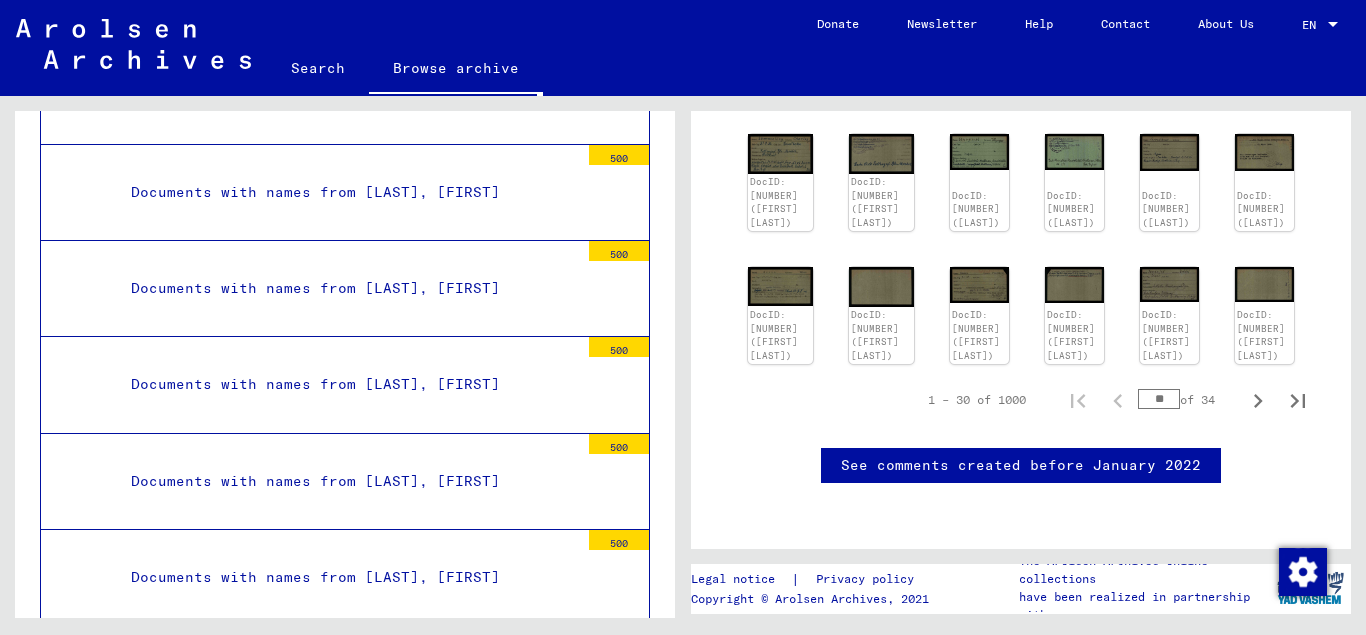 type on "**" 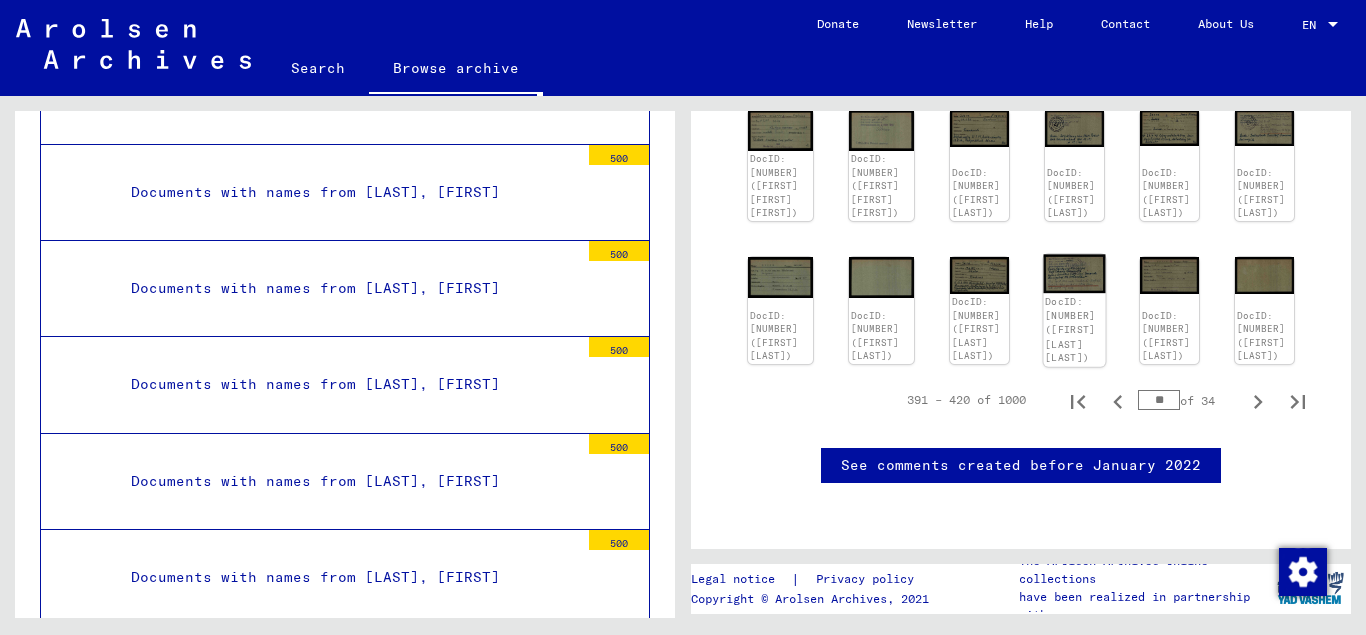 scroll, scrollTop: 770, scrollLeft: 0, axis: vertical 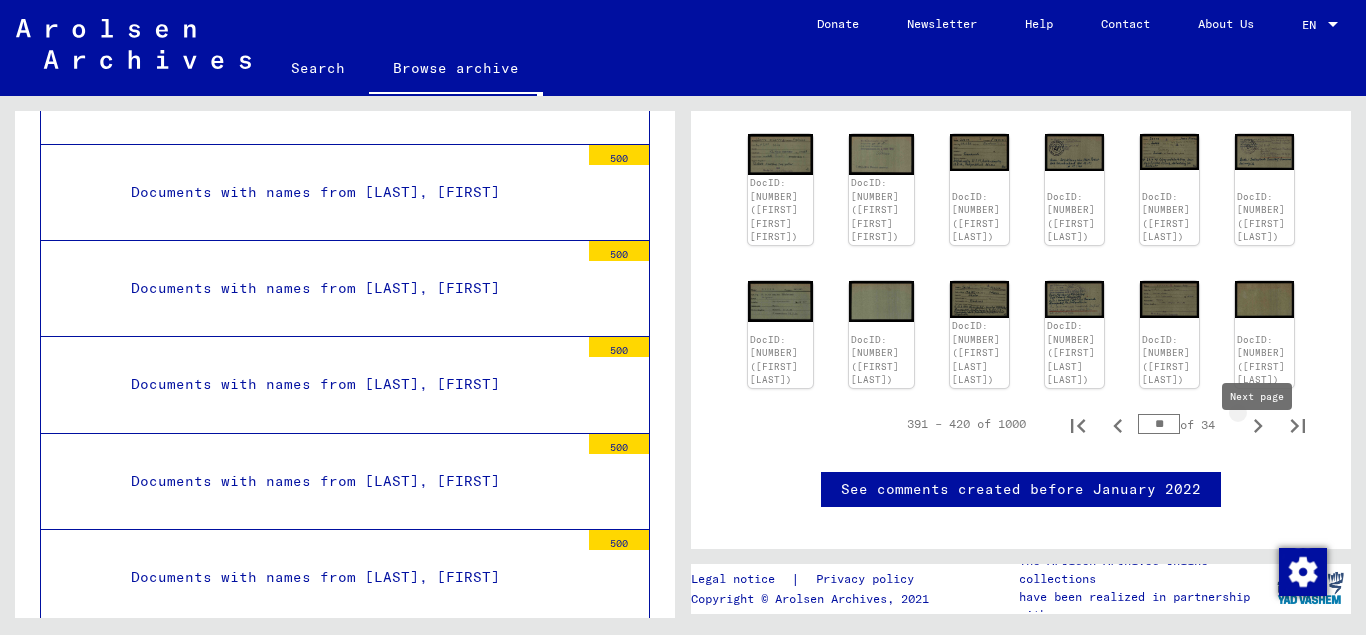 click 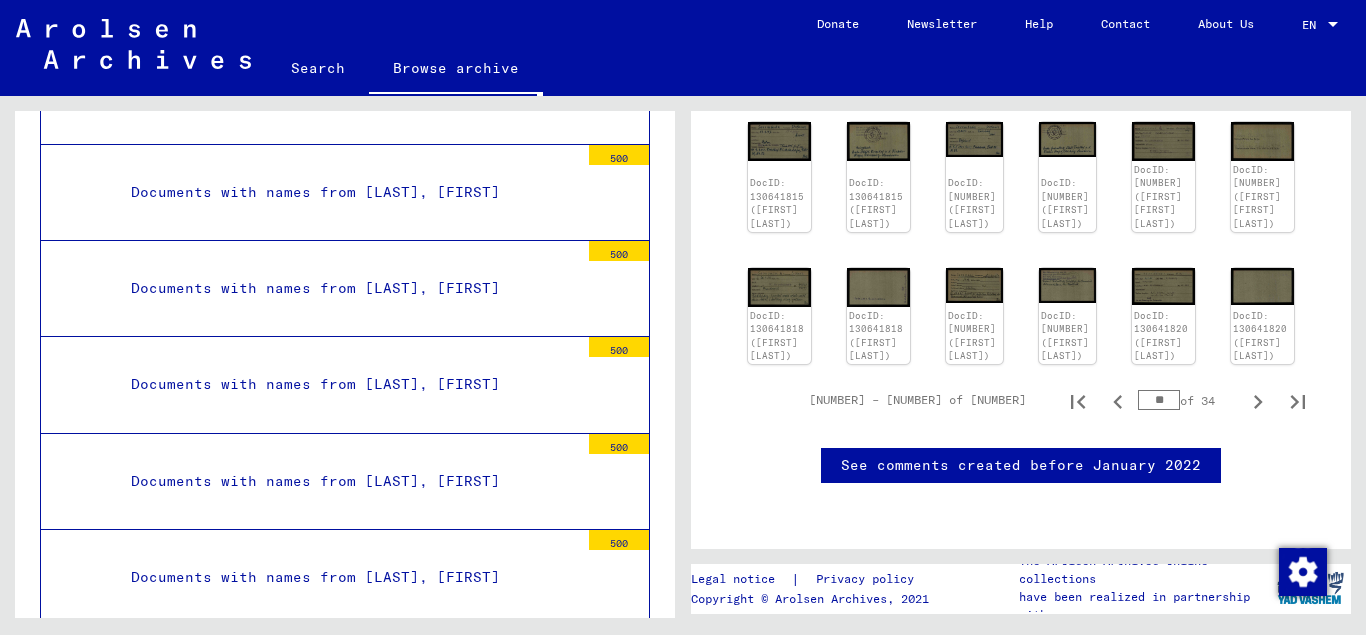 scroll, scrollTop: 821, scrollLeft: 0, axis: vertical 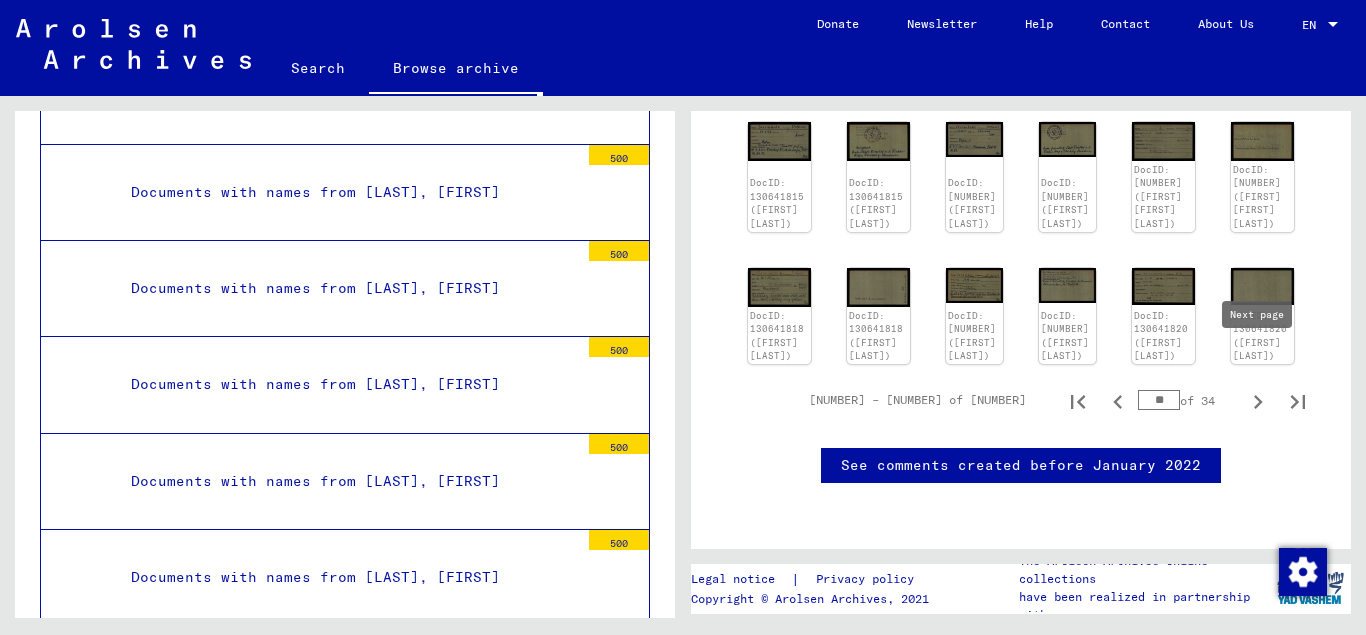click 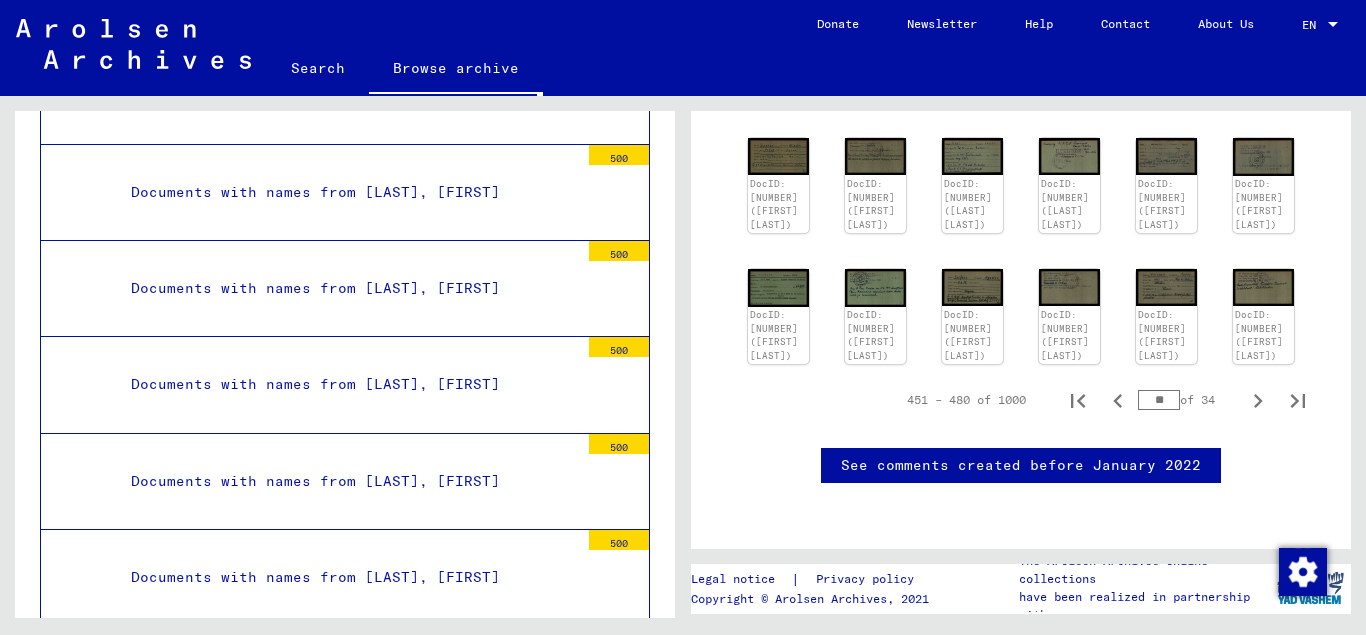 scroll, scrollTop: 708, scrollLeft: 0, axis: vertical 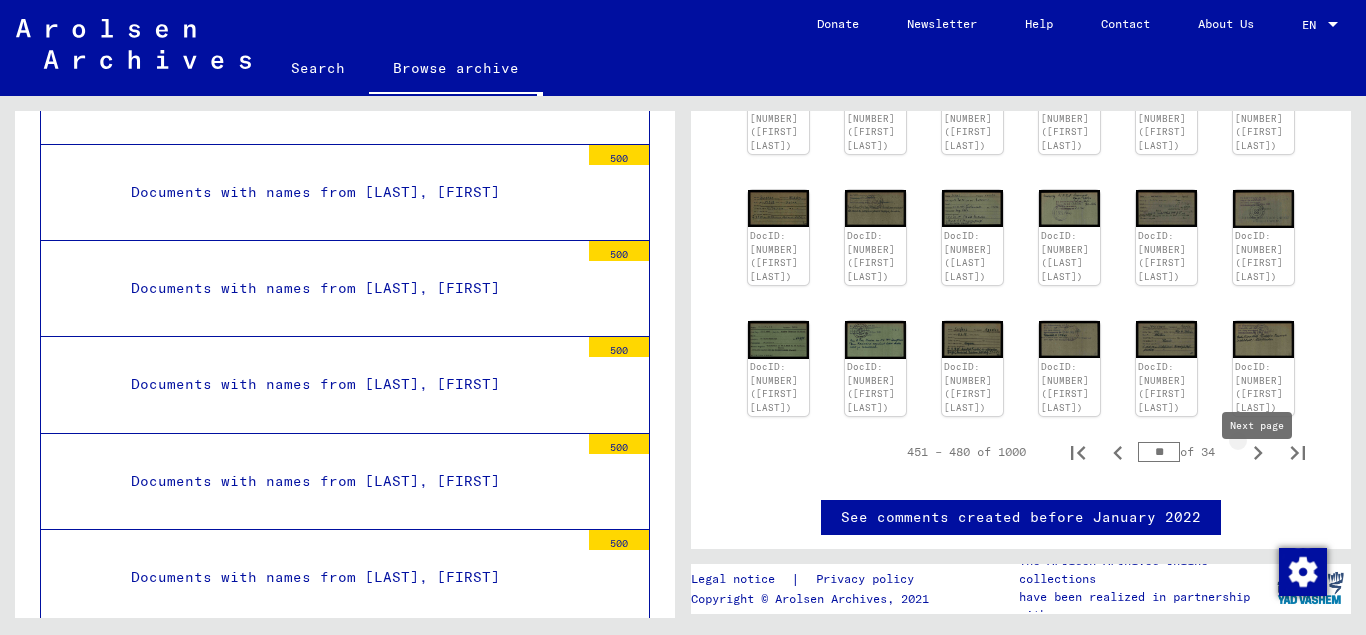 click 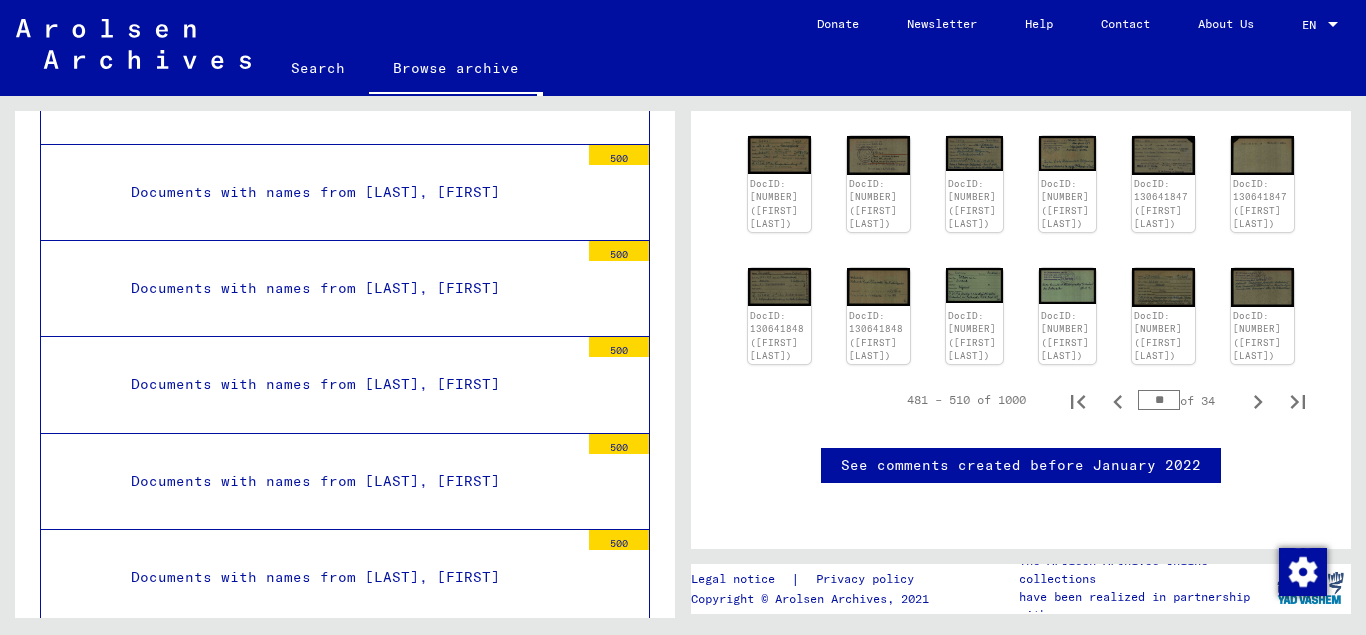 scroll, scrollTop: 881, scrollLeft: 0, axis: vertical 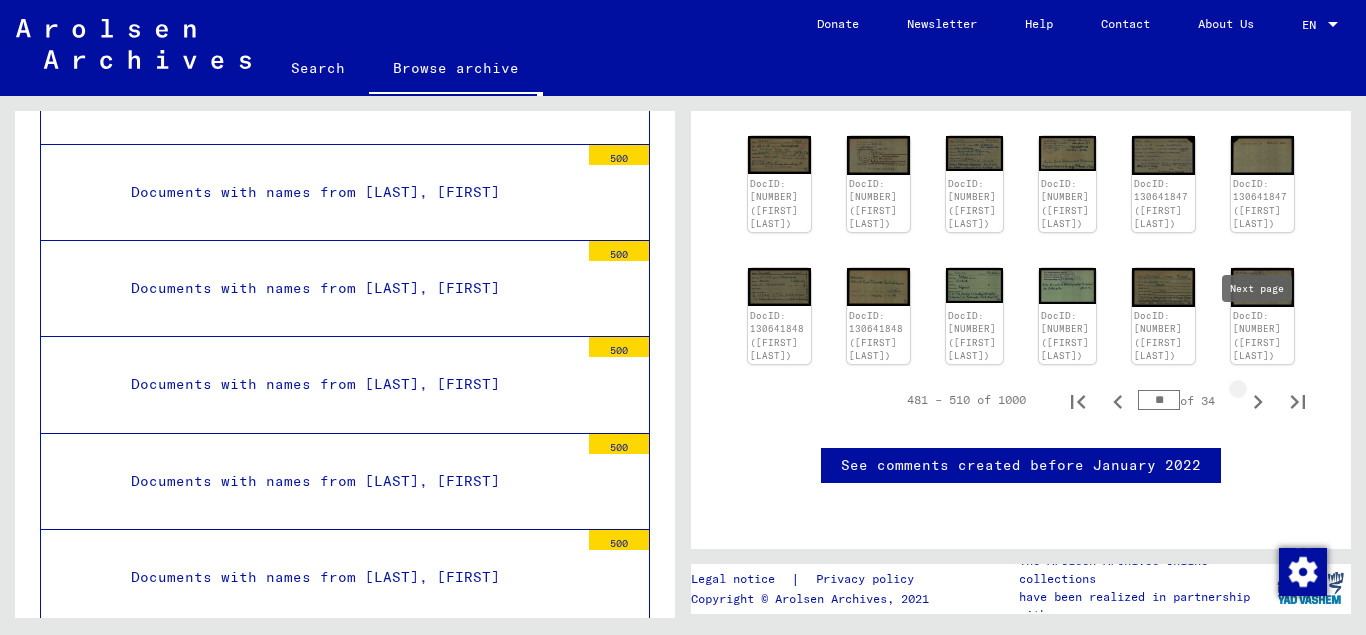 click 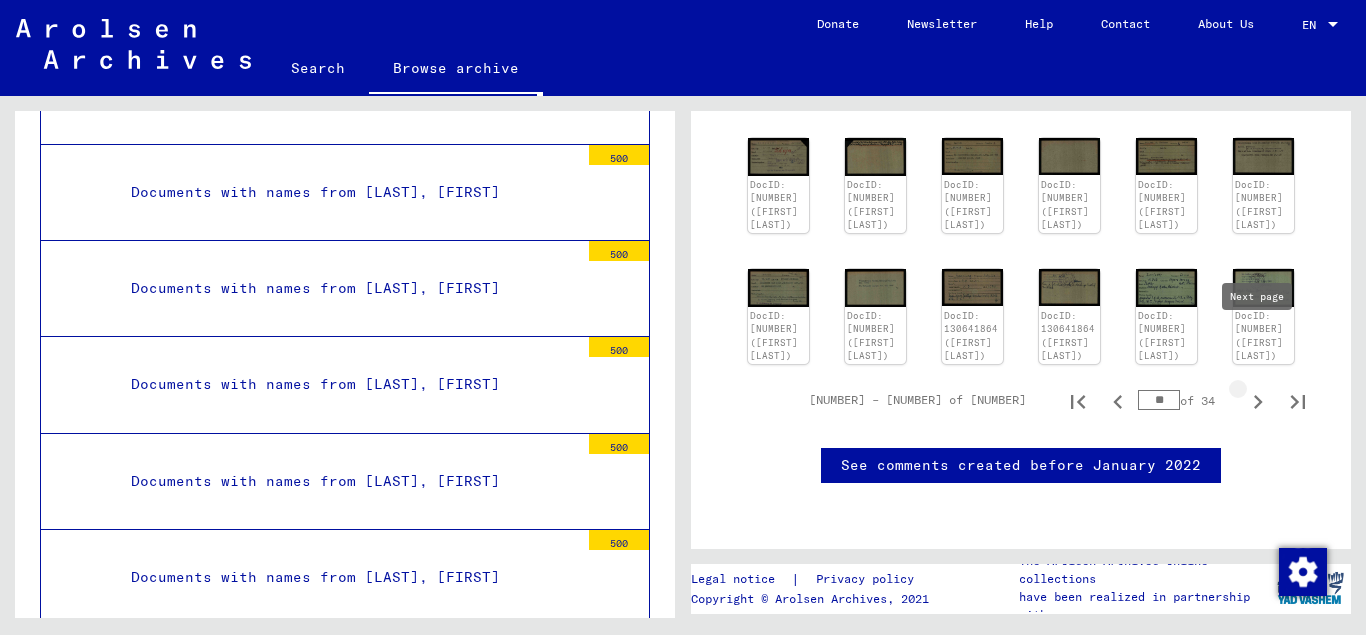 click 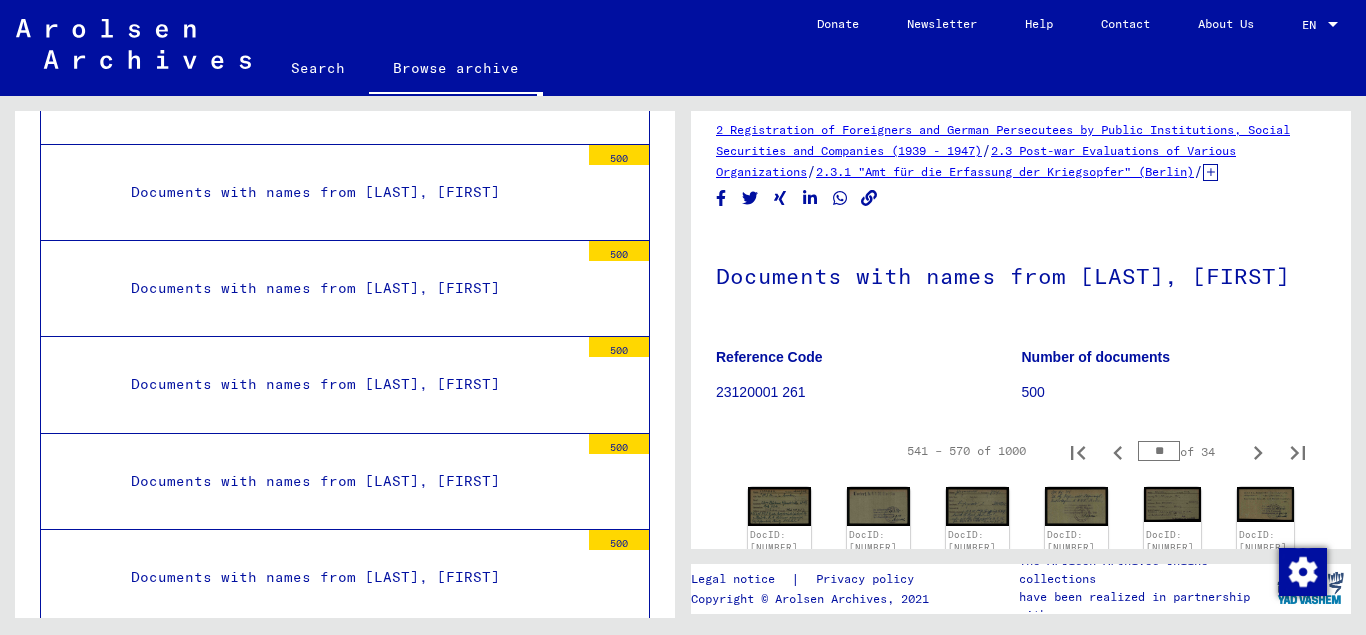 scroll, scrollTop: 0, scrollLeft: 0, axis: both 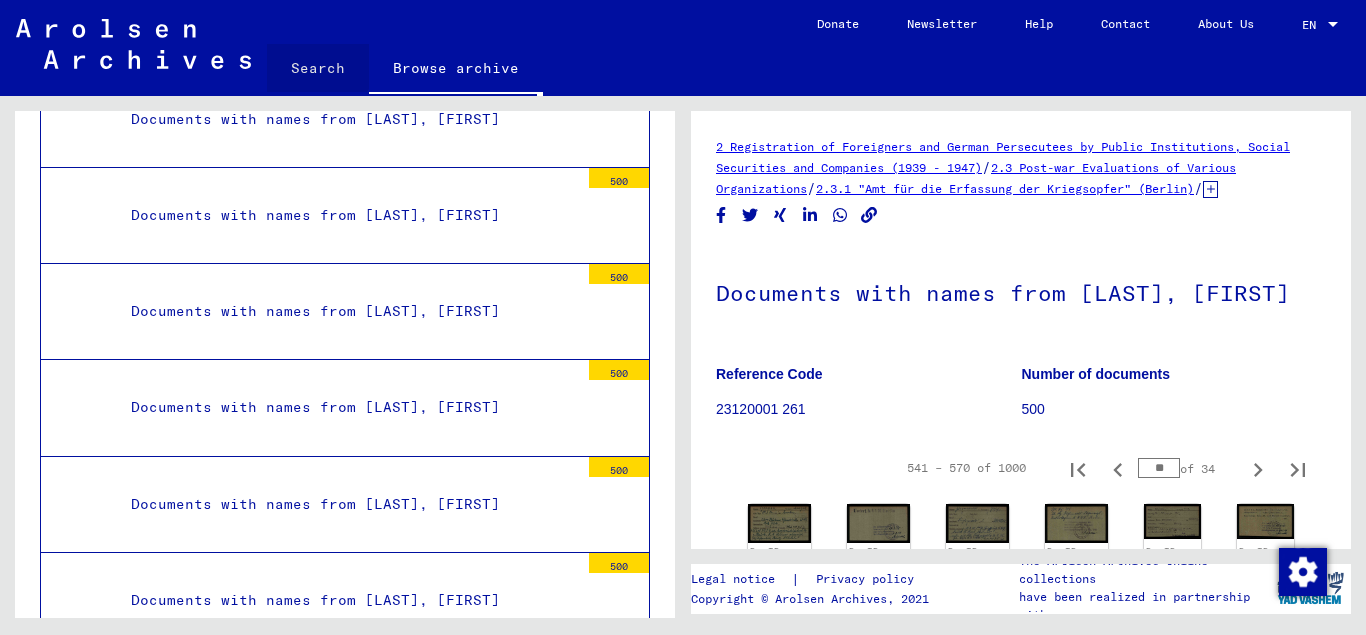 click on "Search" 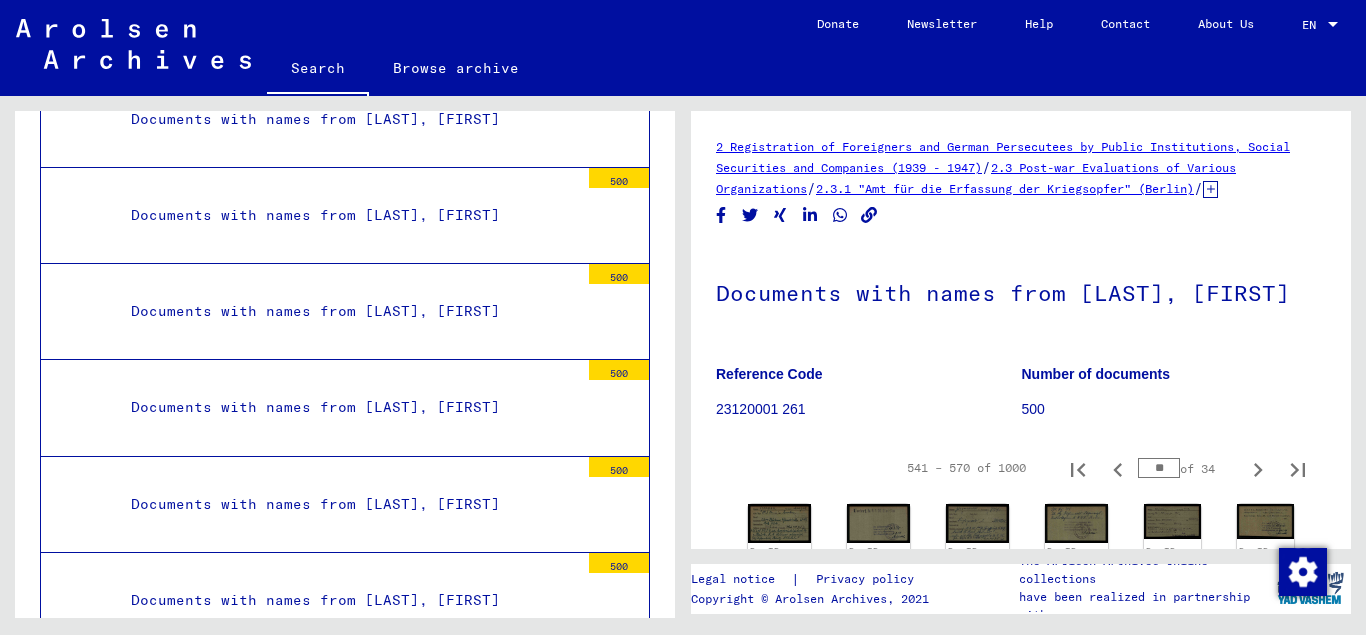 click on "Search" 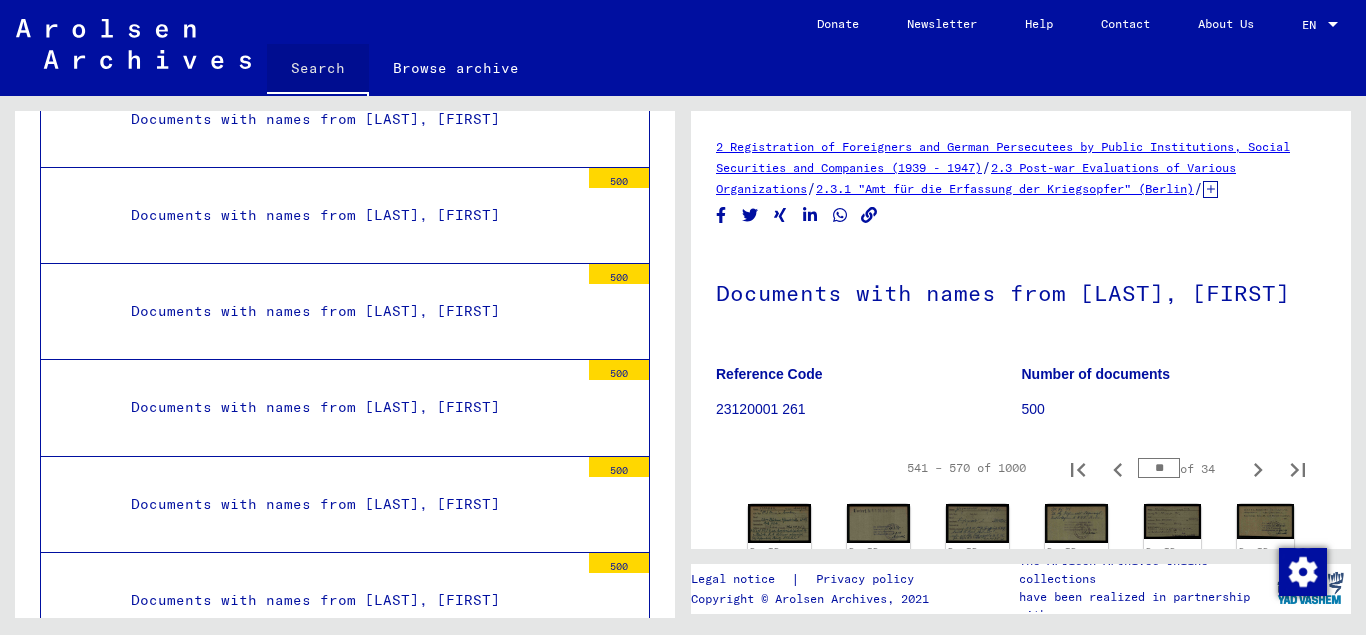 click on "Search" 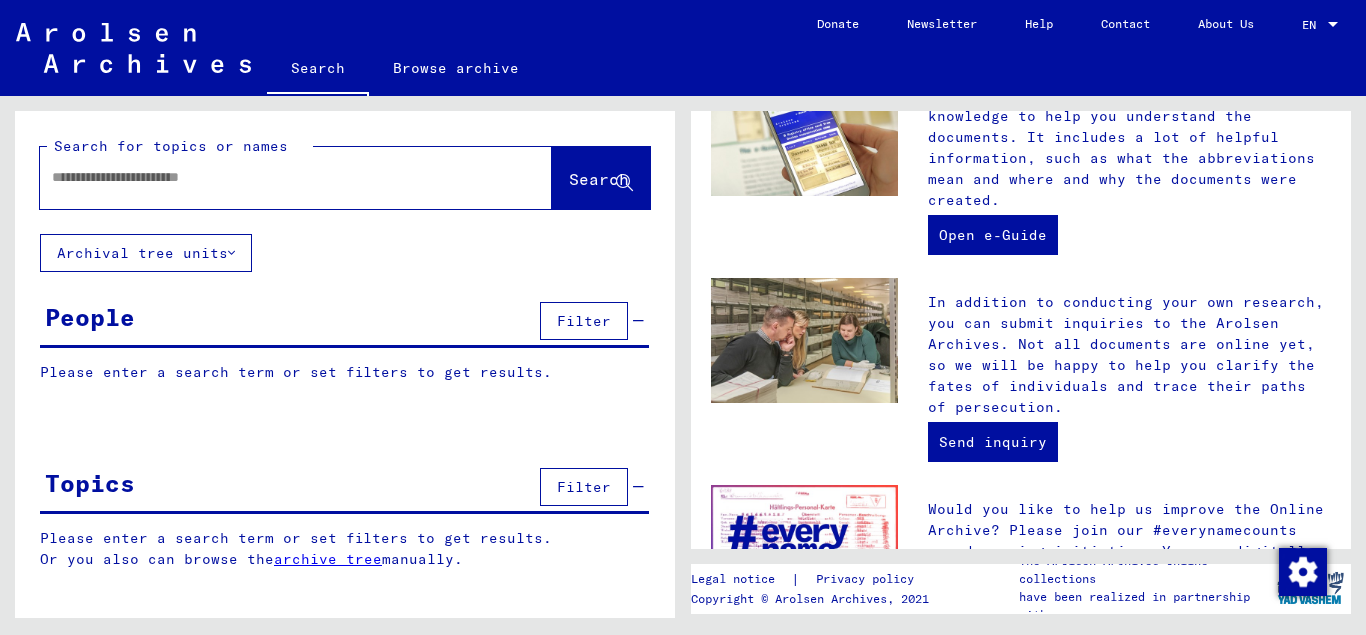 scroll, scrollTop: 864, scrollLeft: 0, axis: vertical 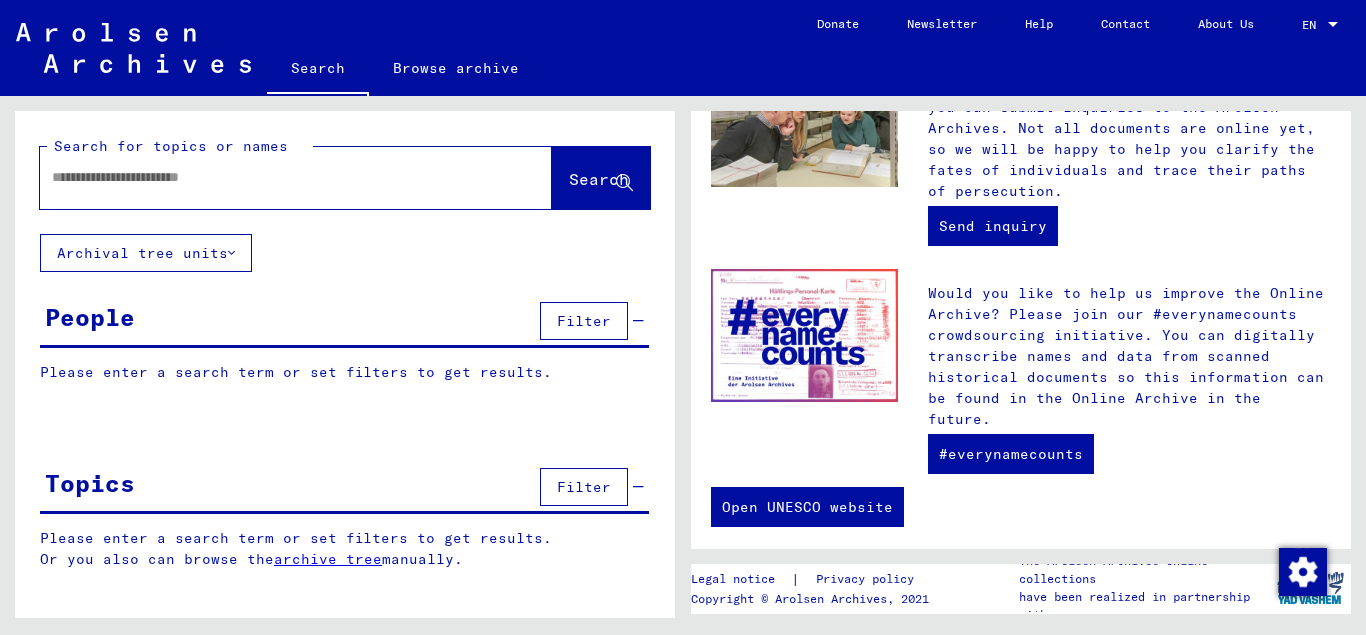 click on "Filter" at bounding box center (584, 321) 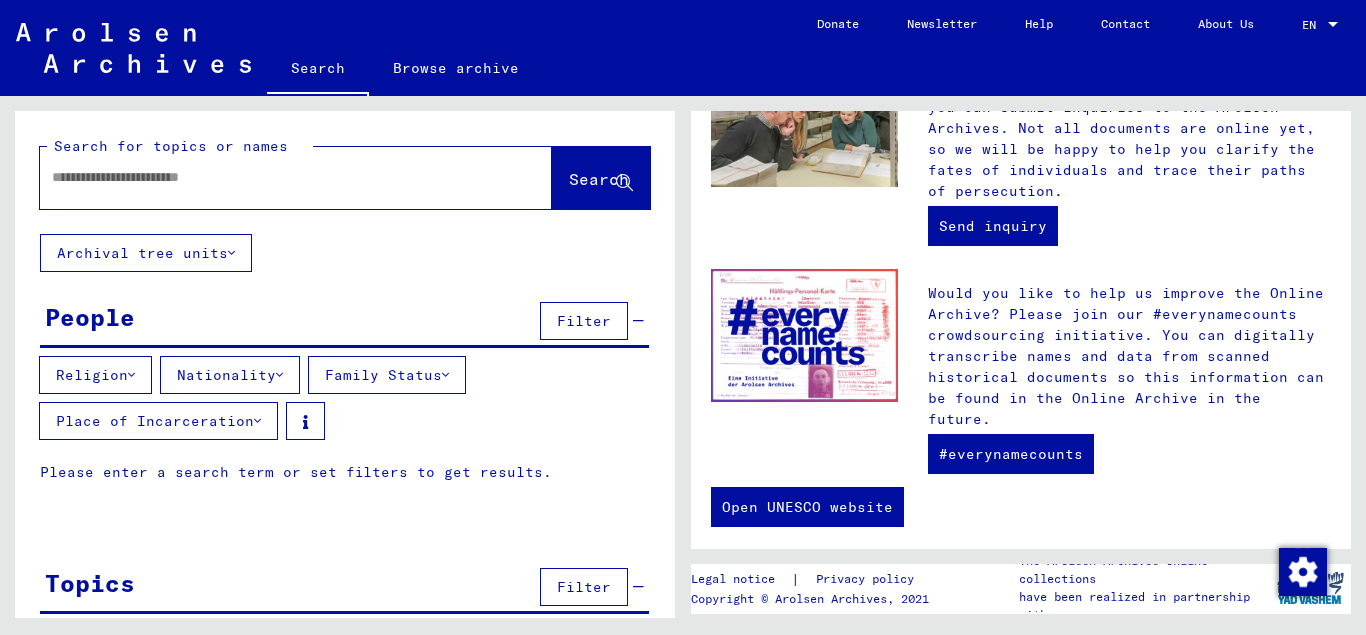 click at bounding box center [272, 177] 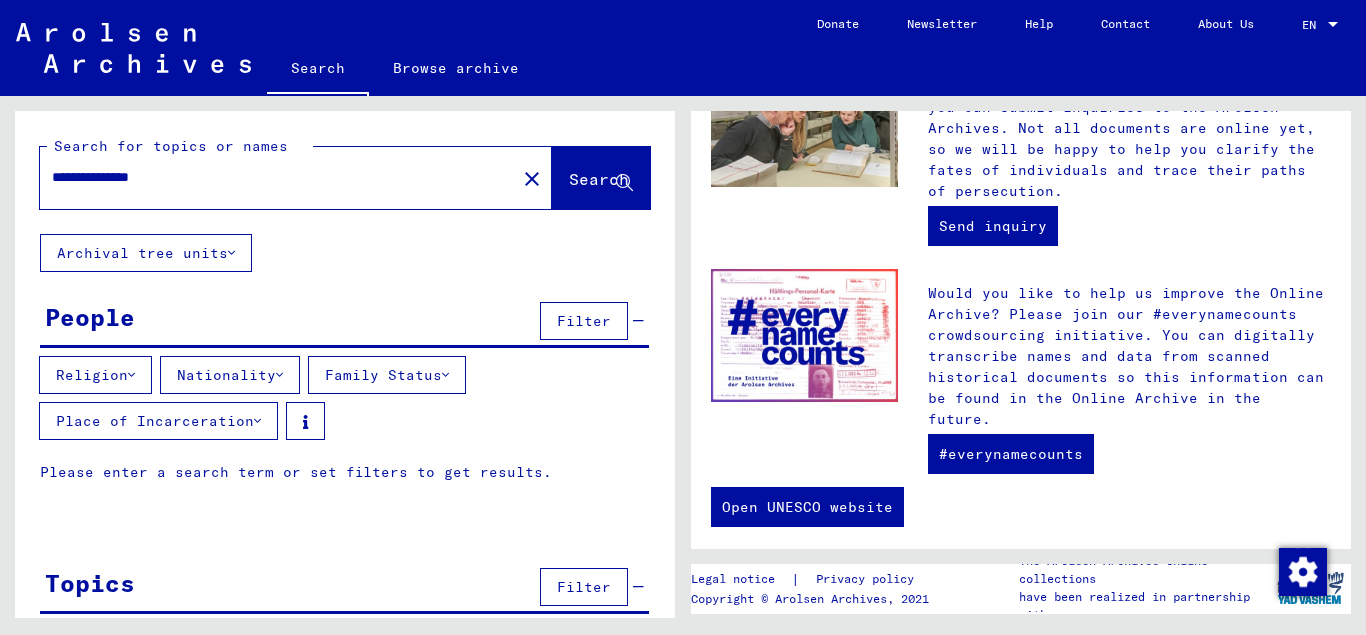 click on "Search" 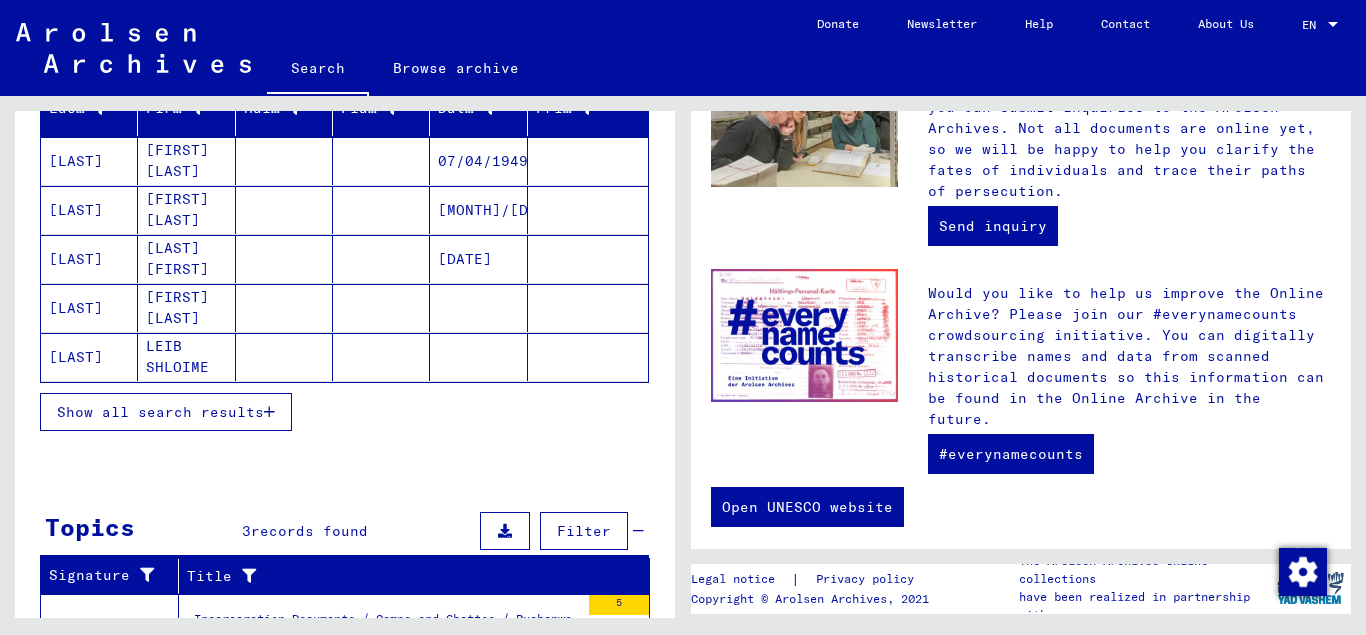 scroll, scrollTop: 324, scrollLeft: 0, axis: vertical 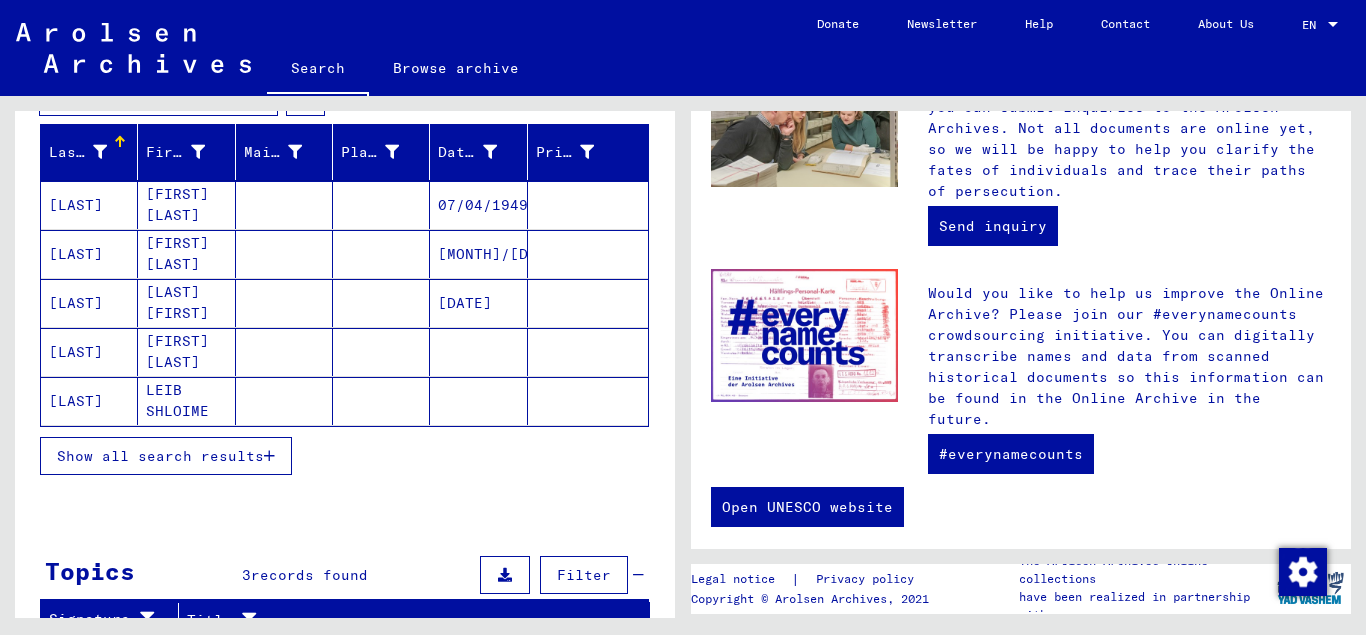 click on "[LAST] [FIRST]" at bounding box center (186, 352) 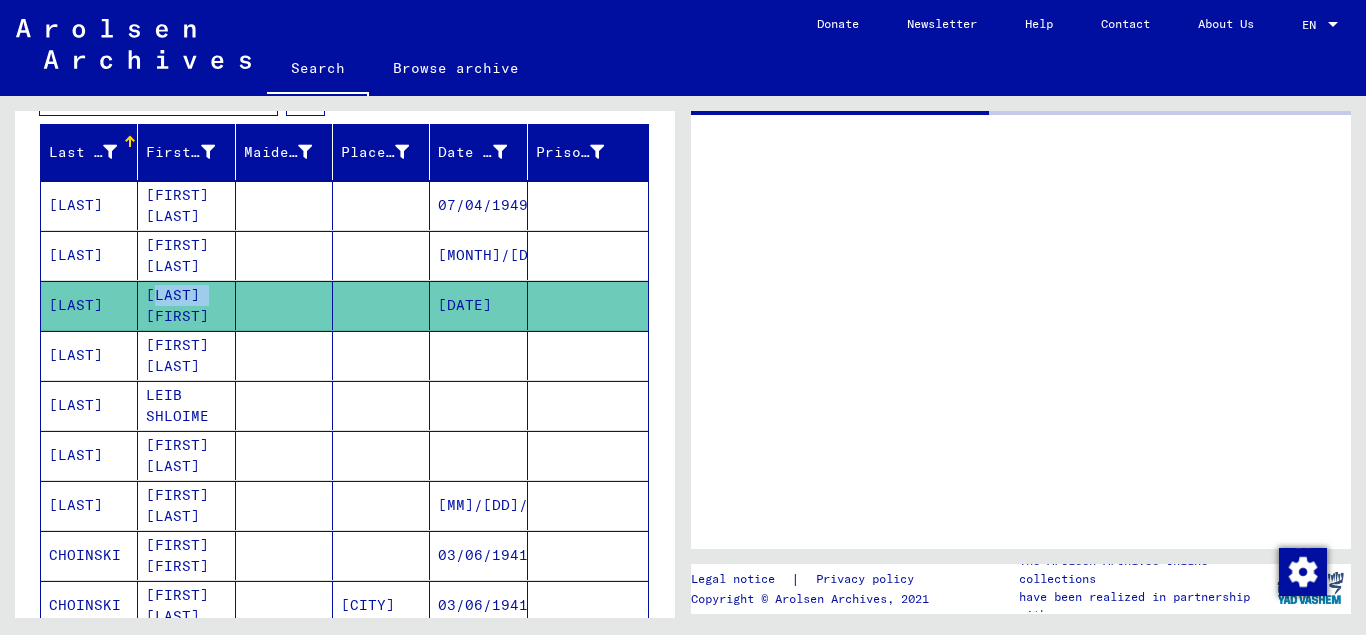 scroll, scrollTop: 0, scrollLeft: 0, axis: both 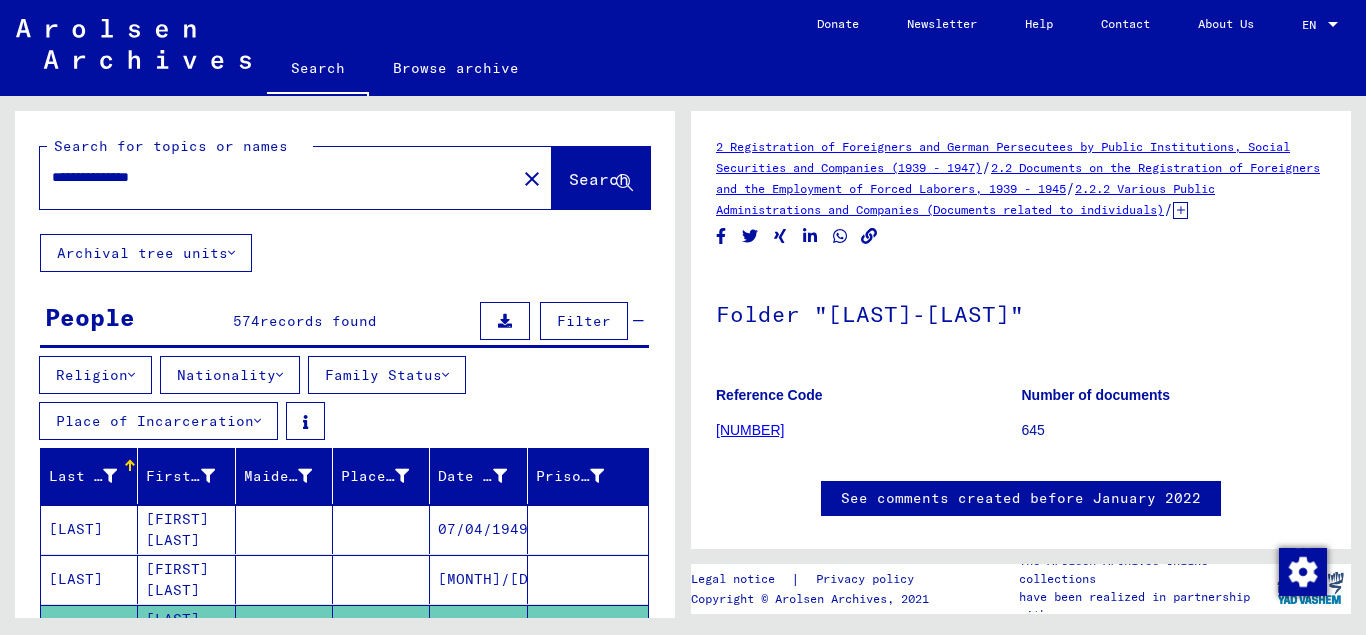 drag, startPoint x: 212, startPoint y: 177, endPoint x: 53, endPoint y: 189, distance: 159.4522 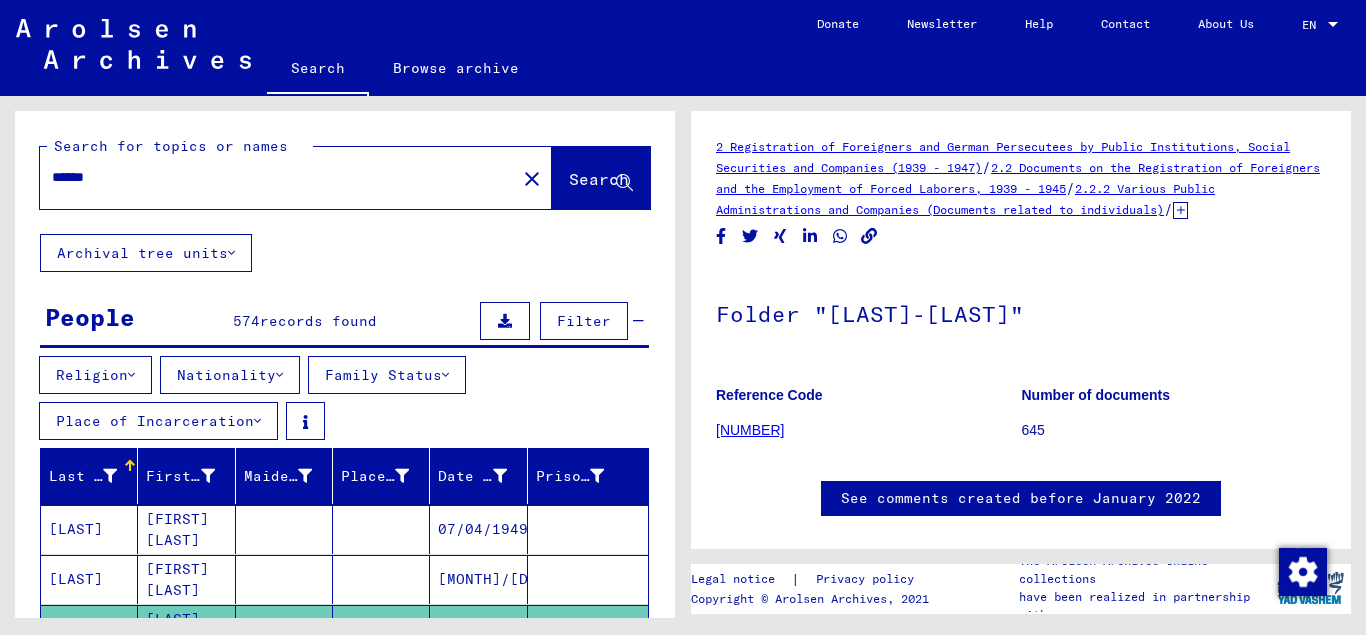 type on "******" 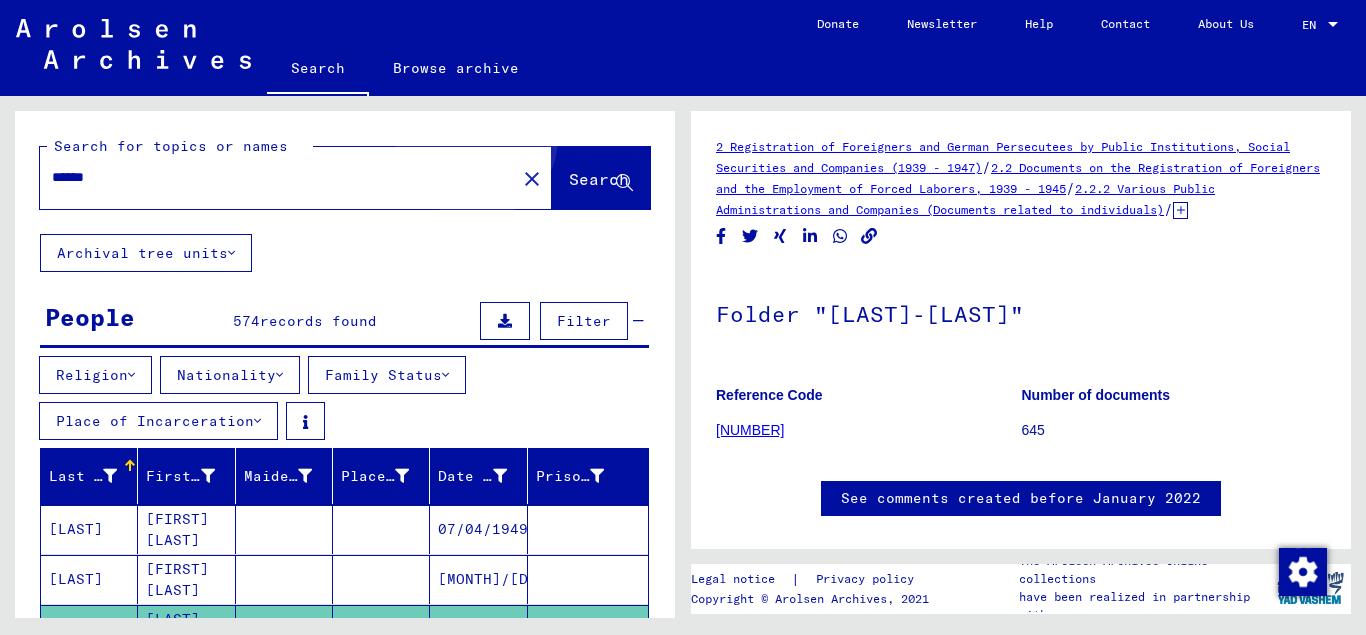 click on "Search" 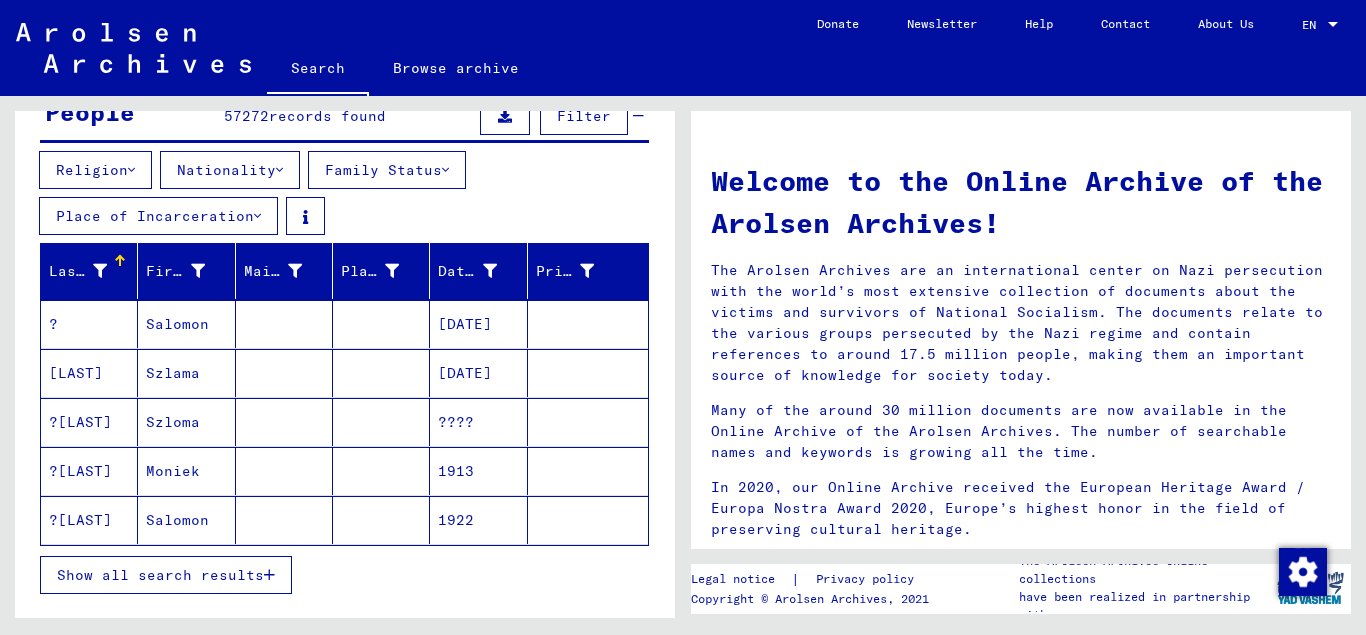 scroll, scrollTop: 232, scrollLeft: 0, axis: vertical 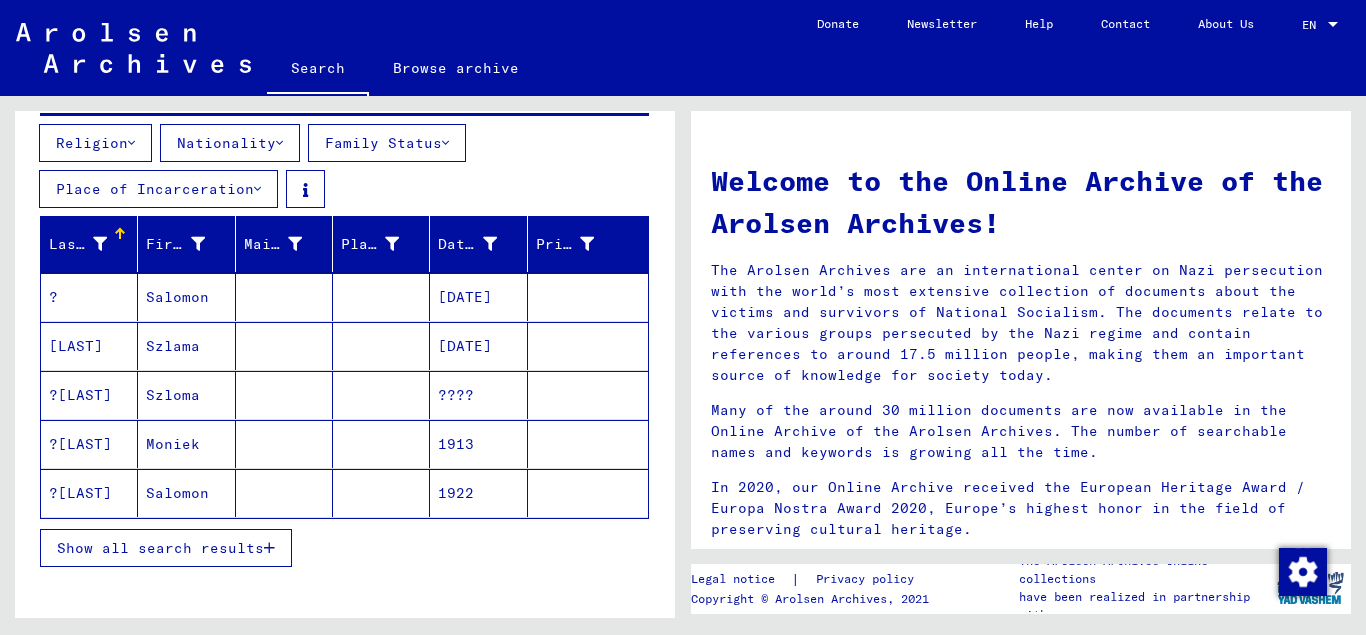 click at bounding box center [269, 548] 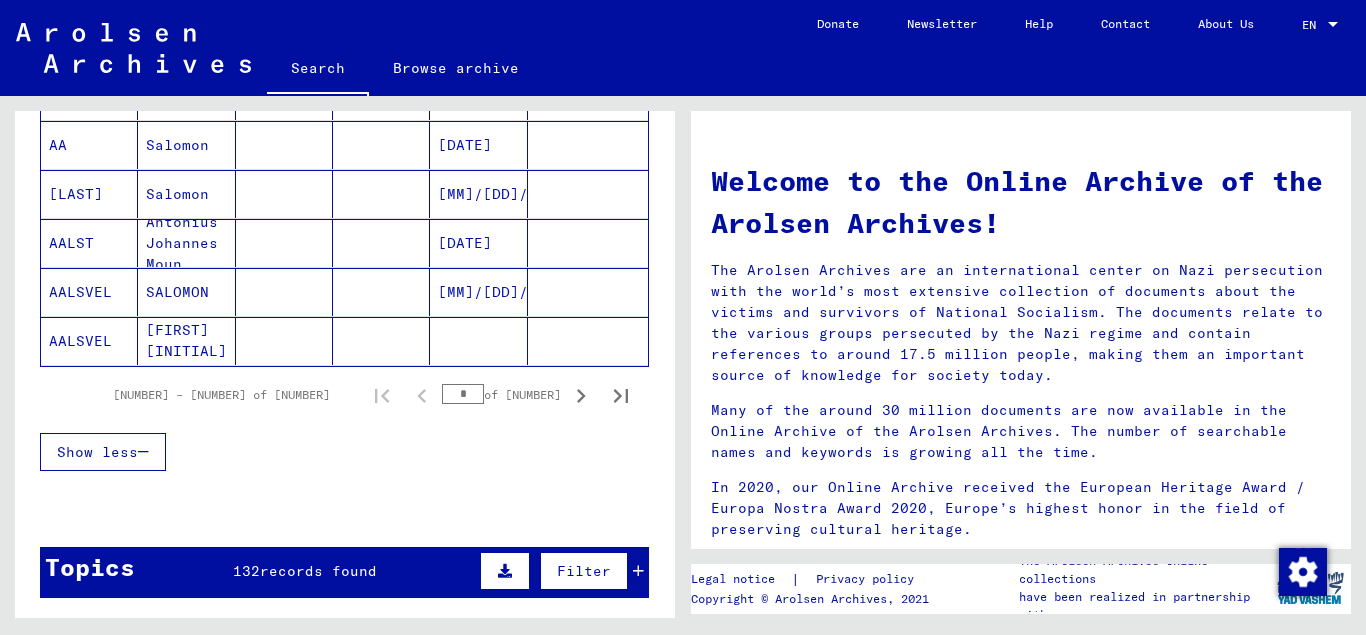 scroll, scrollTop: 1312, scrollLeft: 0, axis: vertical 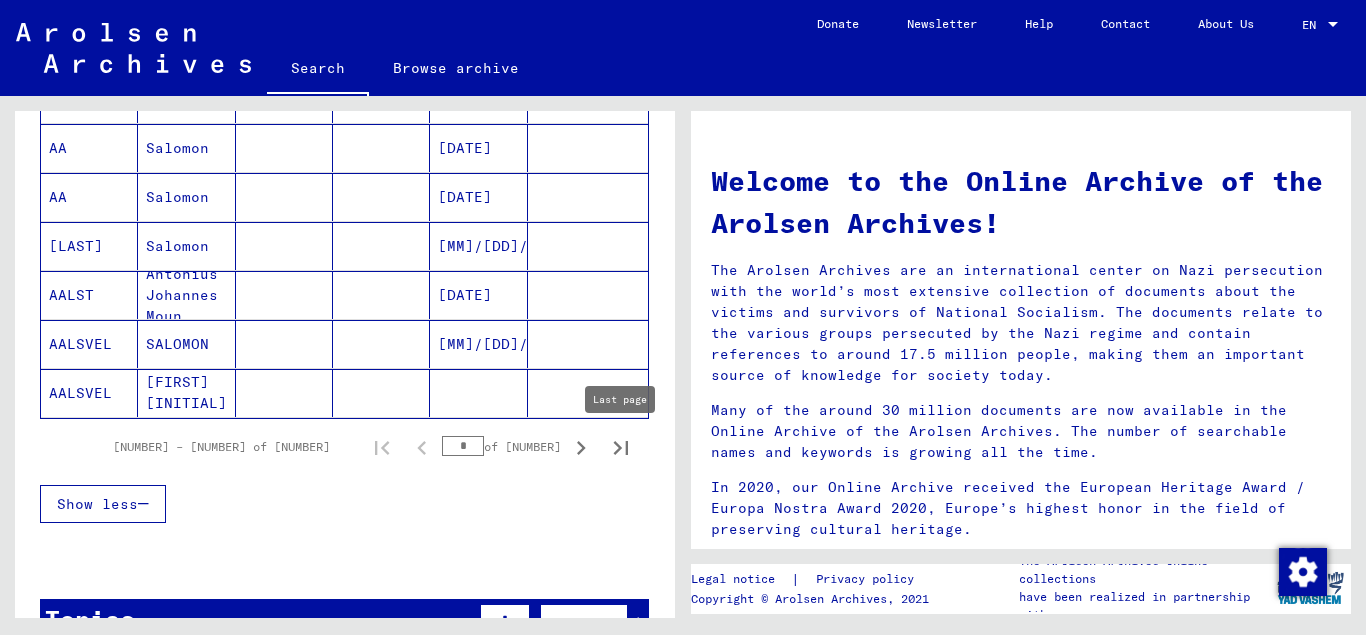 click 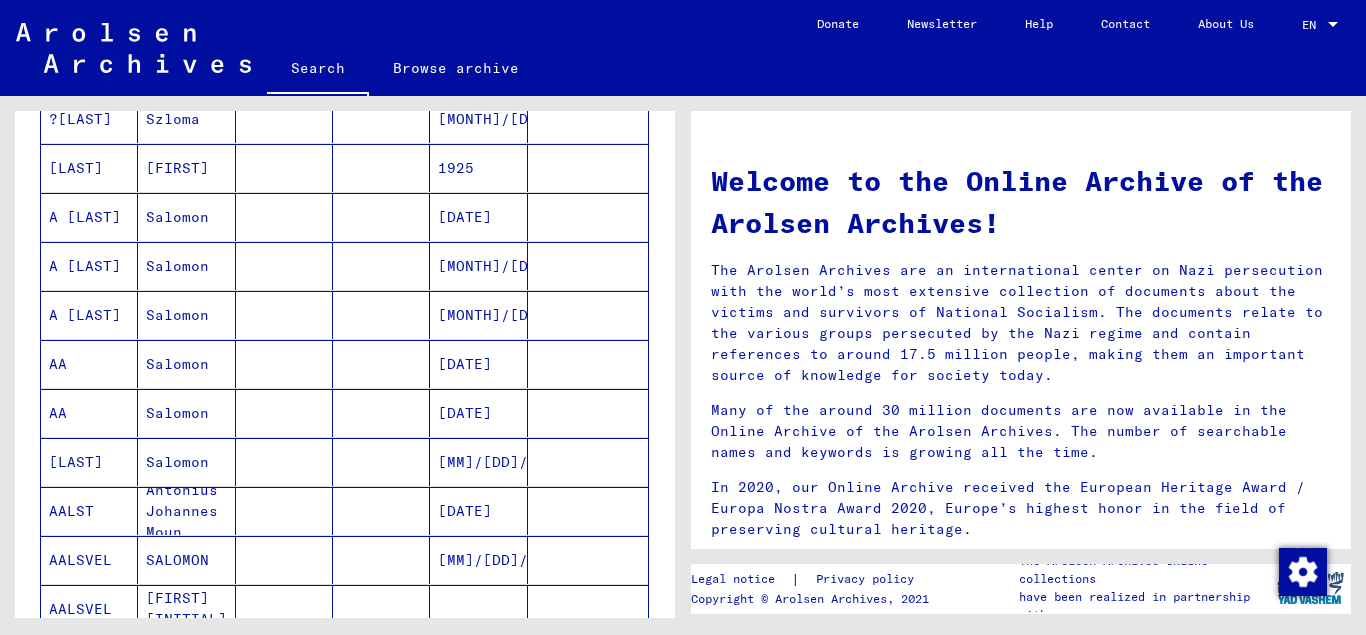 scroll, scrollTop: 1316, scrollLeft: 0, axis: vertical 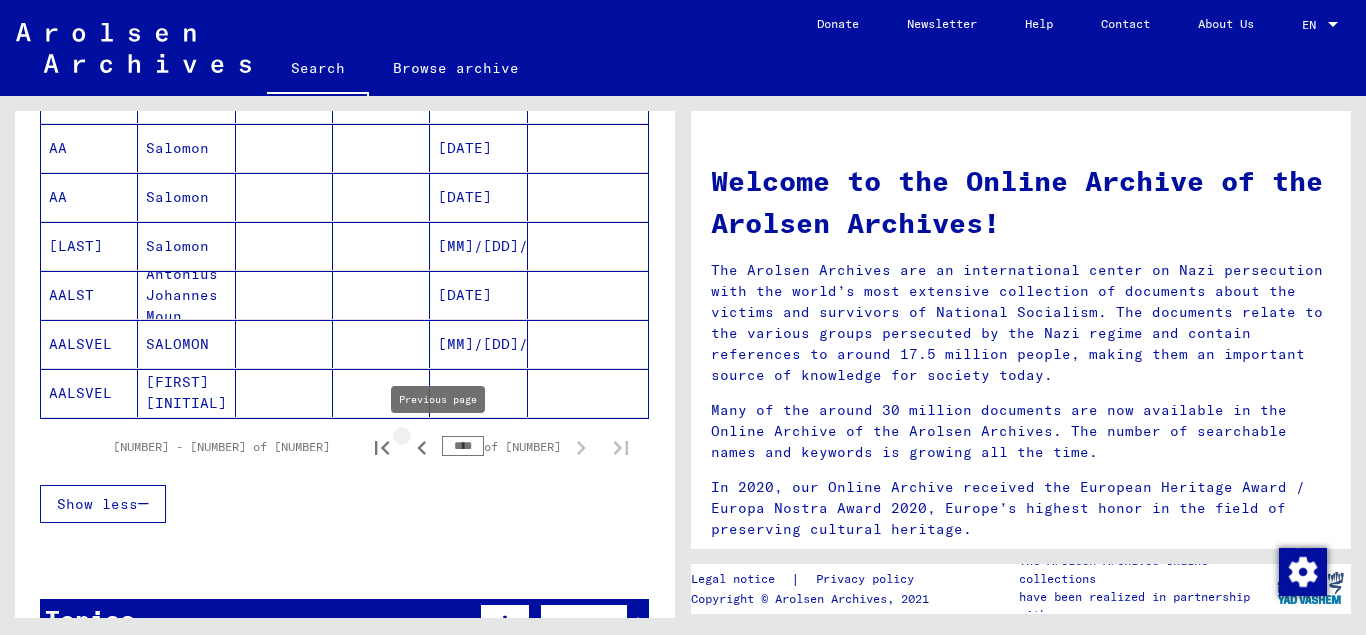 click 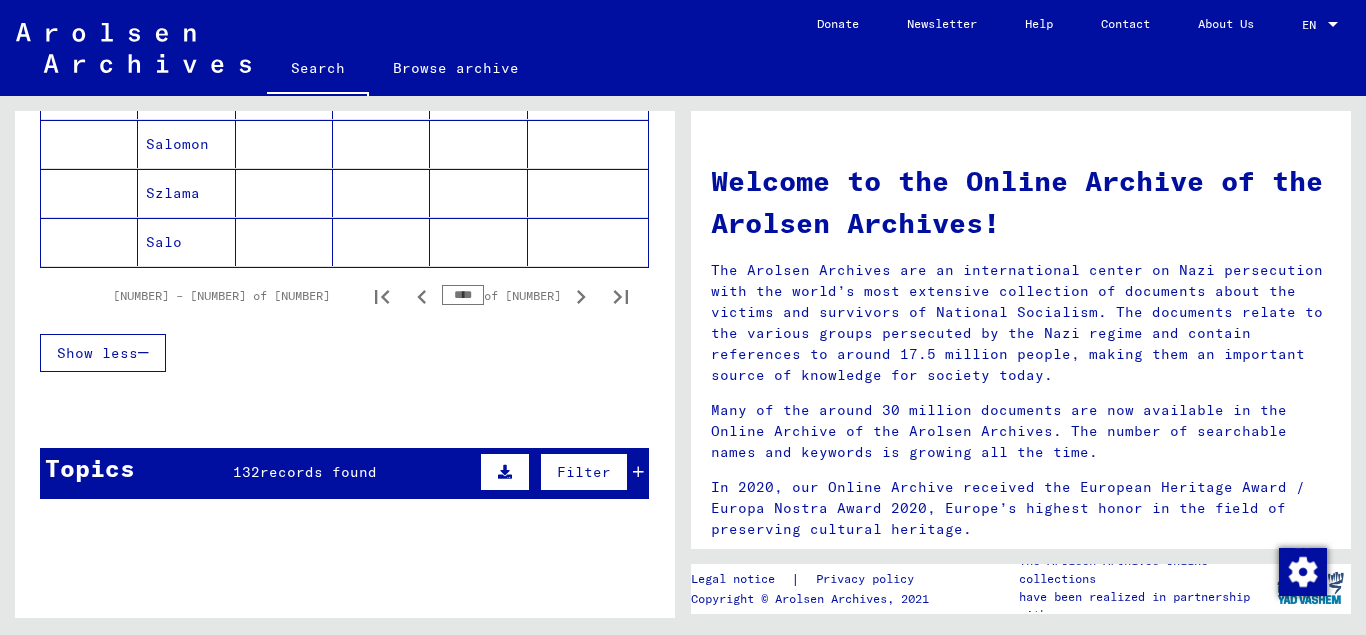 click 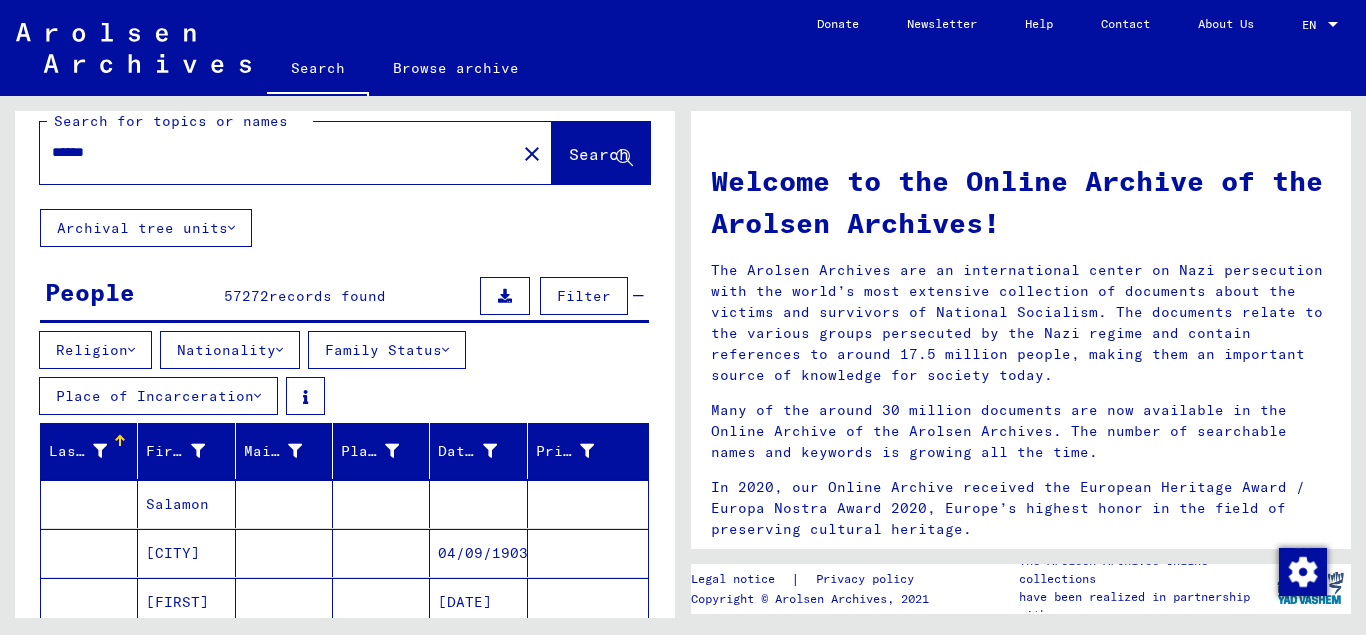 scroll, scrollTop: 0, scrollLeft: 0, axis: both 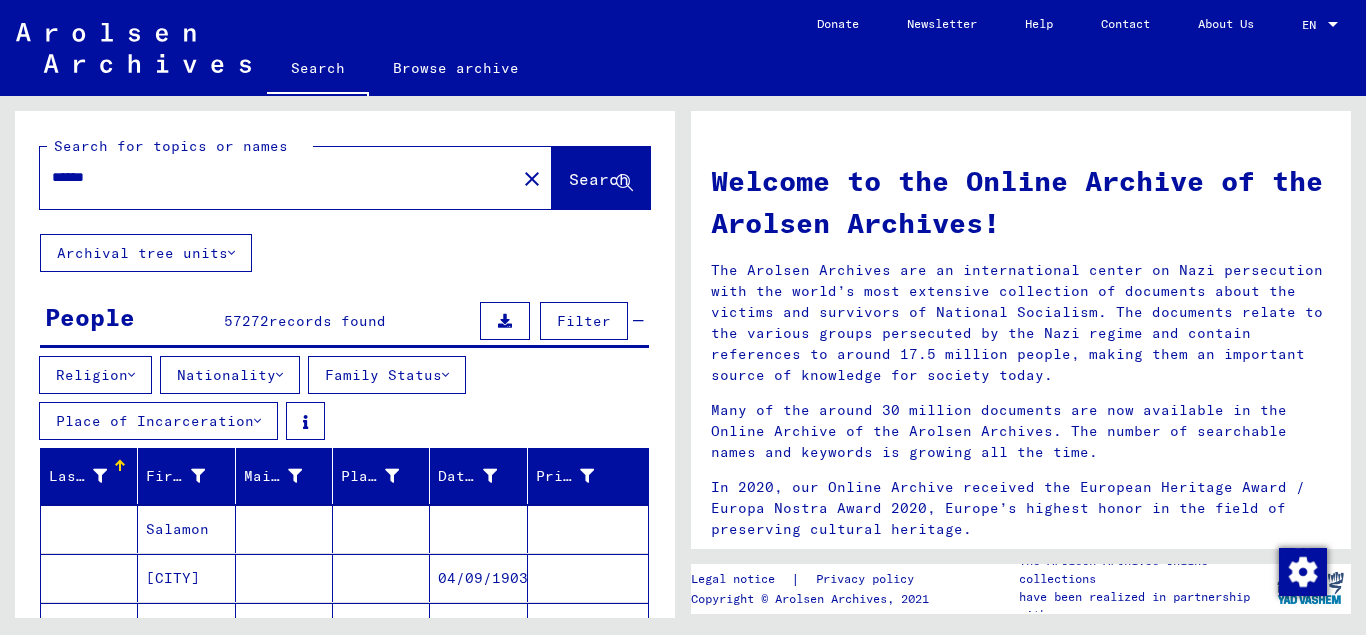 drag, startPoint x: 136, startPoint y: 181, endPoint x: 39, endPoint y: 180, distance: 97.00516 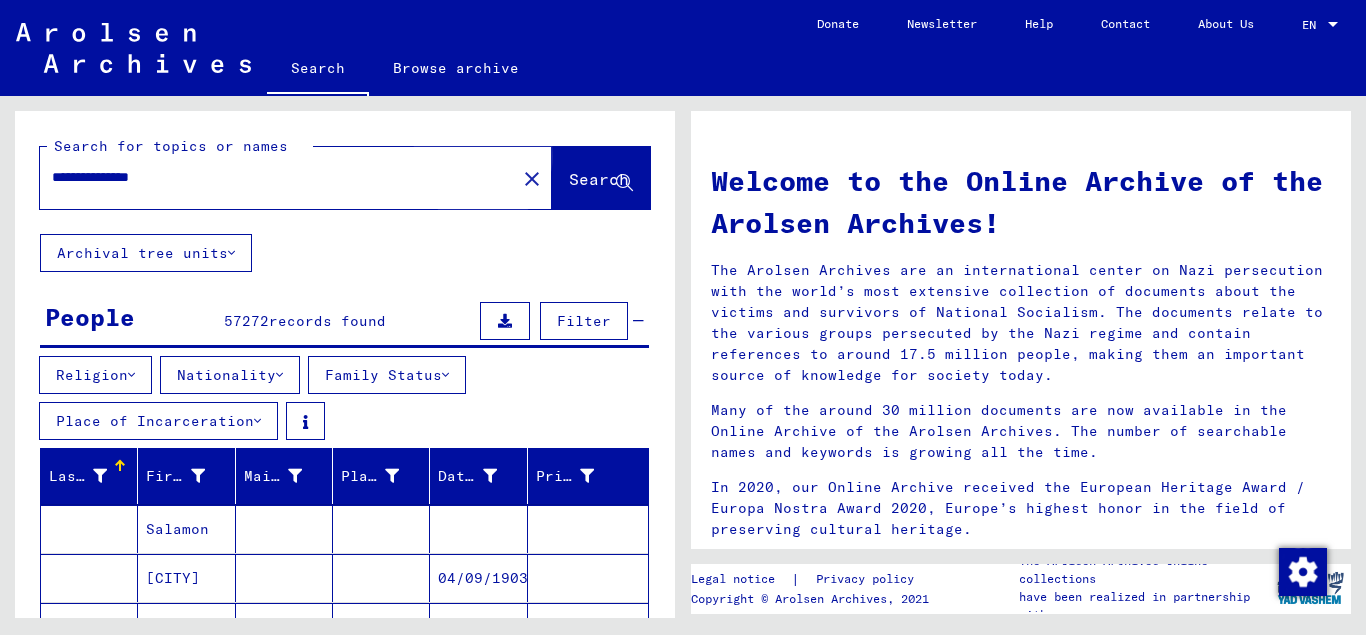 click on "Search" 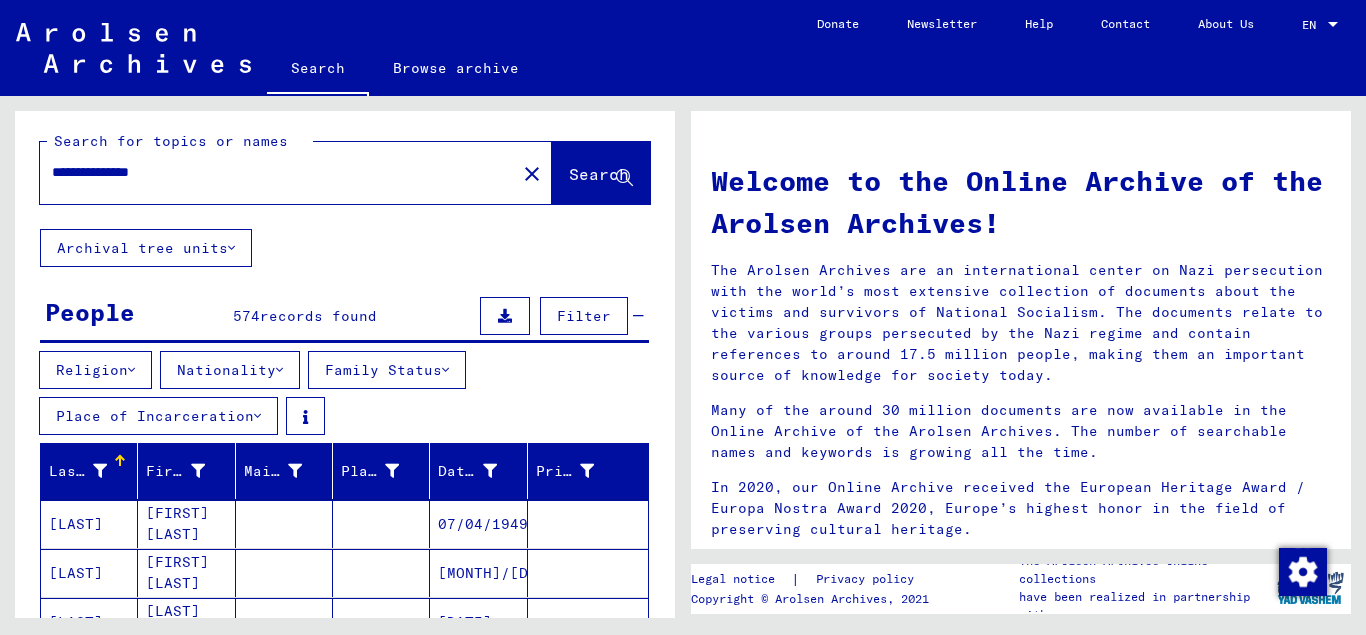 scroll, scrollTop: 0, scrollLeft: 0, axis: both 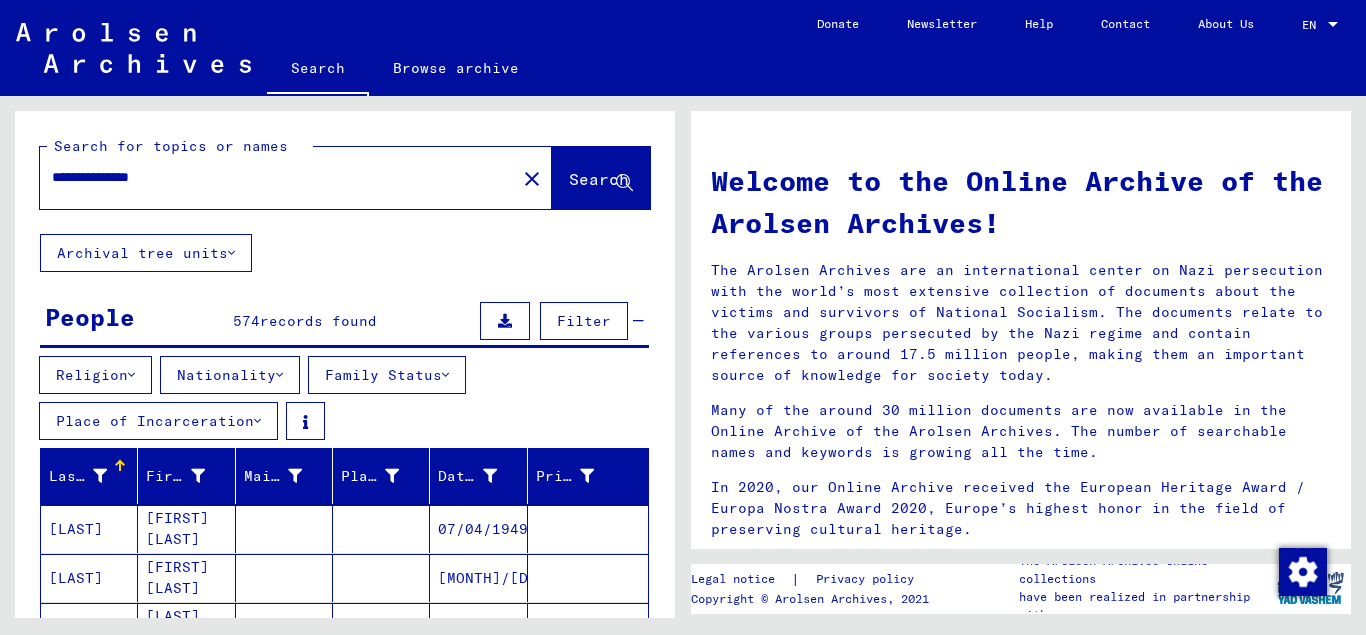 drag, startPoint x: 197, startPoint y: 182, endPoint x: 0, endPoint y: 189, distance: 197.12433 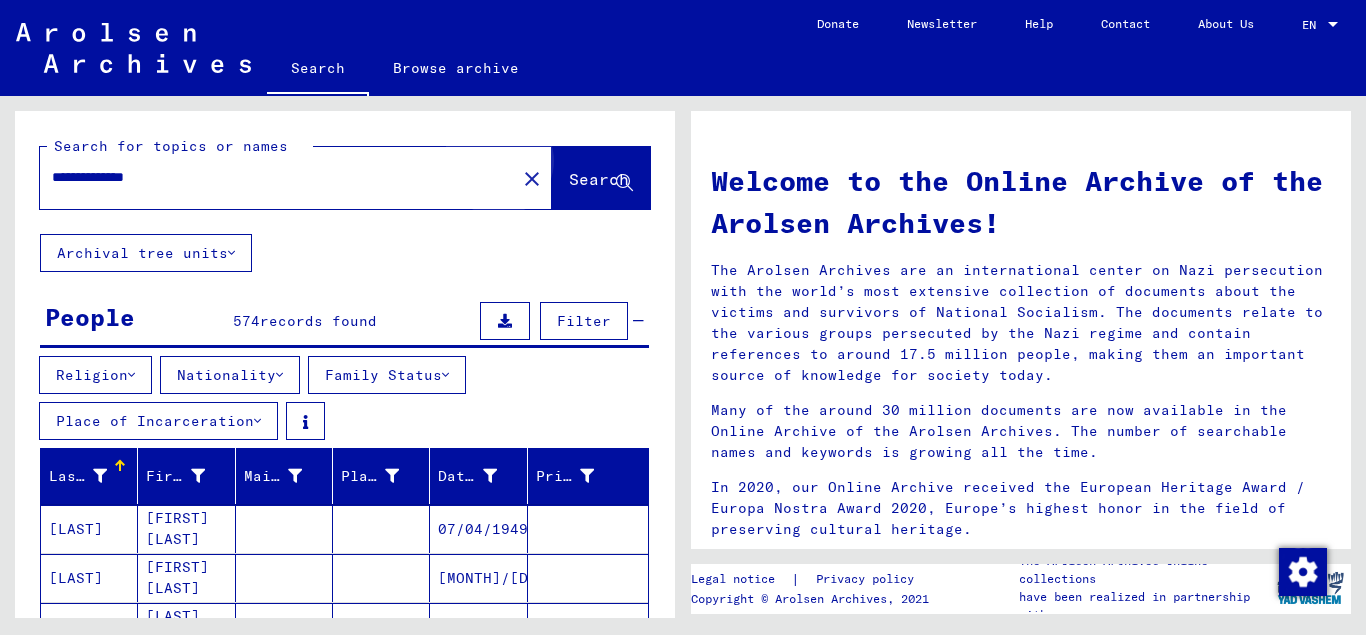 click on "Search" 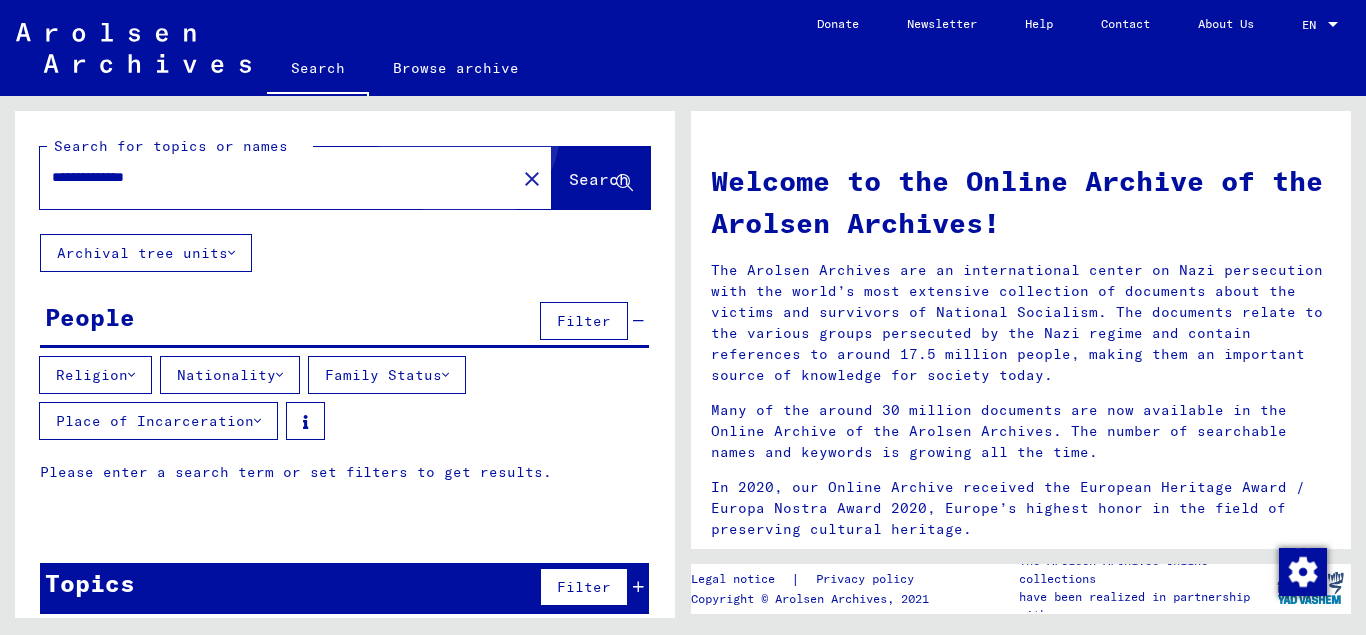 click on "Search" 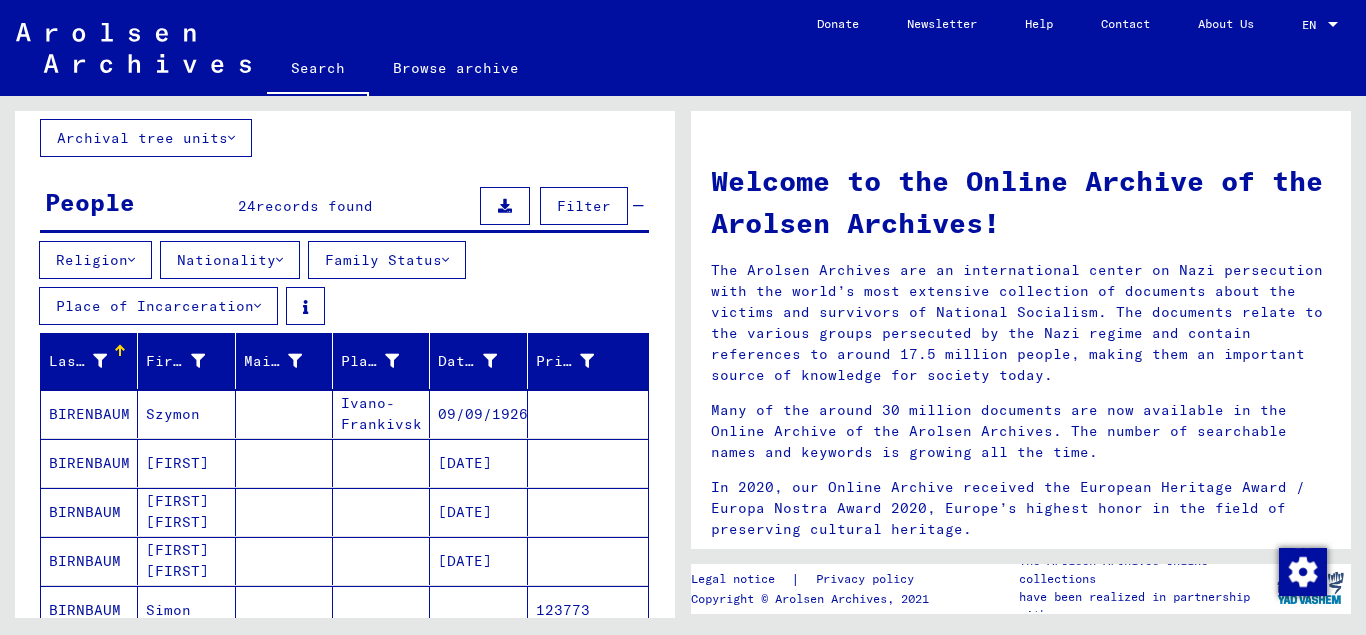scroll, scrollTop: 216, scrollLeft: 0, axis: vertical 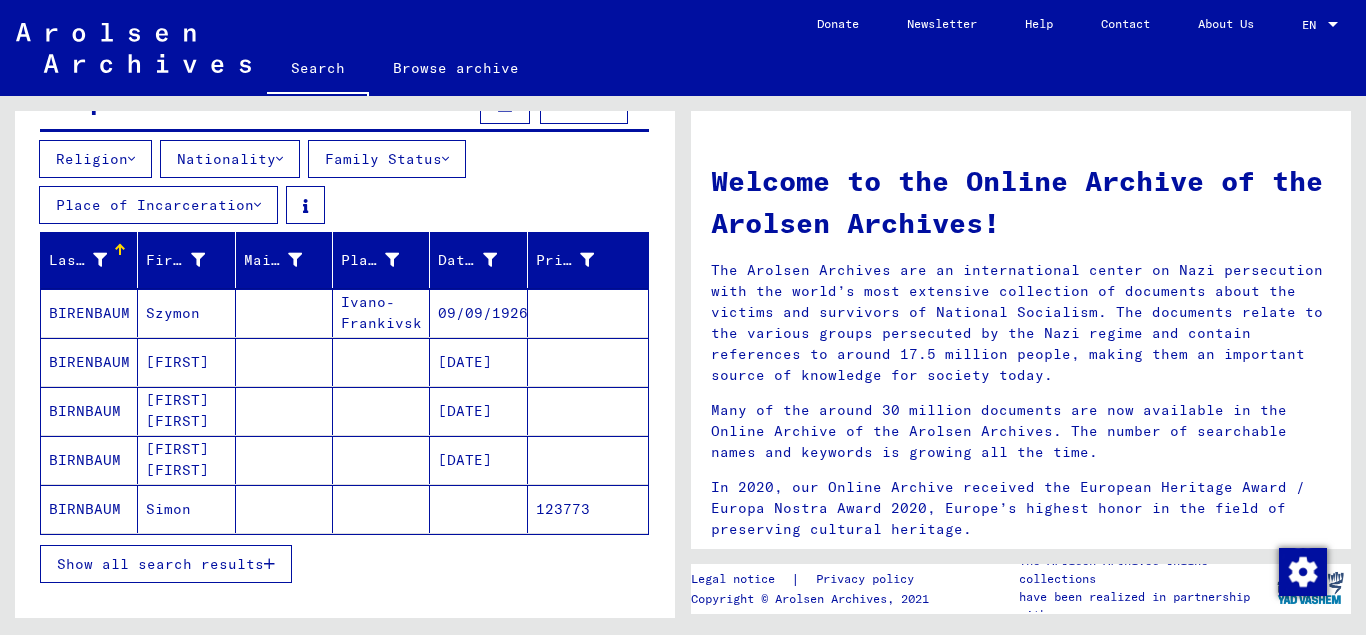 click on "BIRNBAUM" 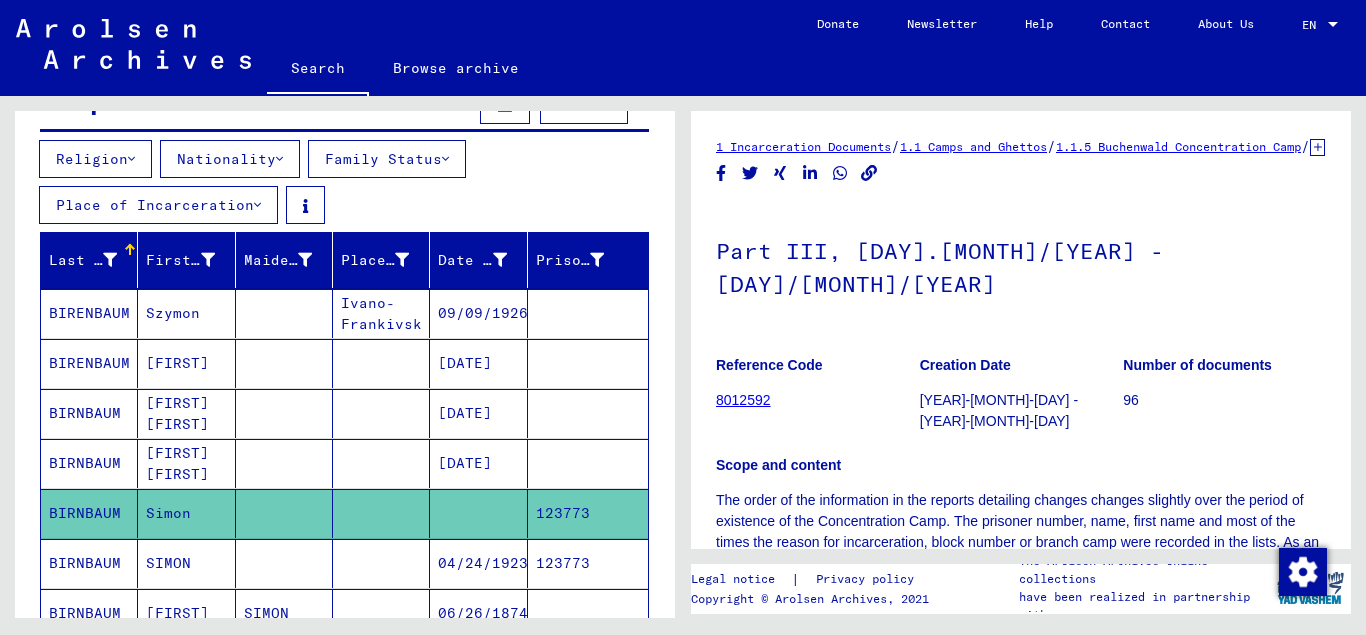 click on "BIRNBAUM" 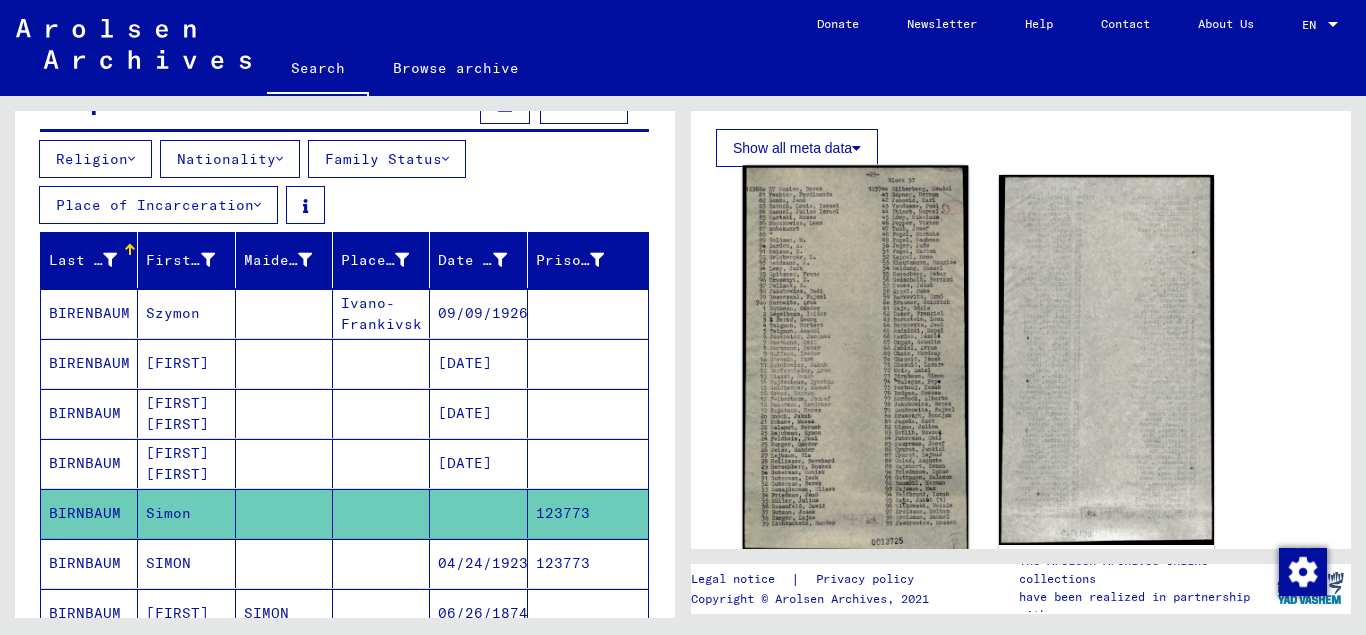 scroll, scrollTop: 540, scrollLeft: 0, axis: vertical 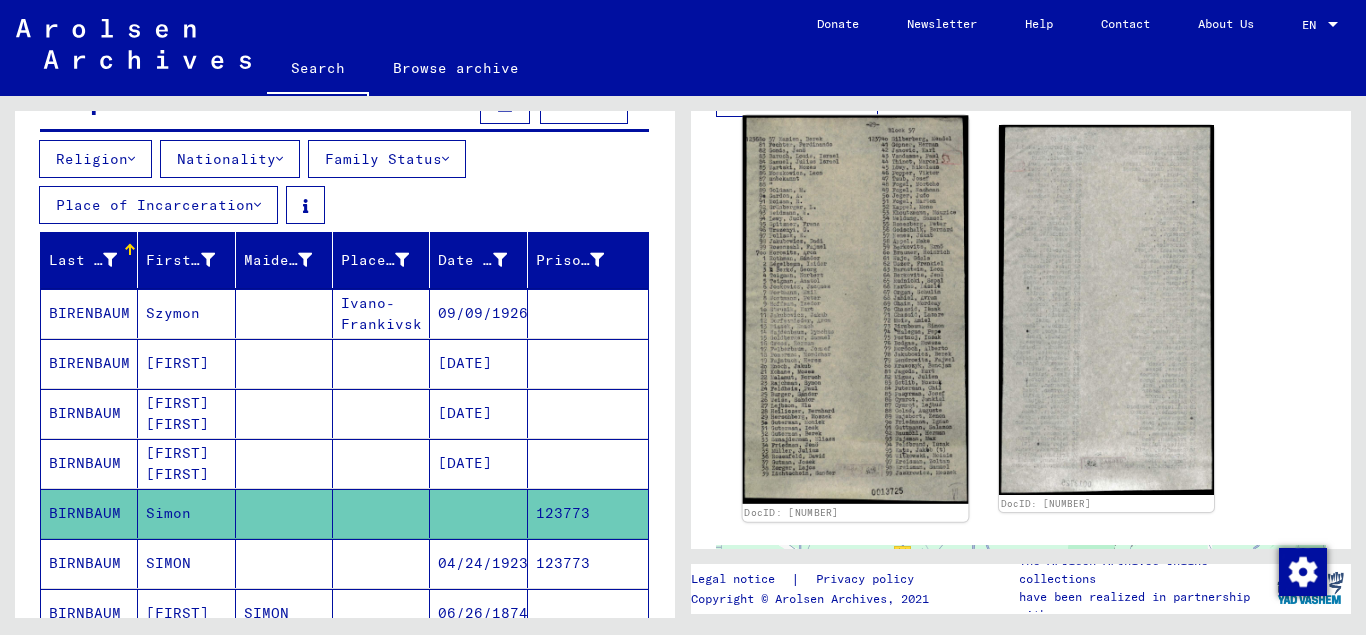 click 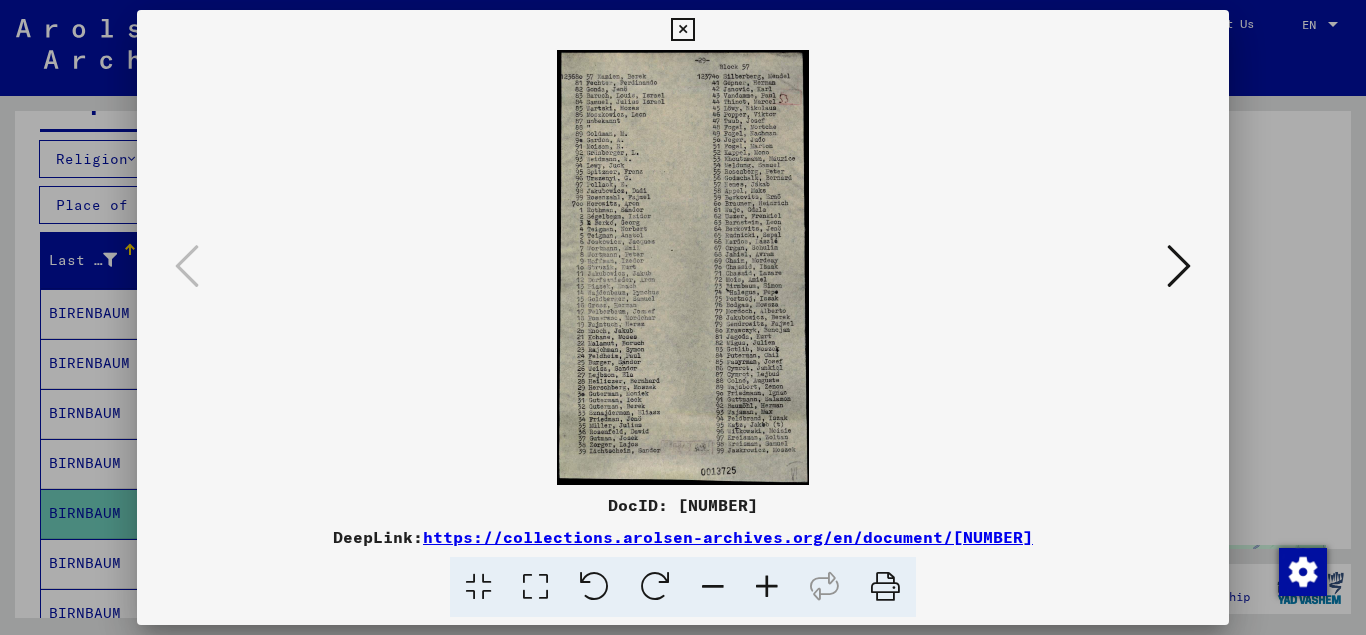 click at bounding box center (683, 267) 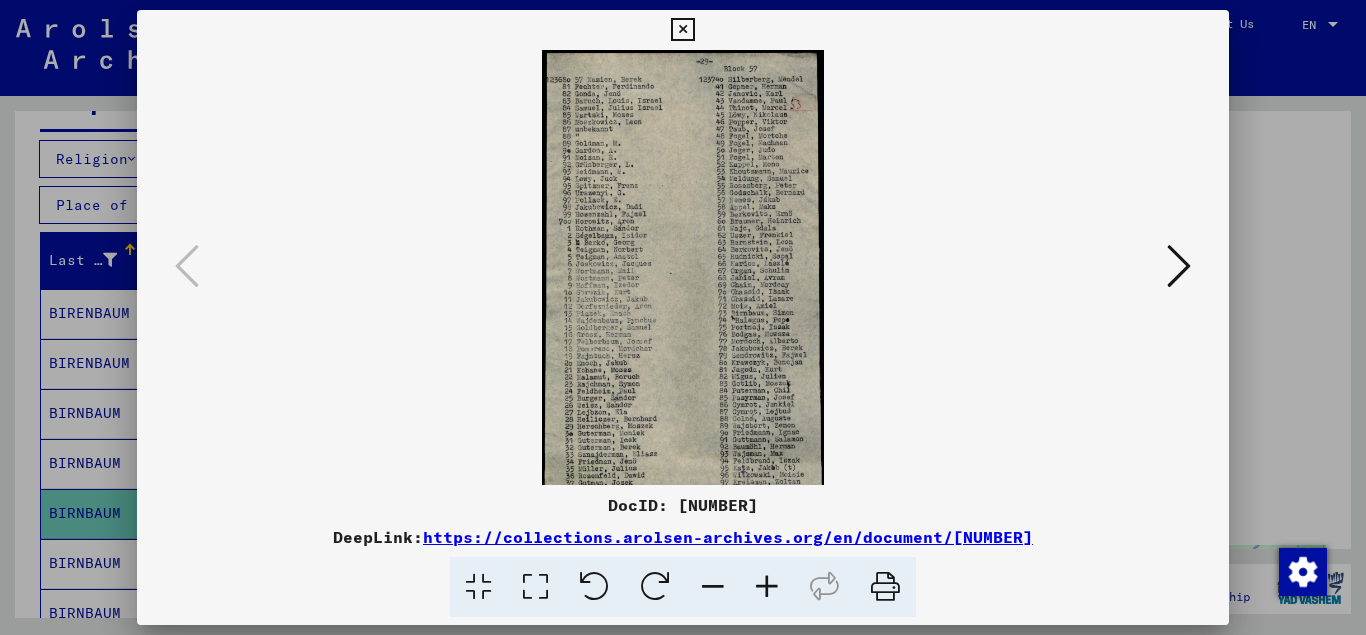 click at bounding box center (767, 587) 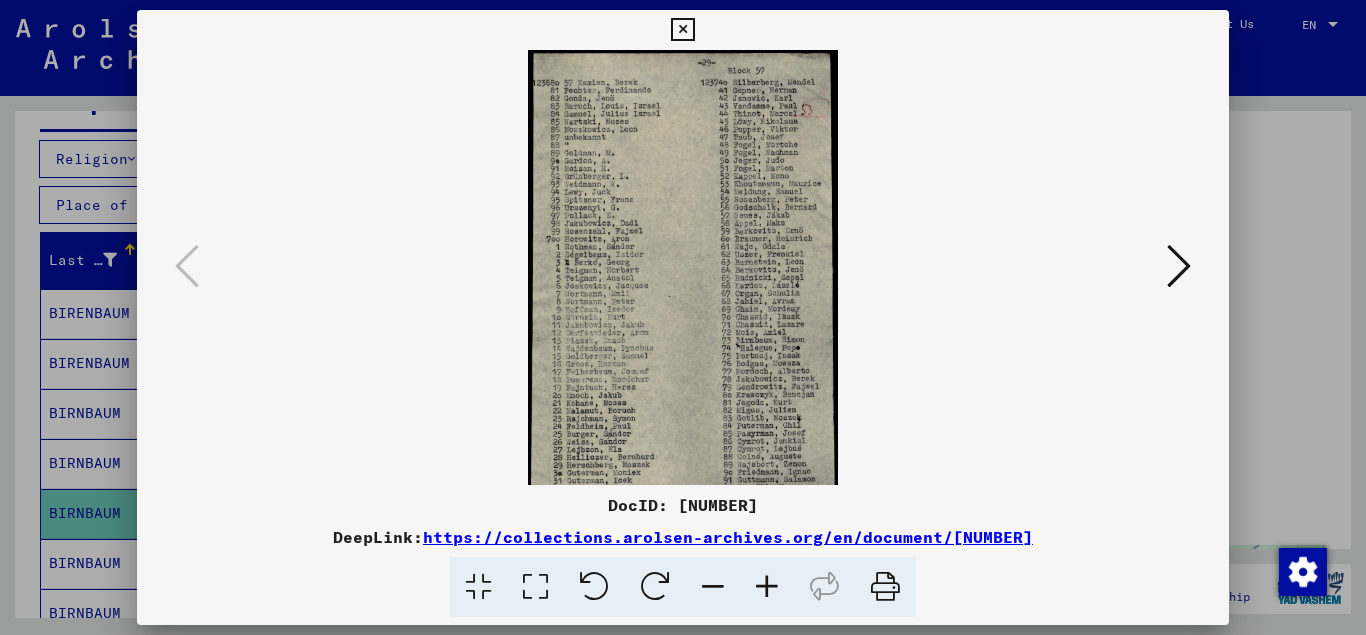 click at bounding box center (767, 587) 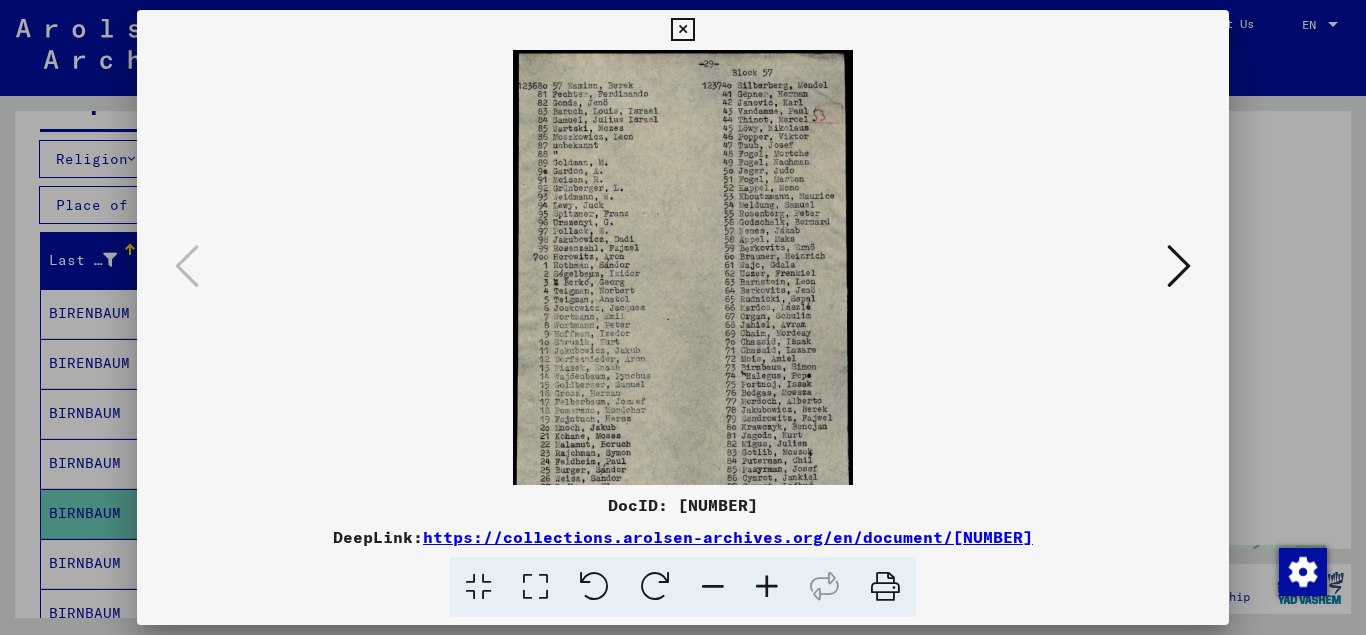 click at bounding box center (1179, 266) 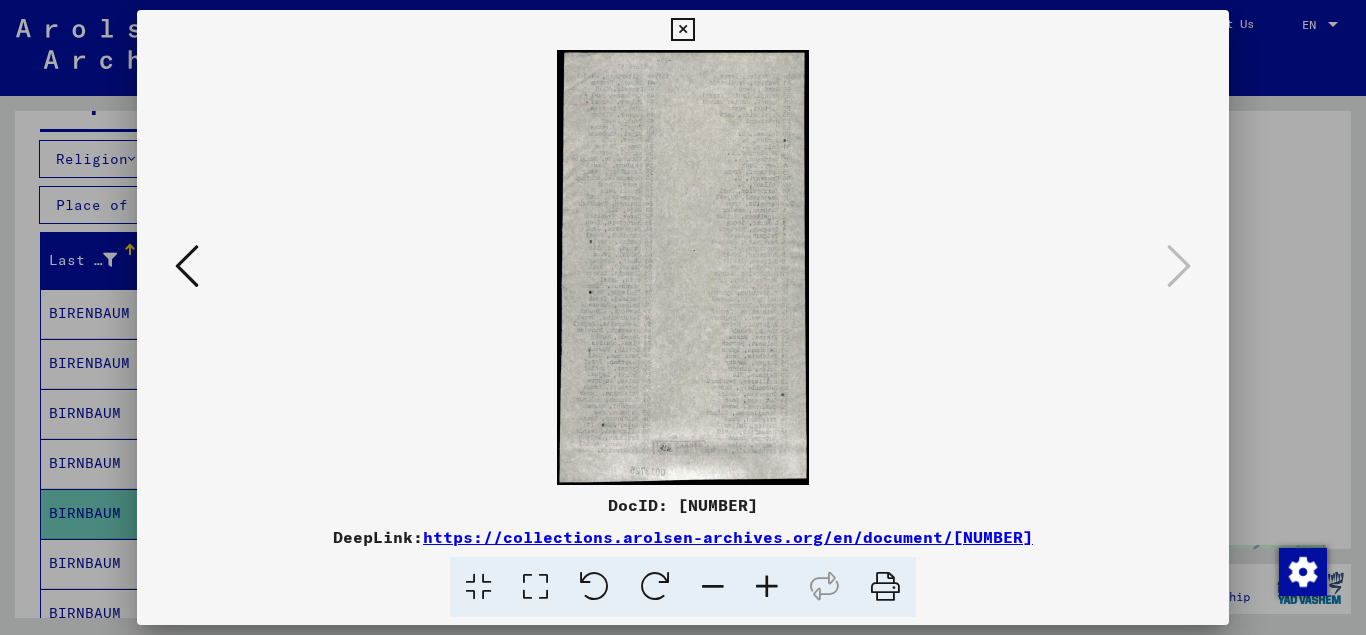 click at bounding box center [683, 267] 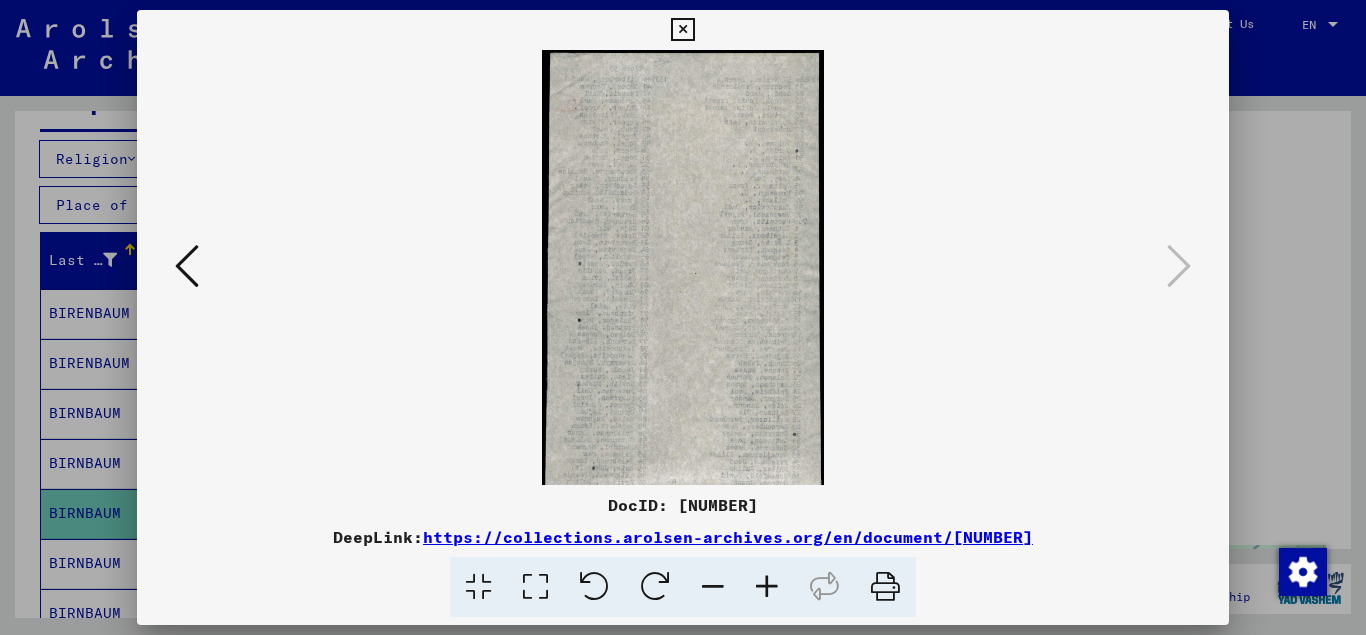 click at bounding box center [767, 587] 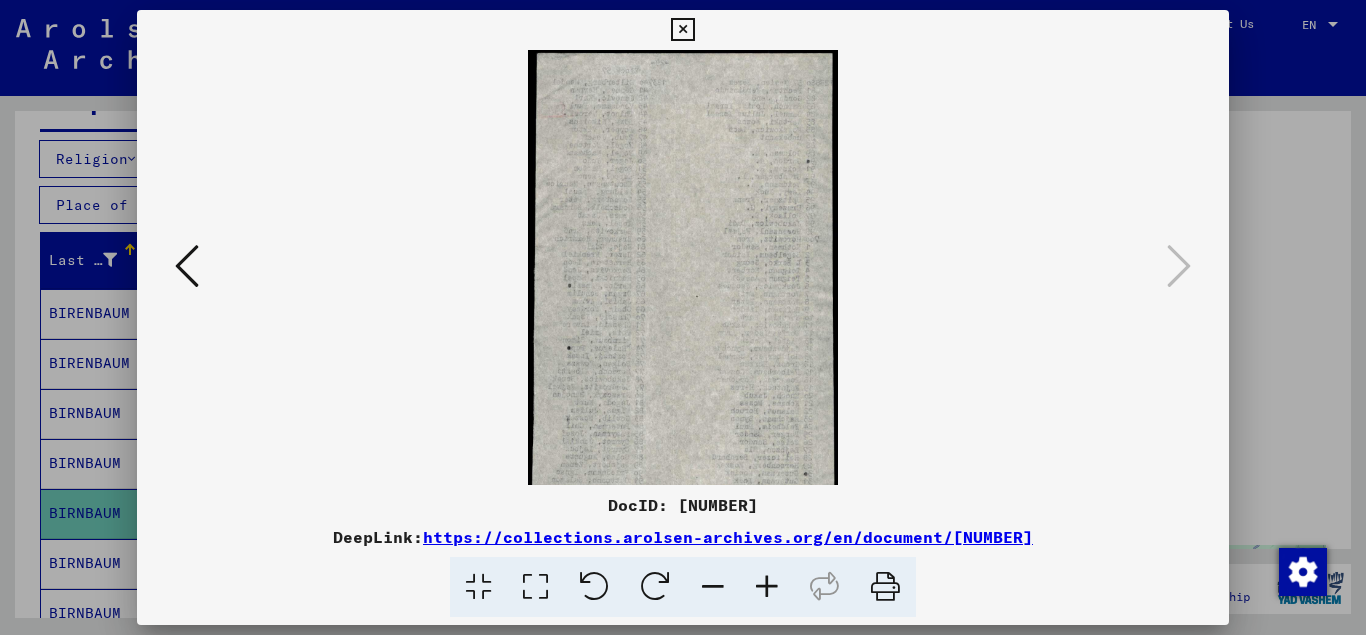 click at bounding box center [767, 587] 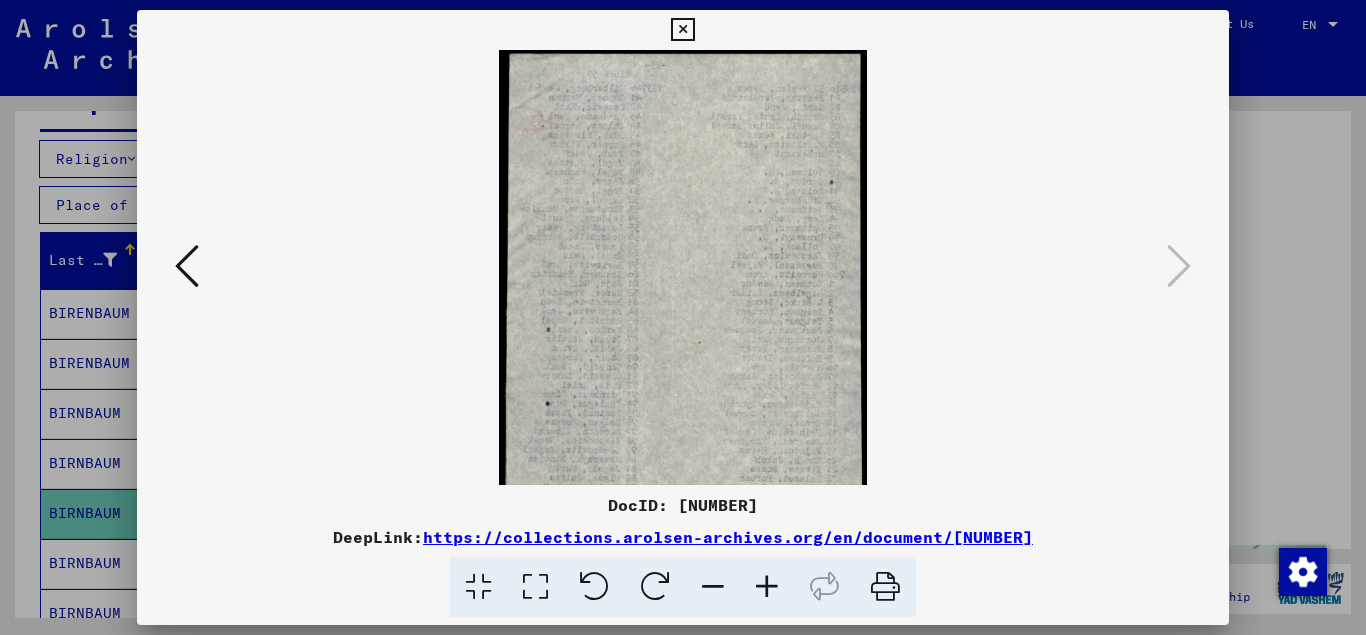 click at bounding box center [767, 587] 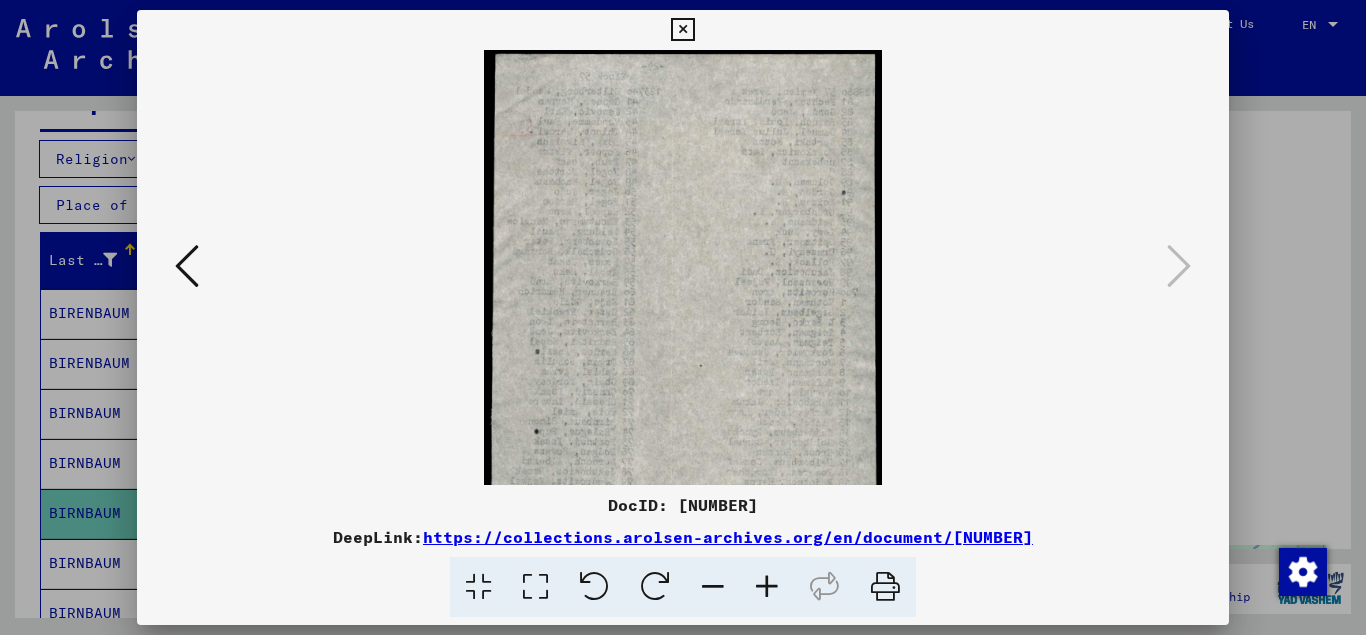 click at bounding box center [767, 587] 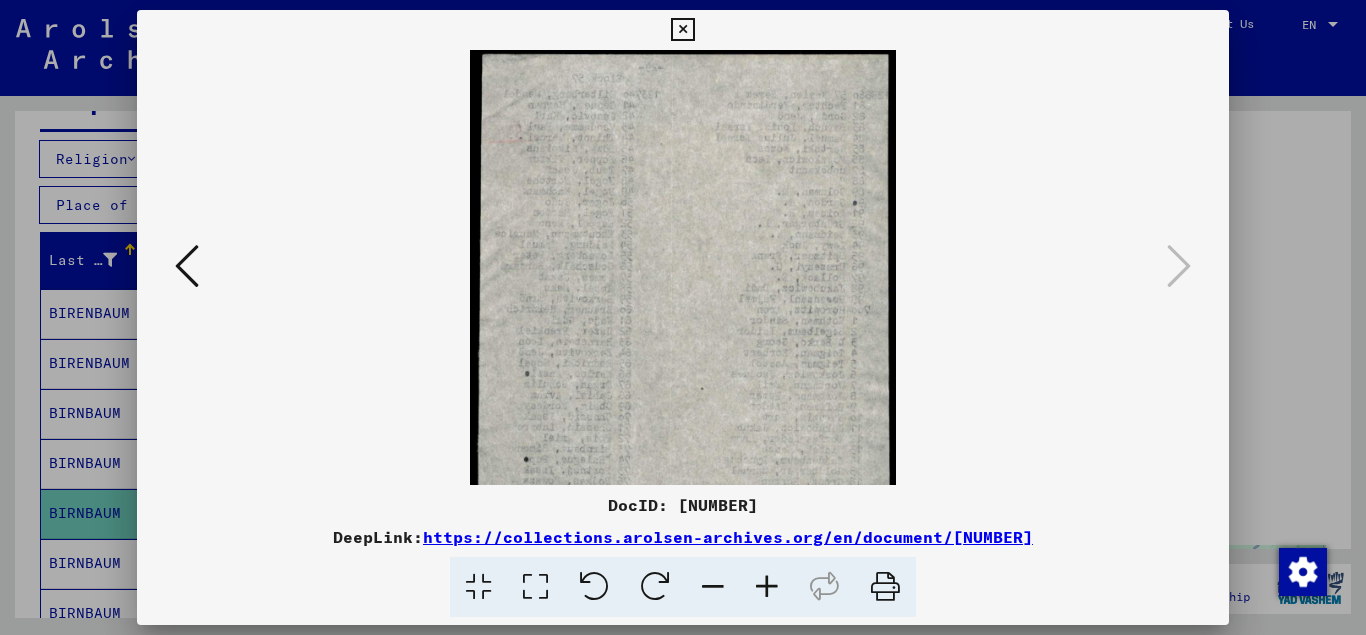 click at bounding box center [187, 266] 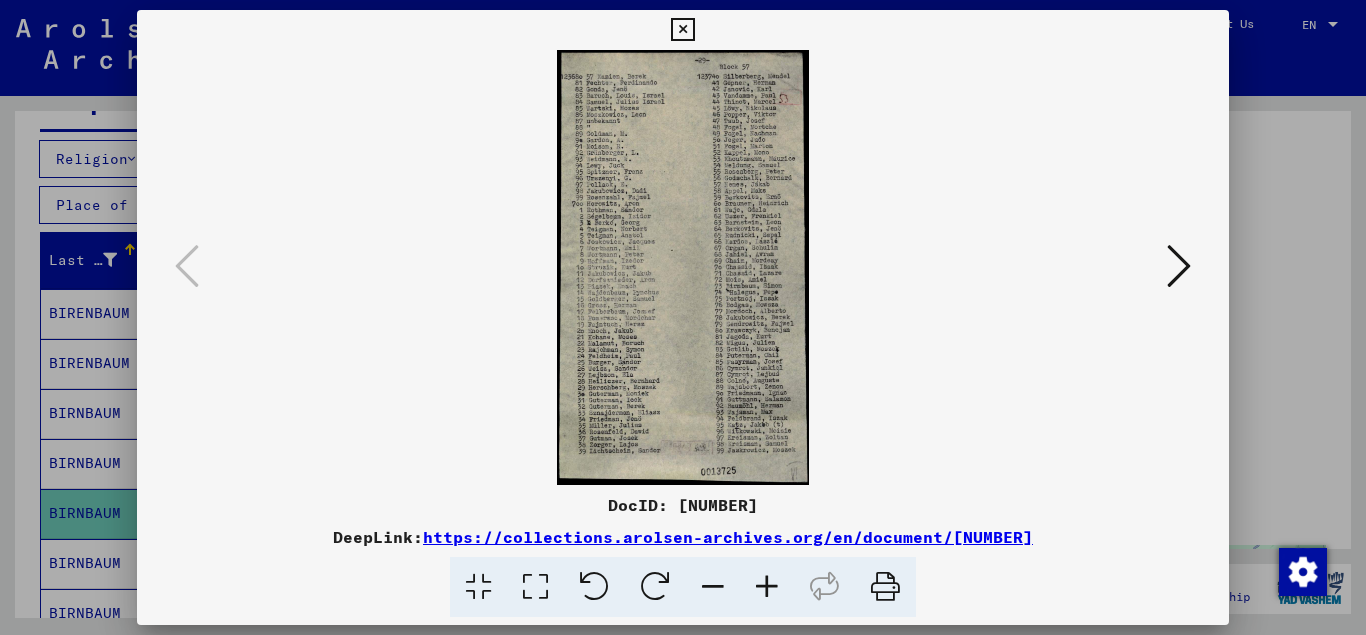 click at bounding box center (682, 30) 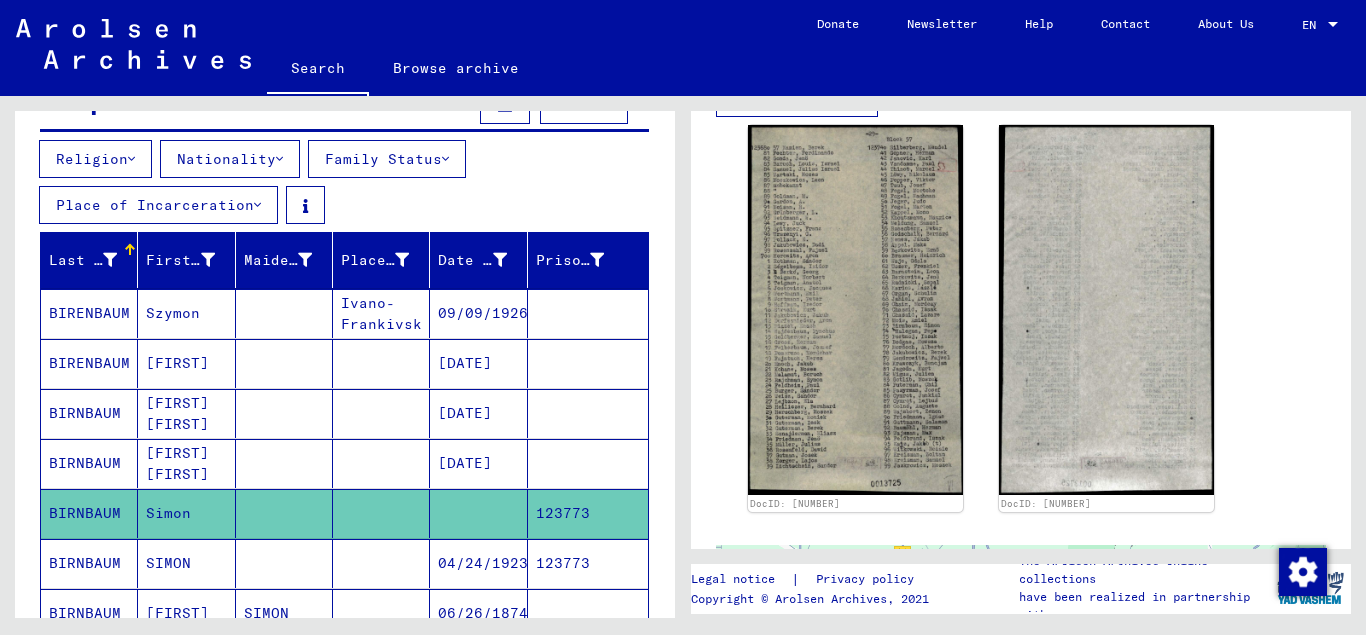 click on "BIRNBAUM" at bounding box center [89, 613] 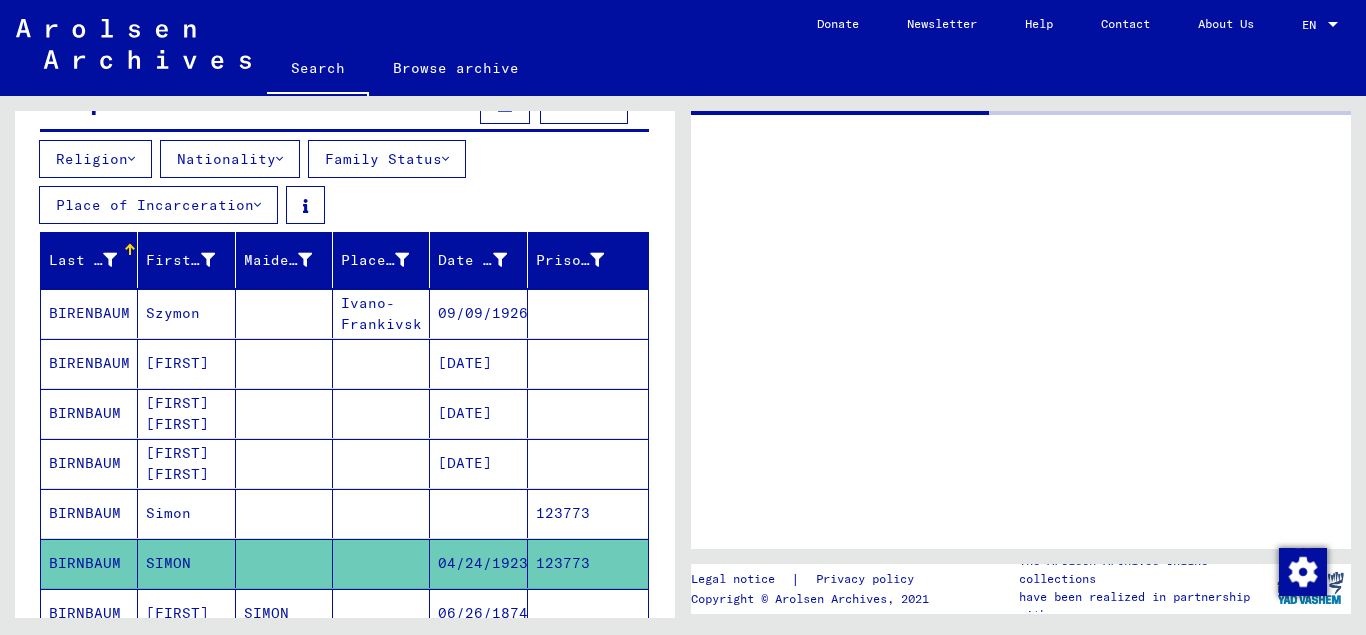 click on "BIRNBAUM" 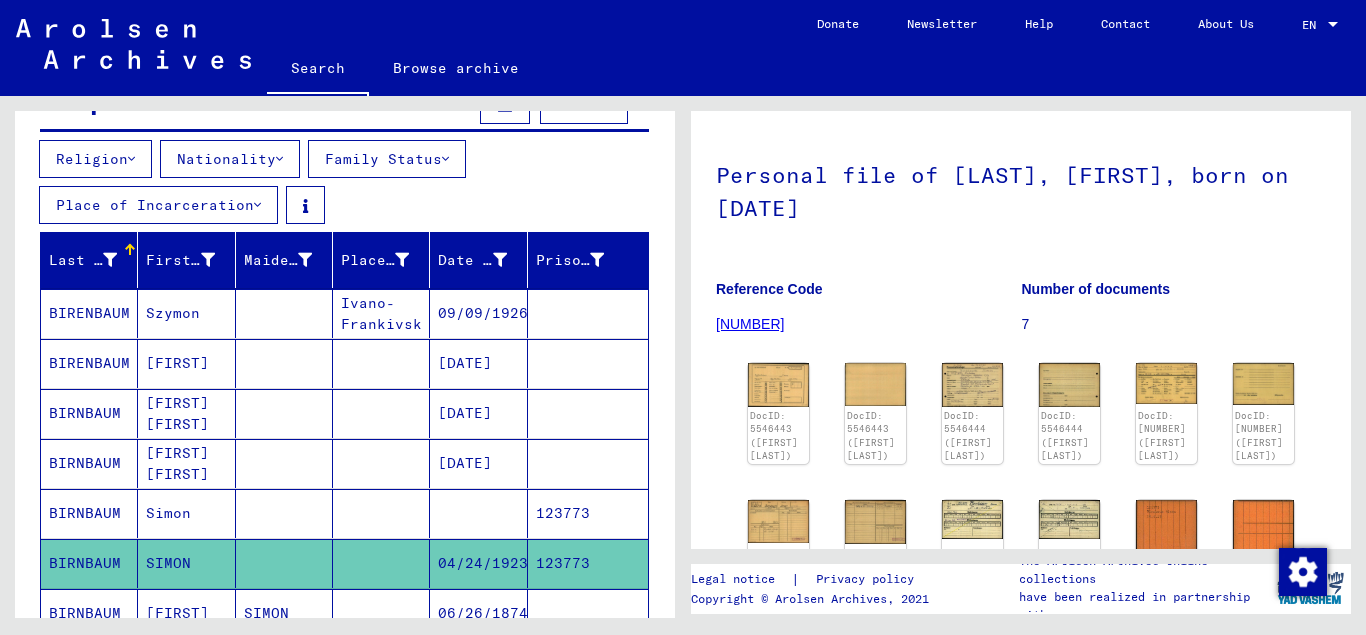 scroll, scrollTop: 108, scrollLeft: 0, axis: vertical 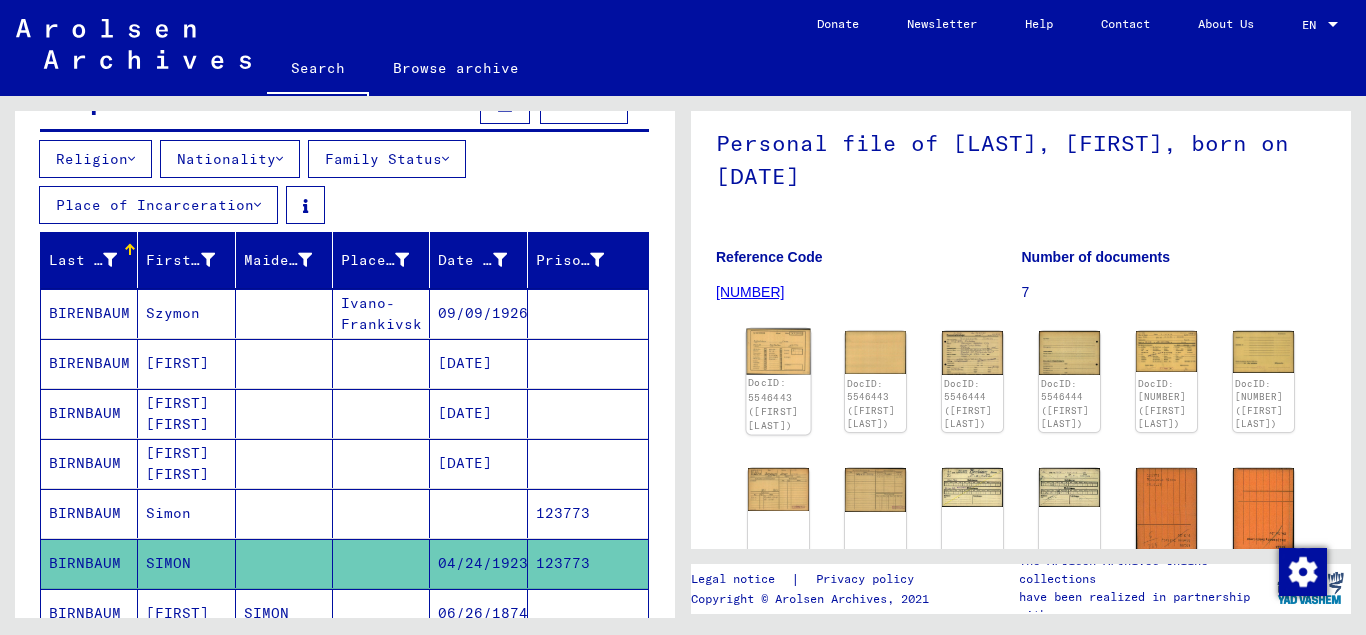 click 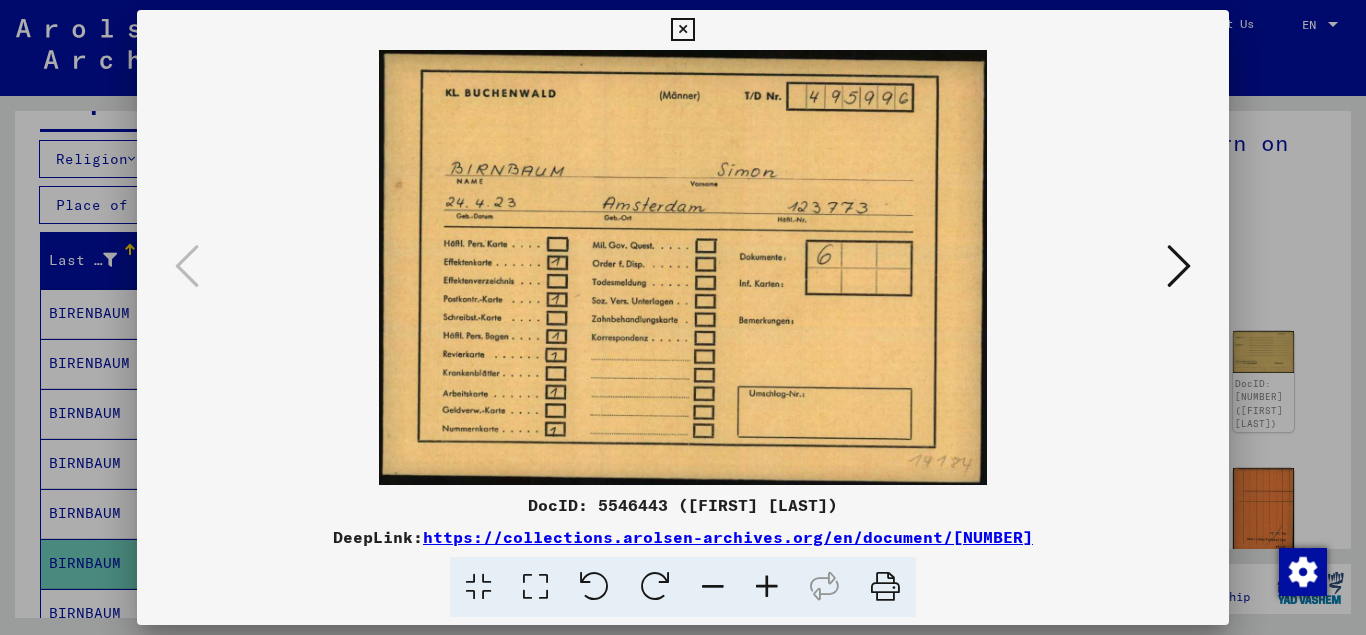 click at bounding box center (1179, 266) 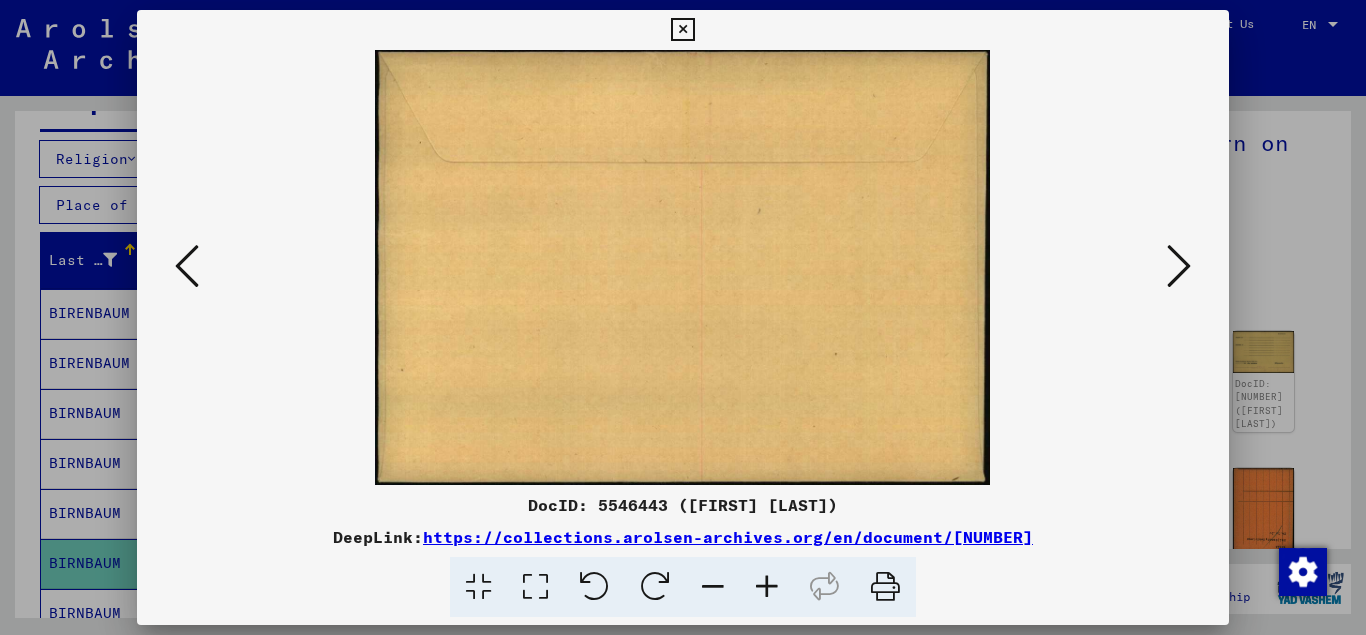 click at bounding box center (1179, 266) 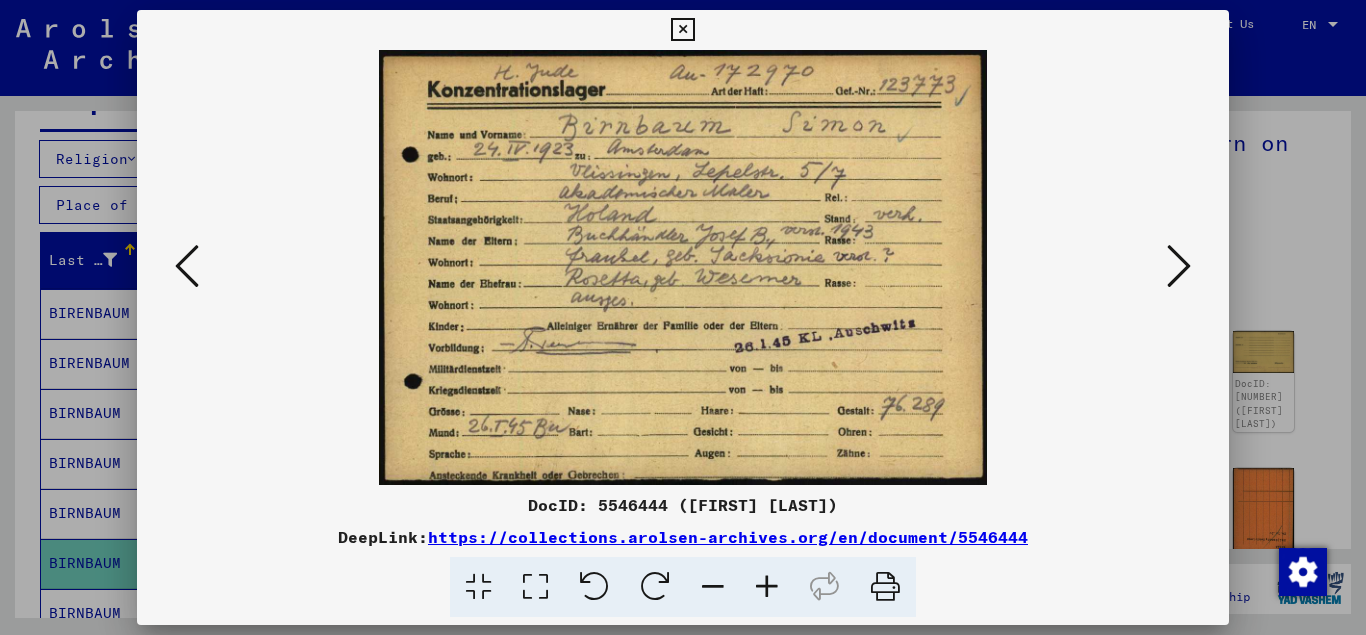 click at bounding box center (1179, 266) 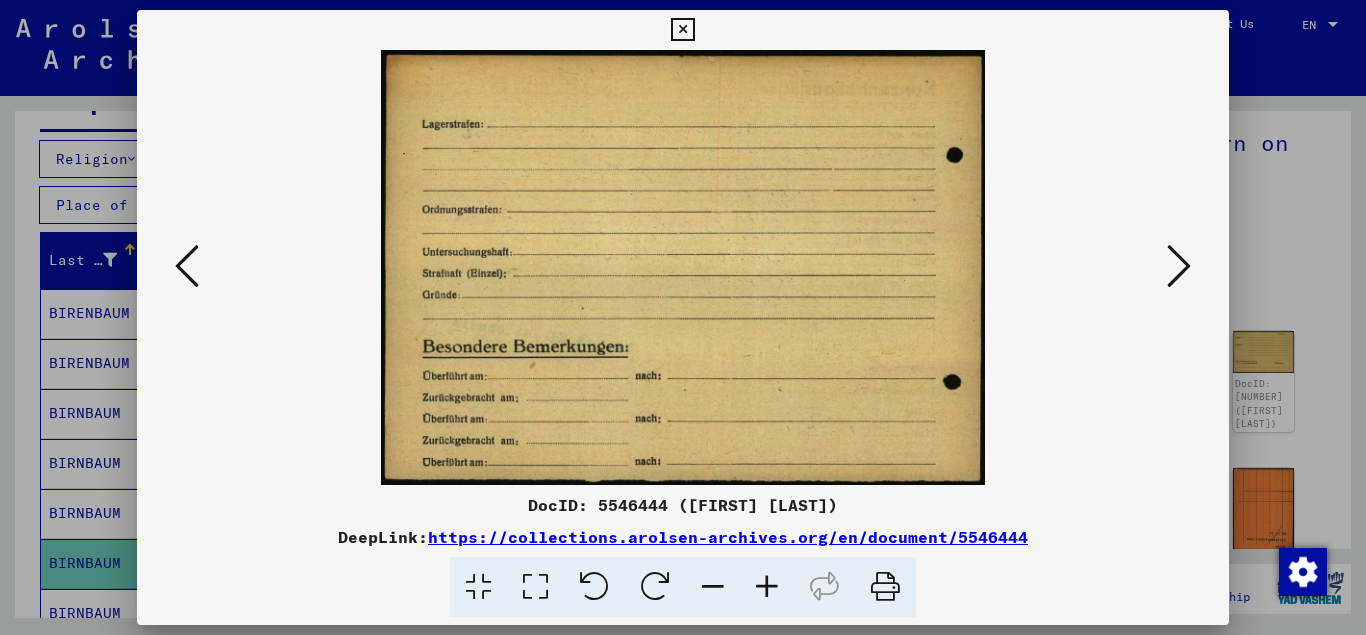click at bounding box center (1179, 266) 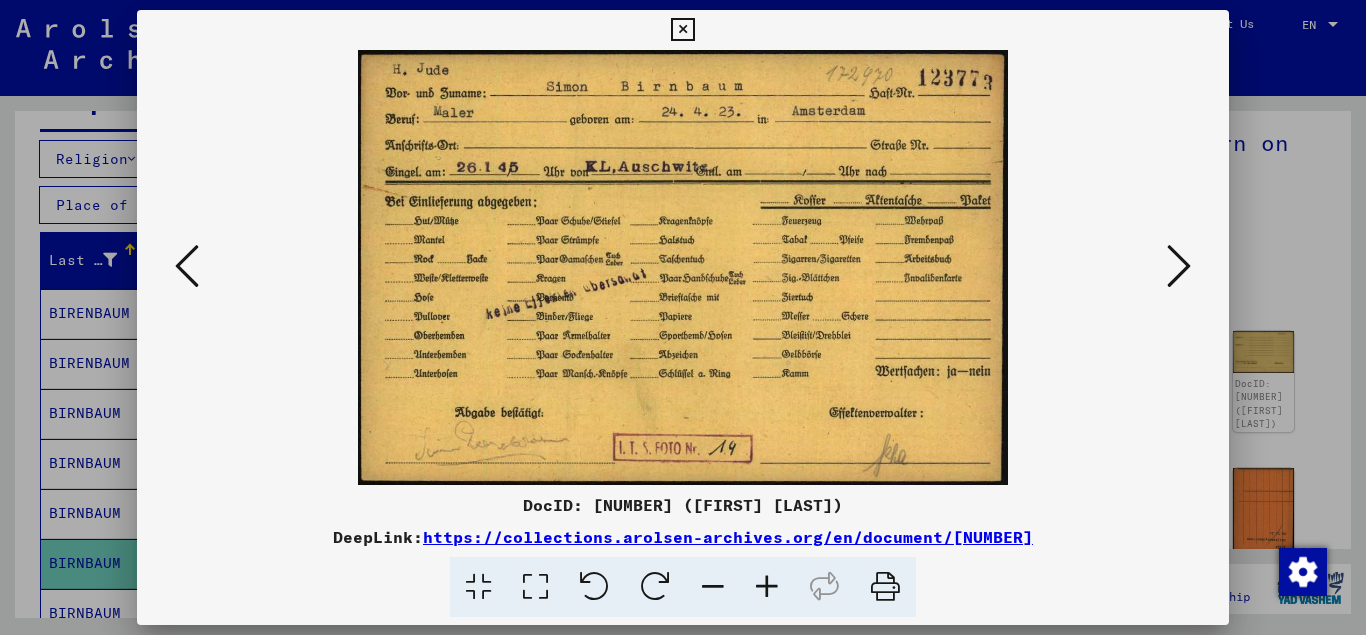 click at bounding box center (1179, 266) 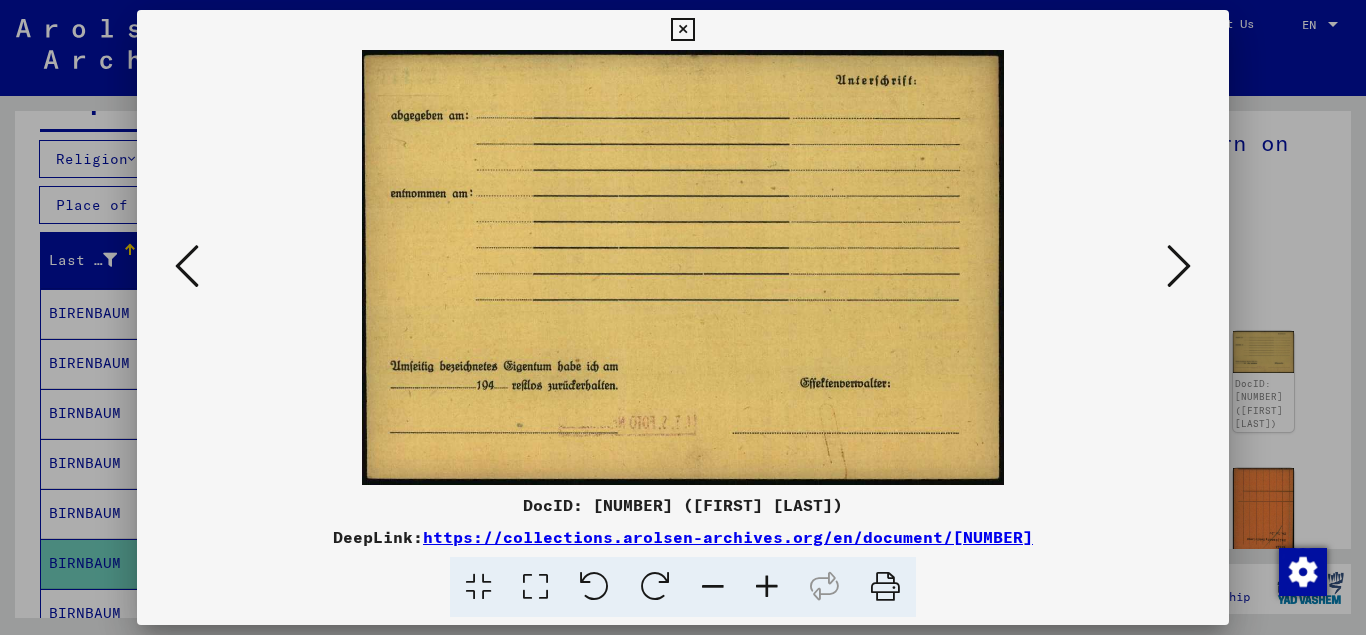 click at bounding box center (1179, 266) 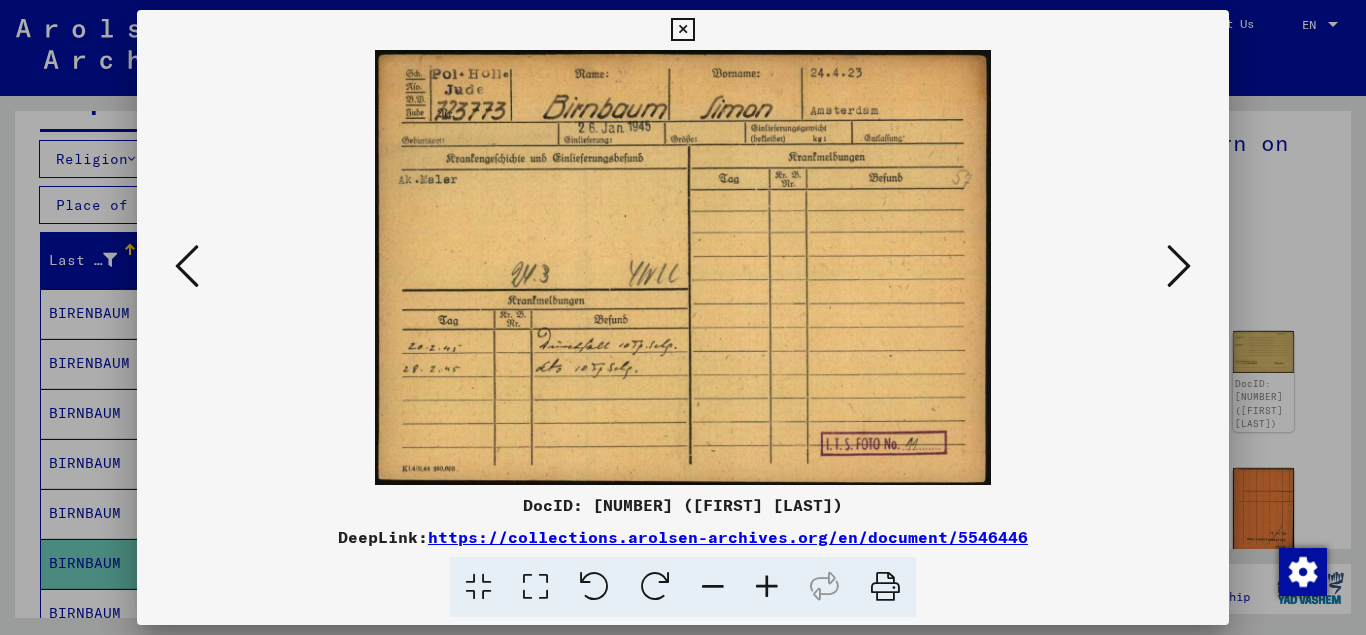 click at bounding box center [1179, 266] 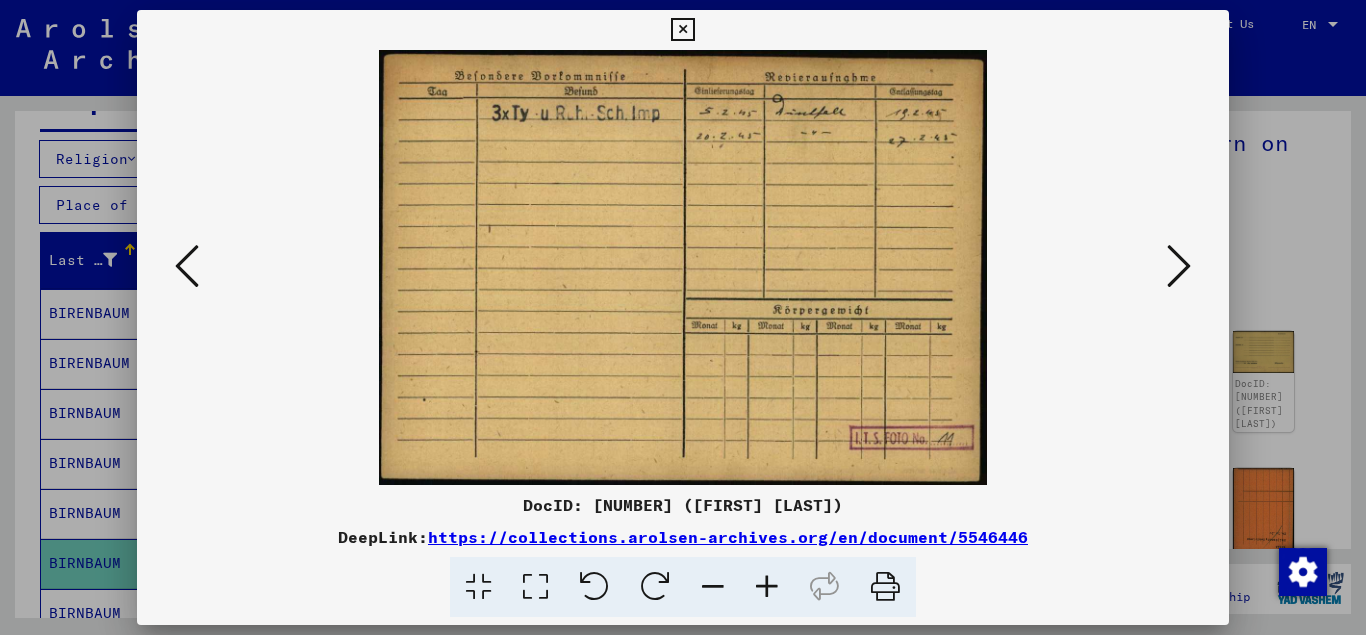 click at bounding box center (1179, 266) 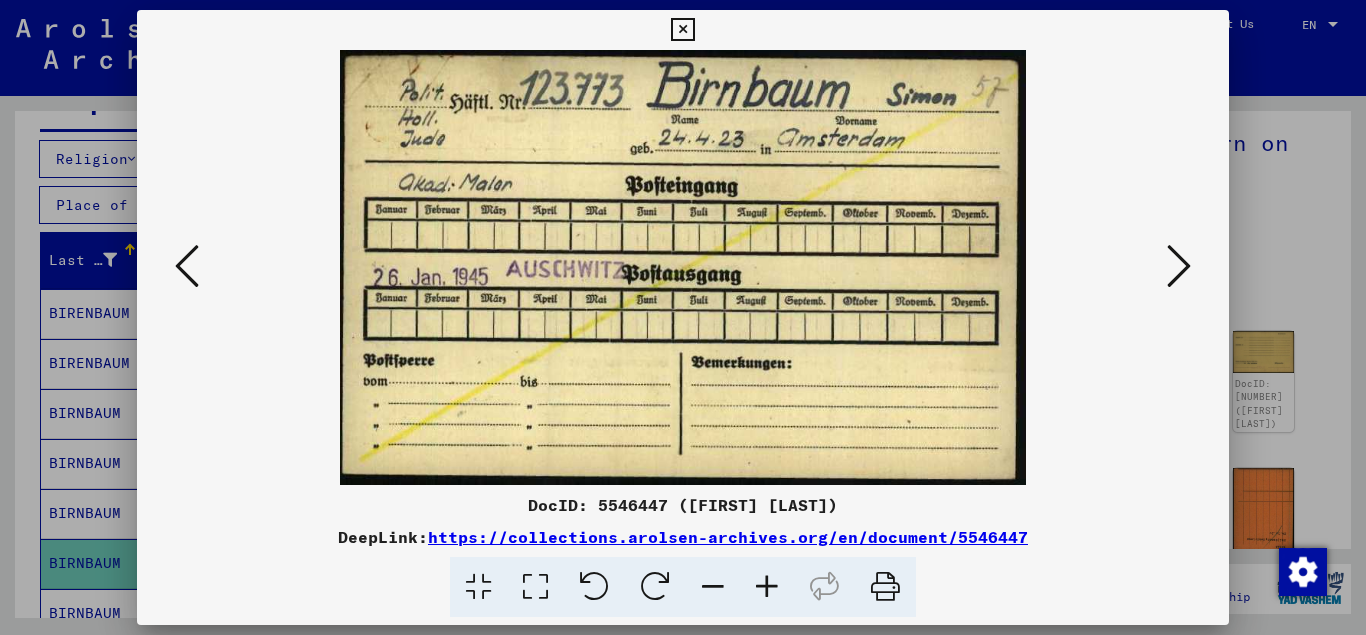 click at bounding box center (1179, 266) 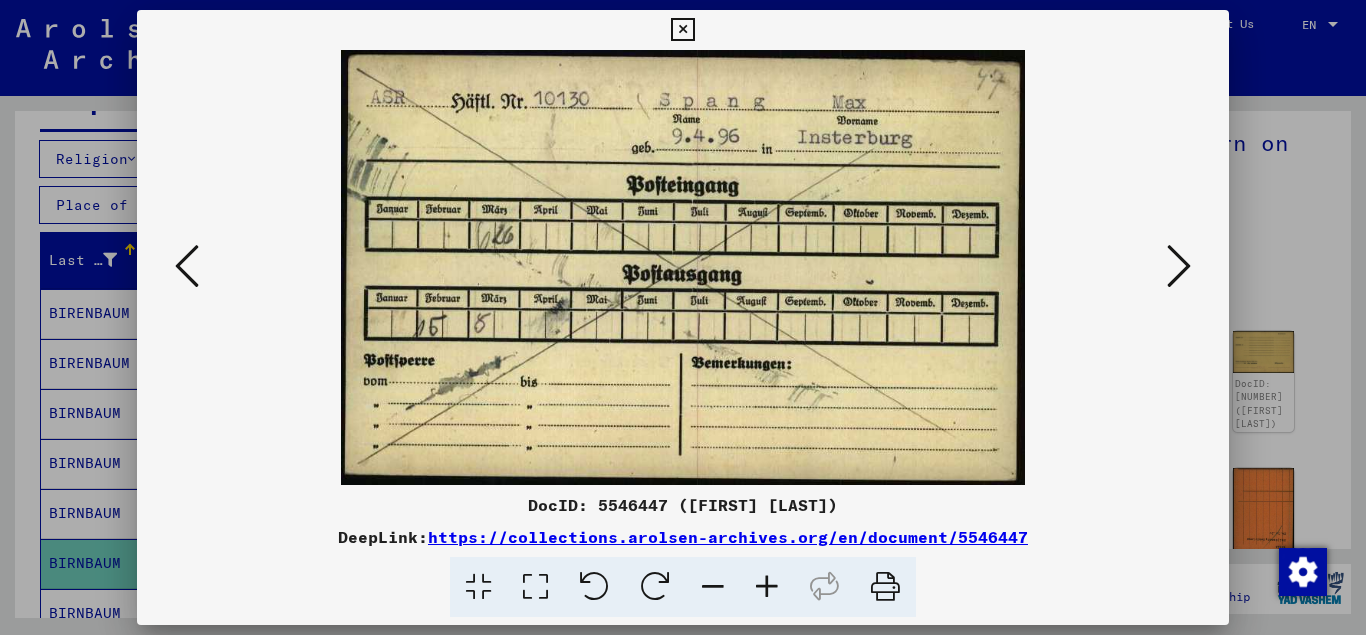 click at bounding box center [1179, 266] 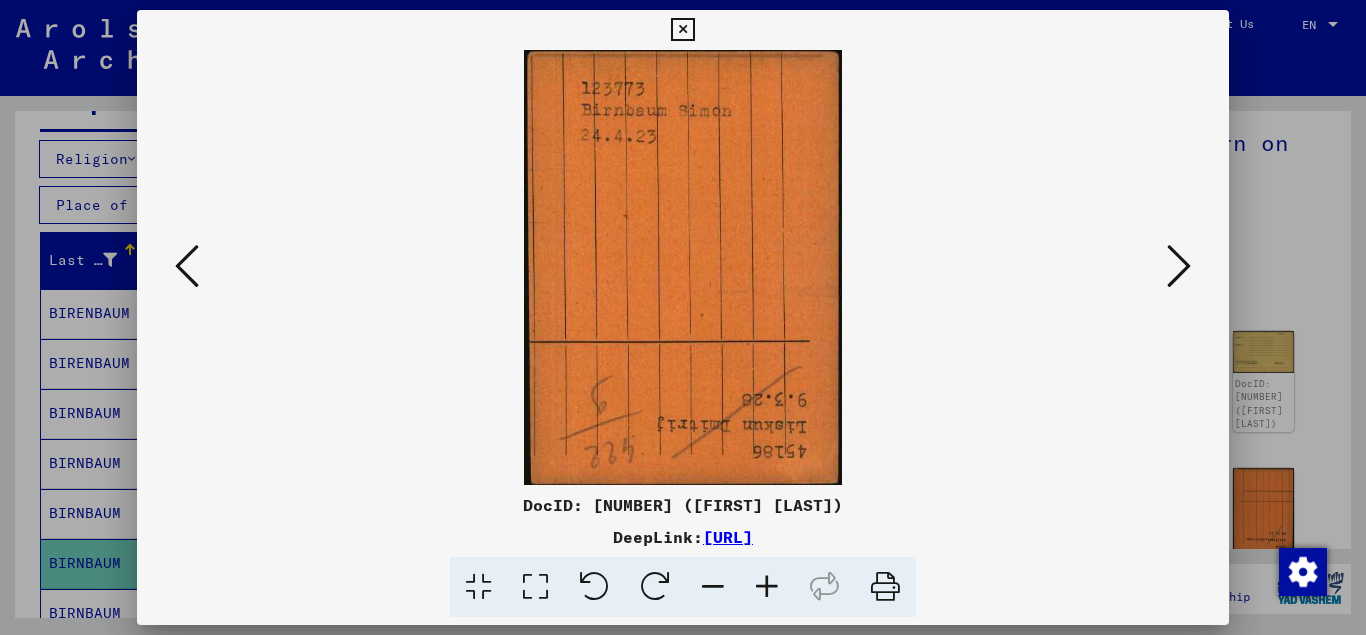 click at bounding box center [1179, 266] 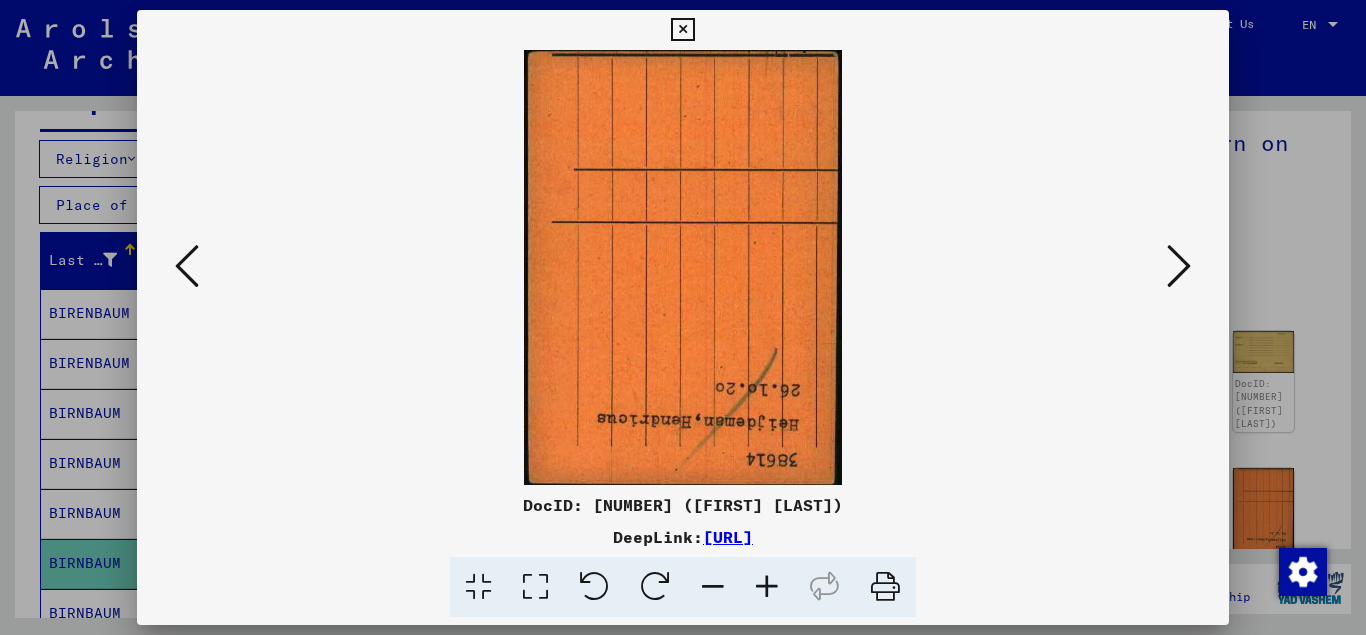 click at bounding box center (1179, 266) 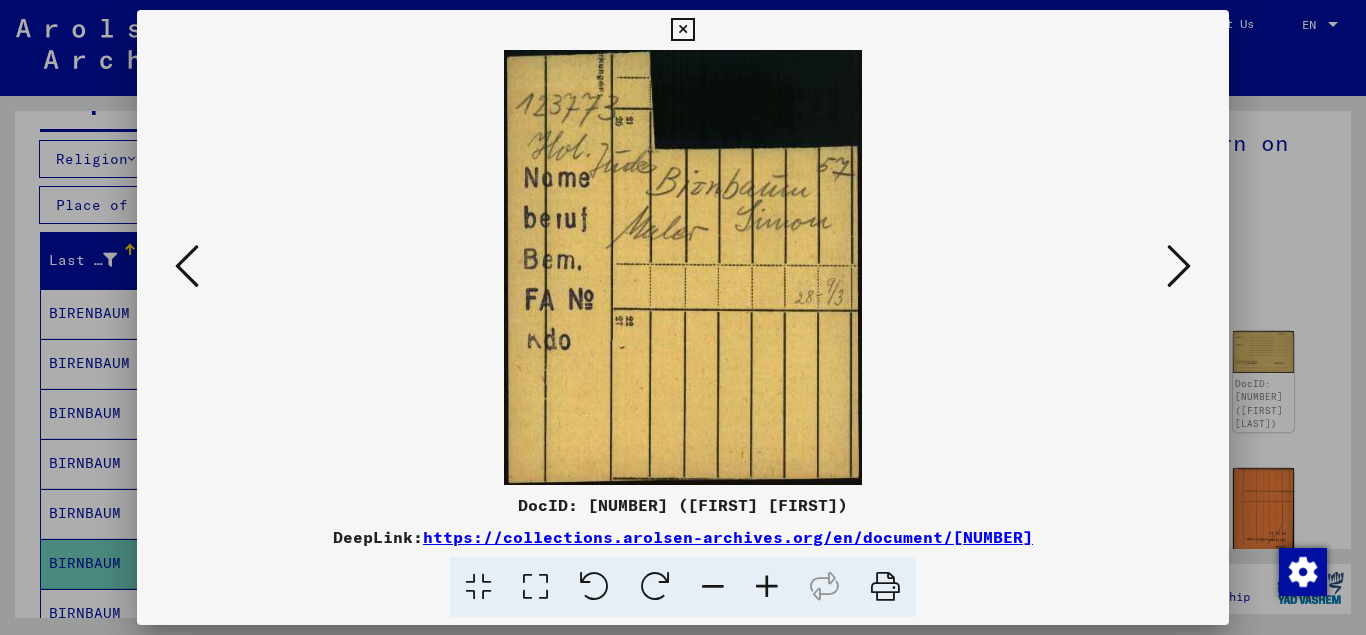 click at bounding box center [1179, 266] 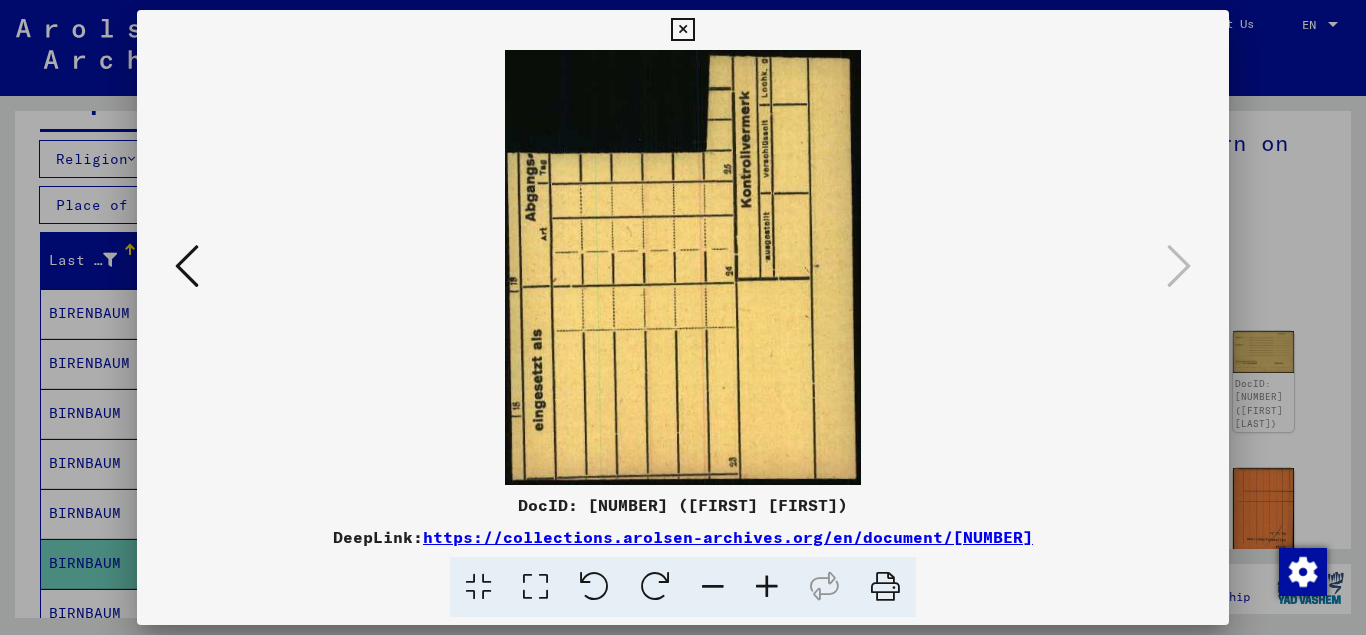 click at bounding box center (682, 30) 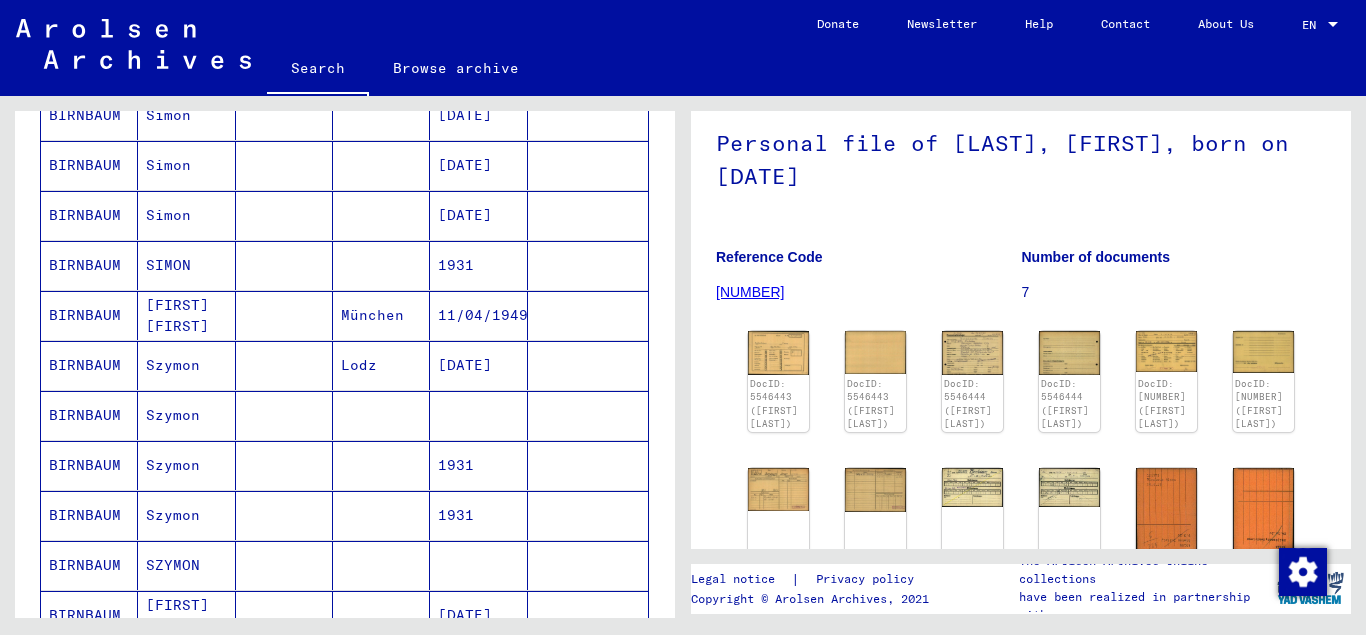 scroll, scrollTop: 972, scrollLeft: 0, axis: vertical 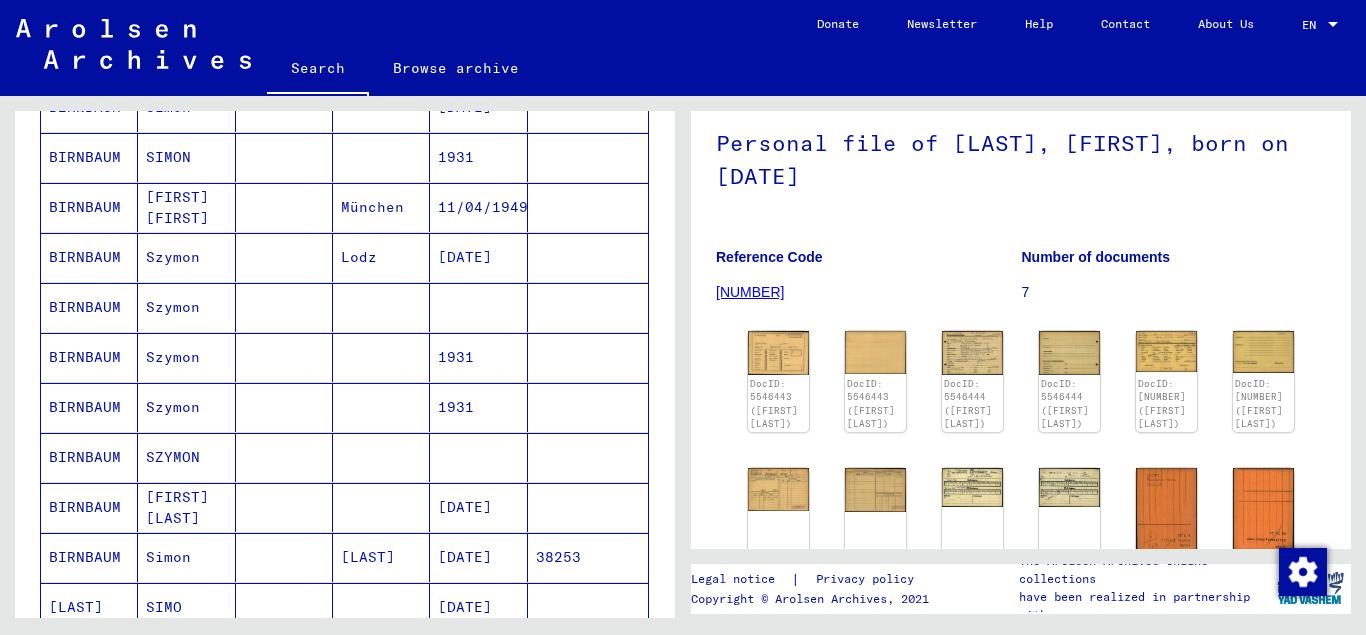 click 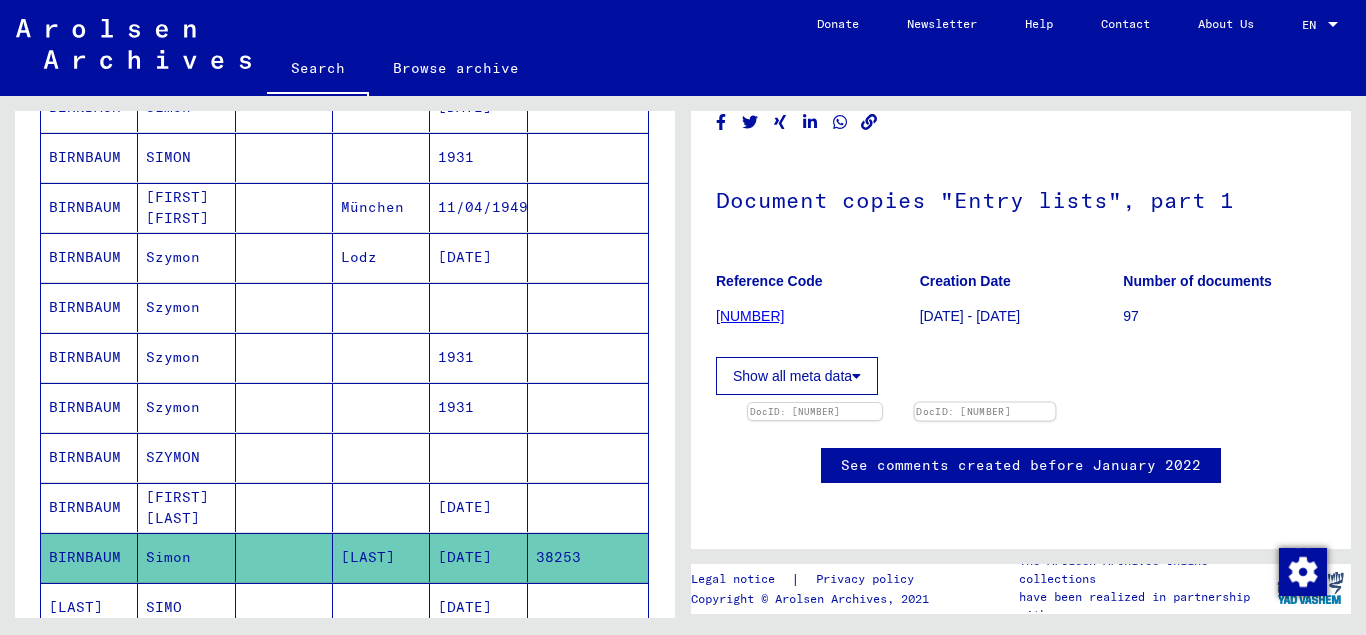 scroll, scrollTop: 324, scrollLeft: 0, axis: vertical 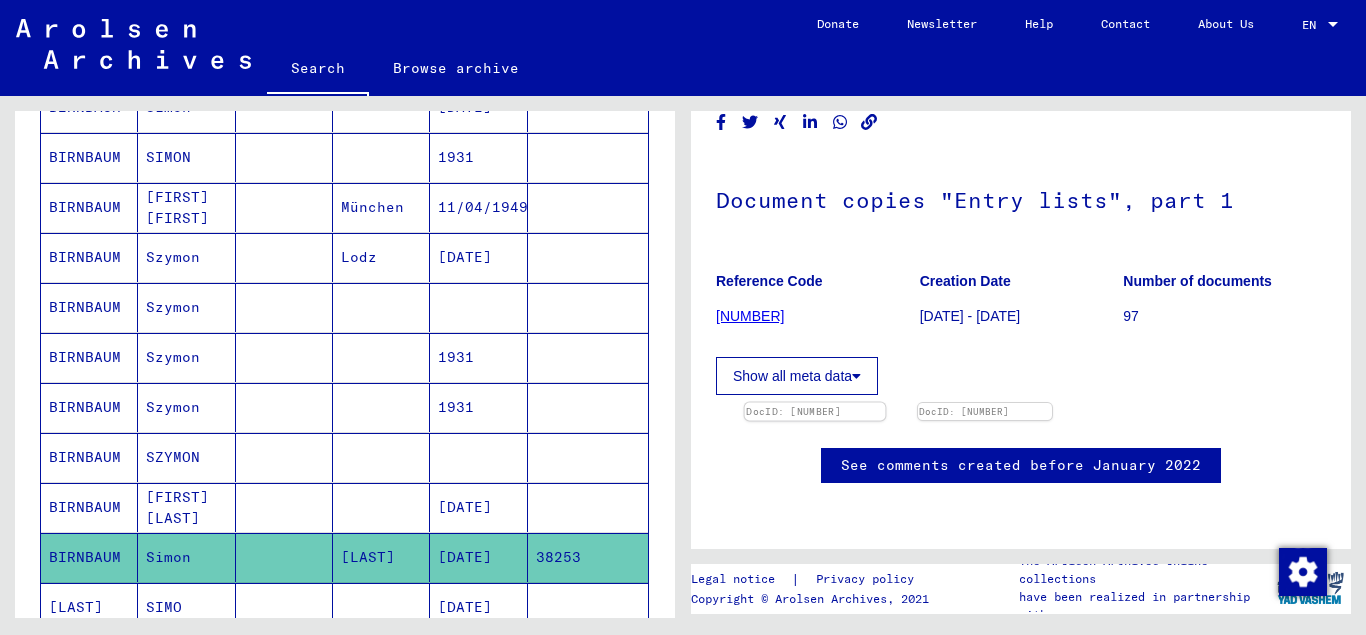 click 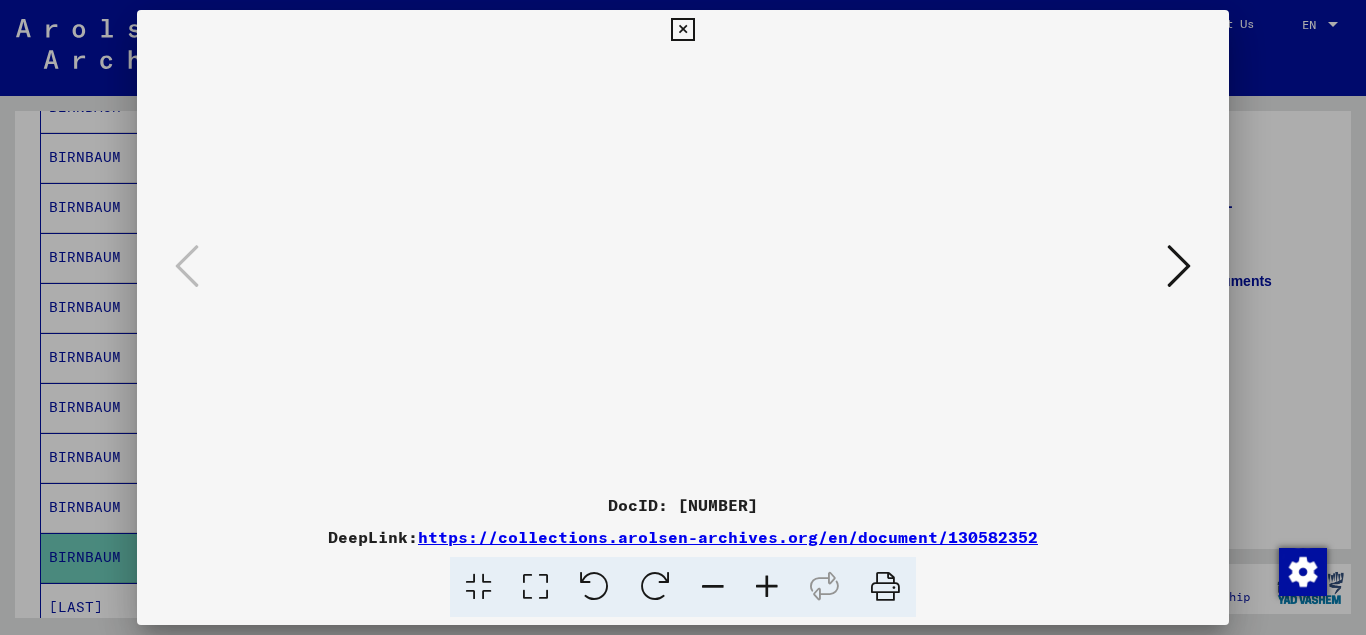click at bounding box center (767, 587) 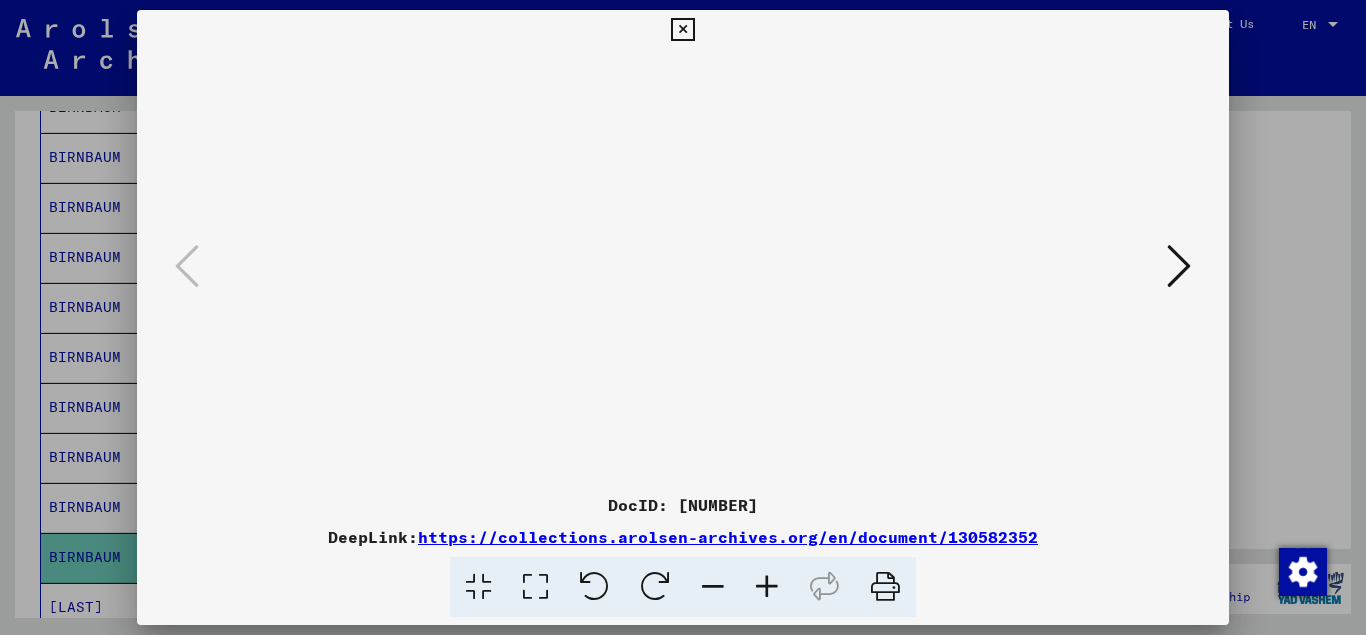 click at bounding box center [767, 587] 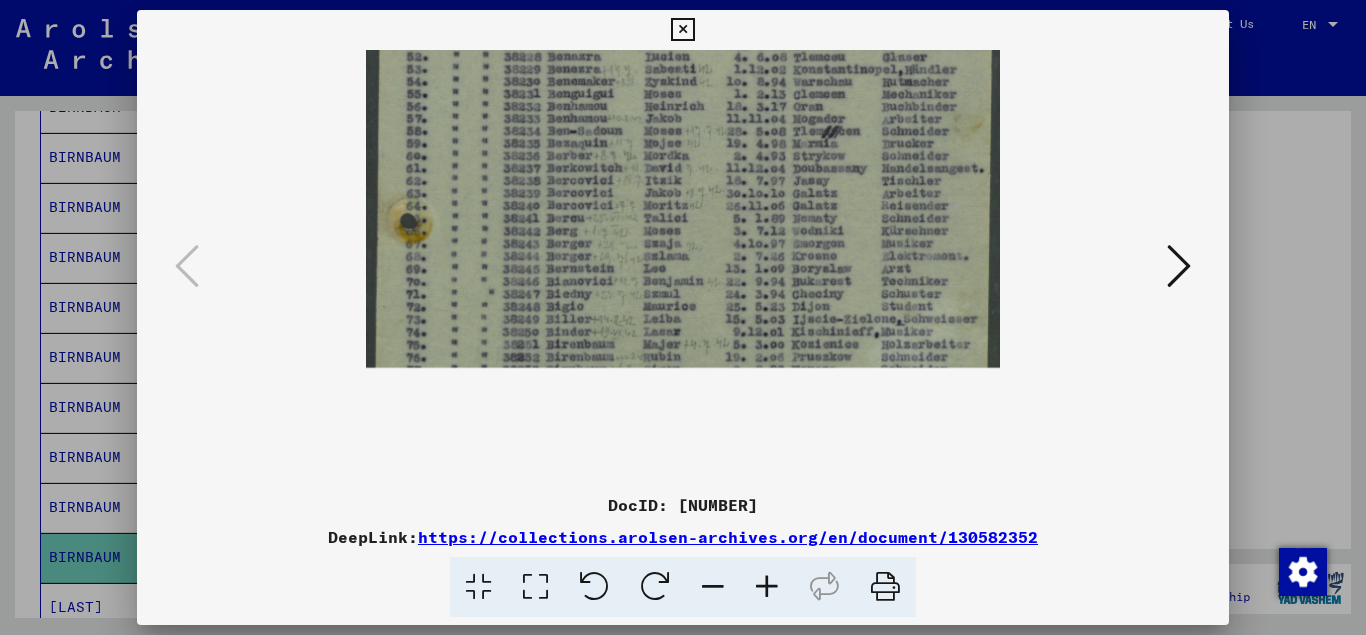 click at bounding box center (683, 343) 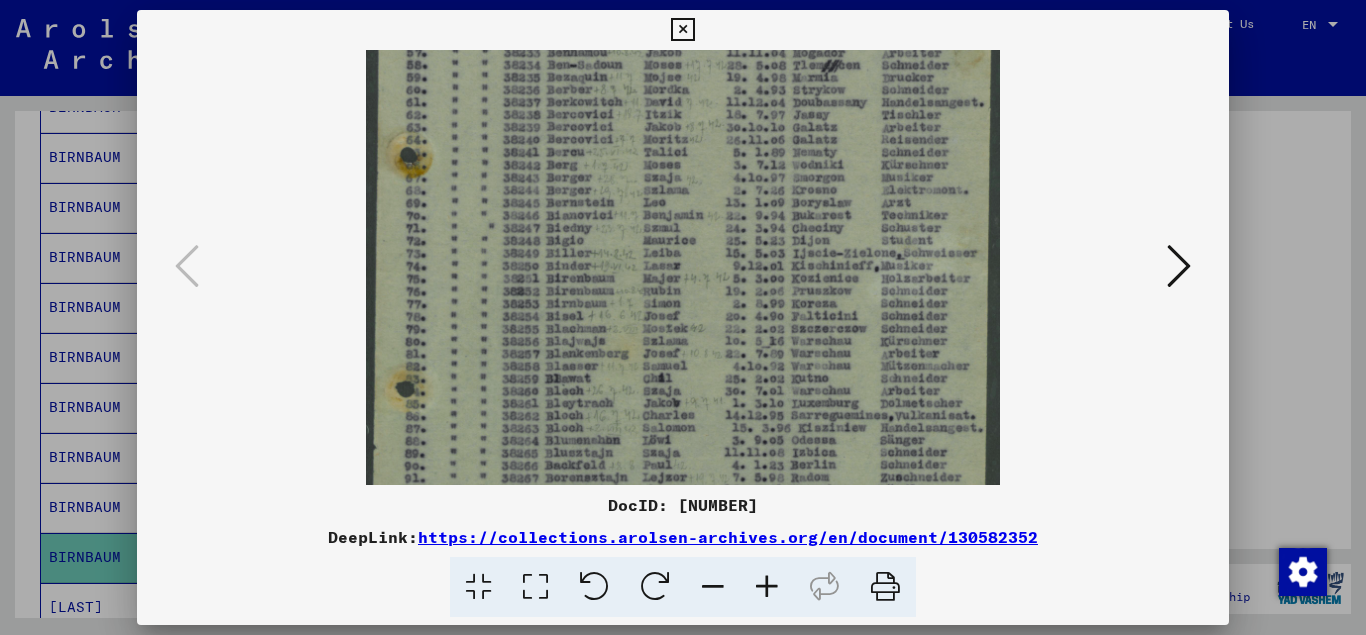 scroll, scrollTop: 222, scrollLeft: 0, axis: vertical 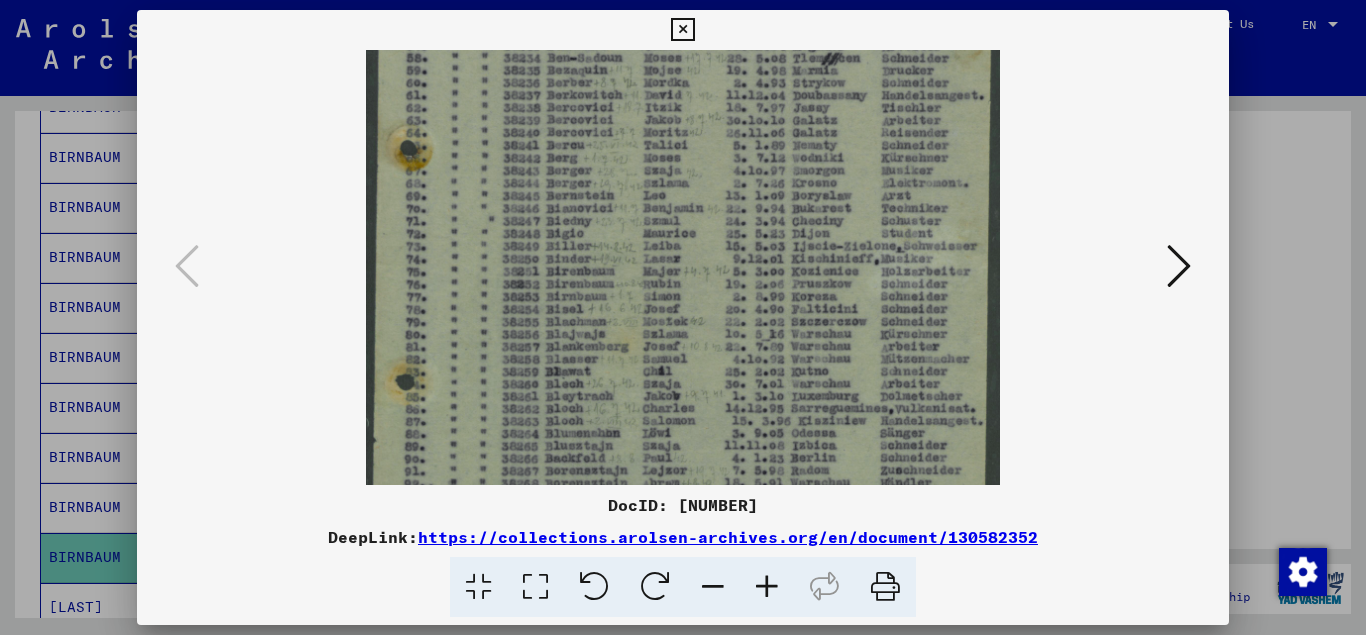 drag, startPoint x: 838, startPoint y: 372, endPoint x: 853, endPoint y: 301, distance: 72.56721 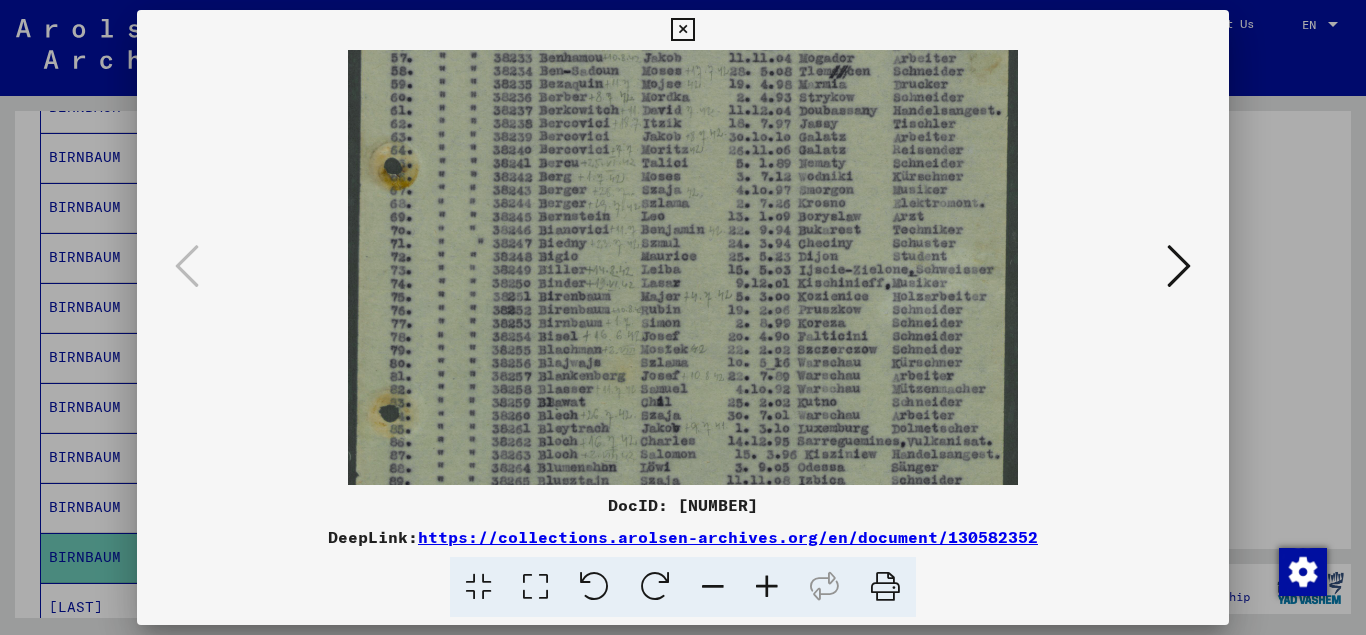 click at bounding box center (767, 587) 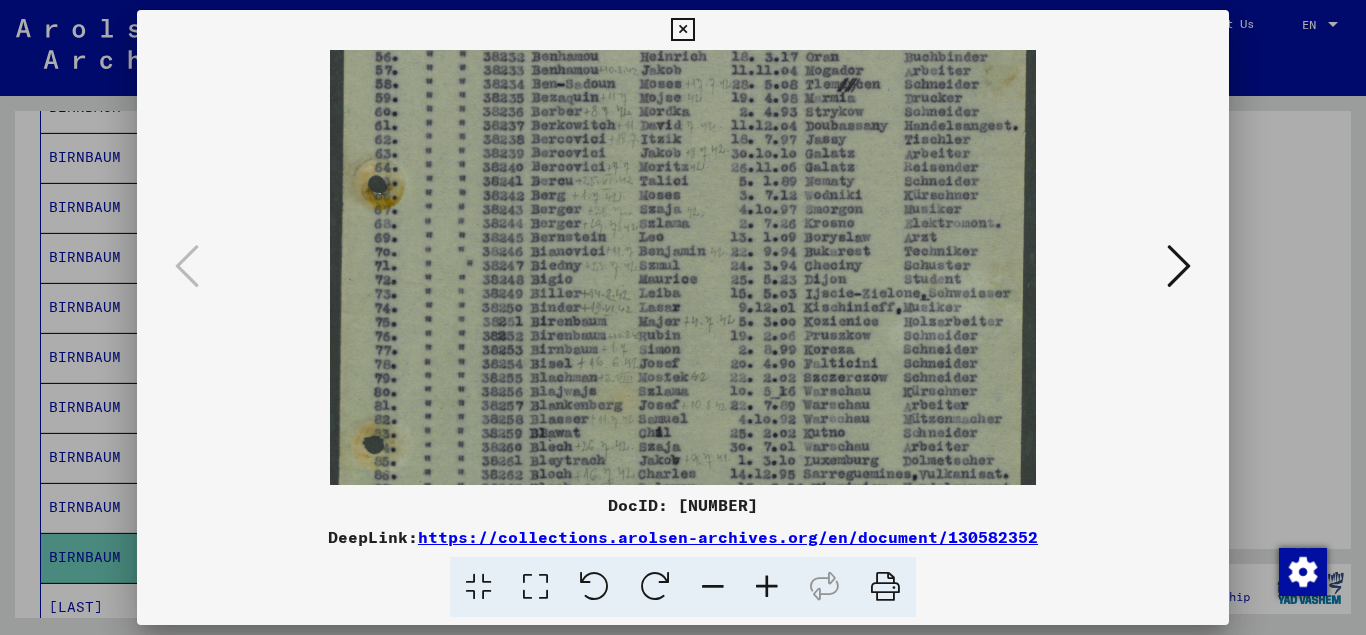 click at bounding box center [767, 587] 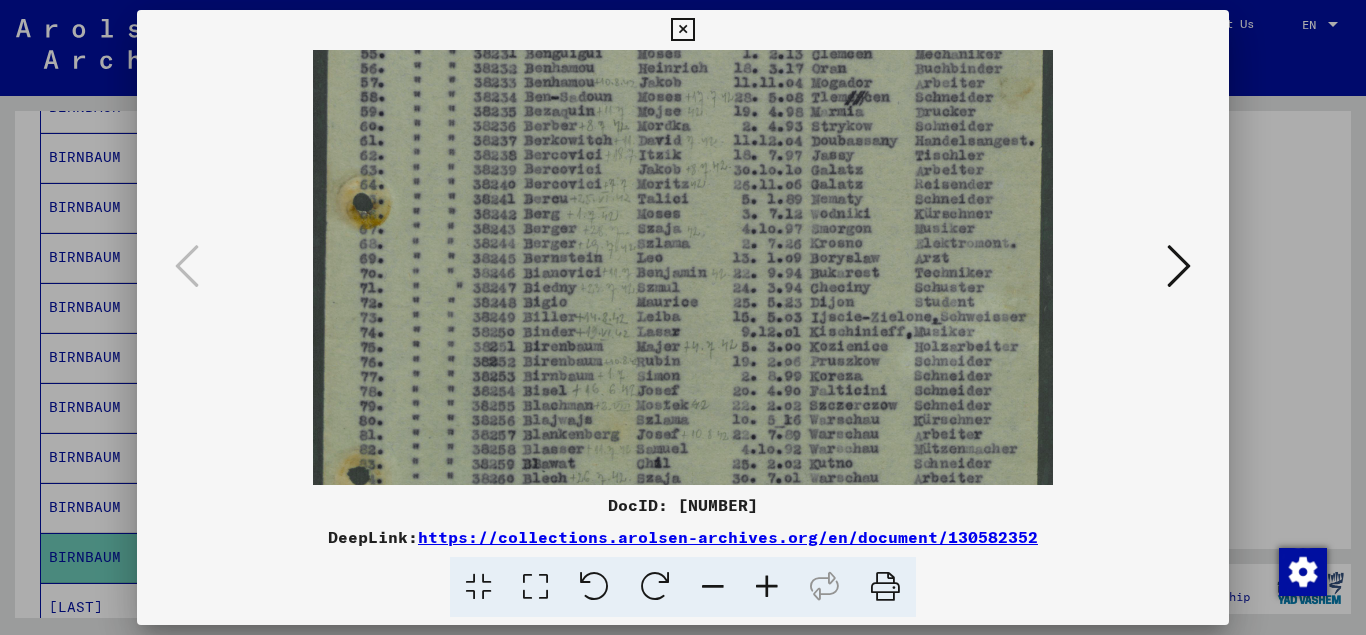click at bounding box center [767, 587] 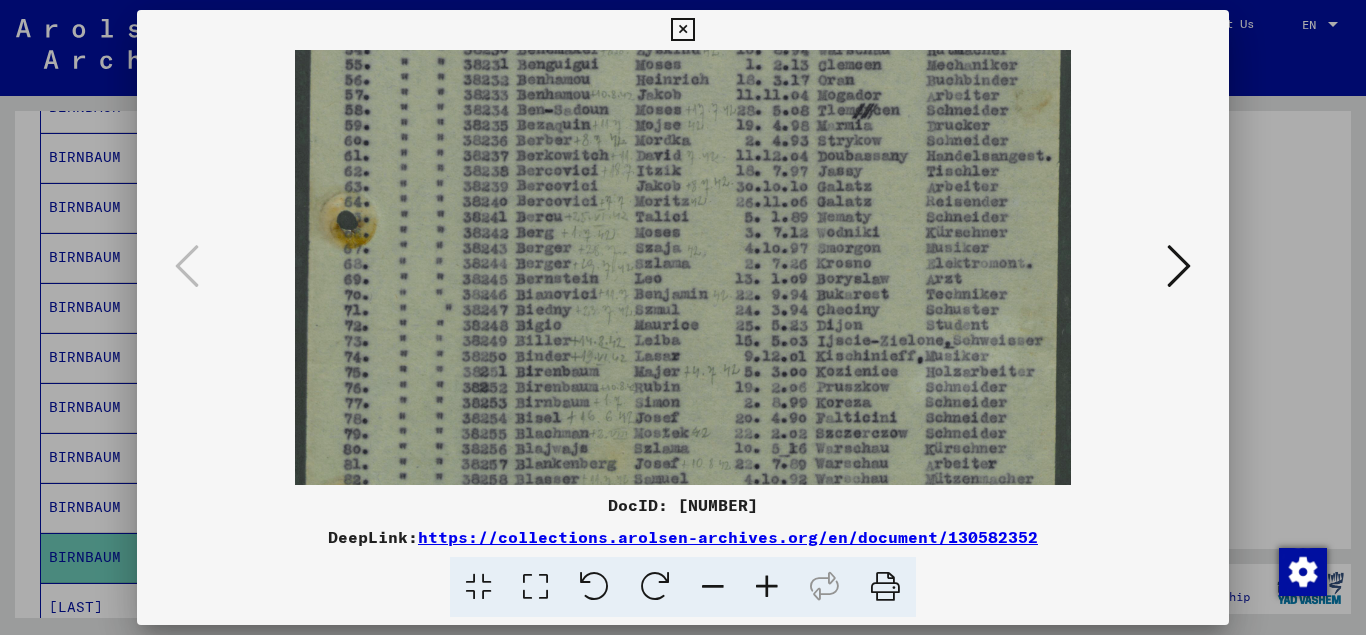 click at bounding box center [767, 587] 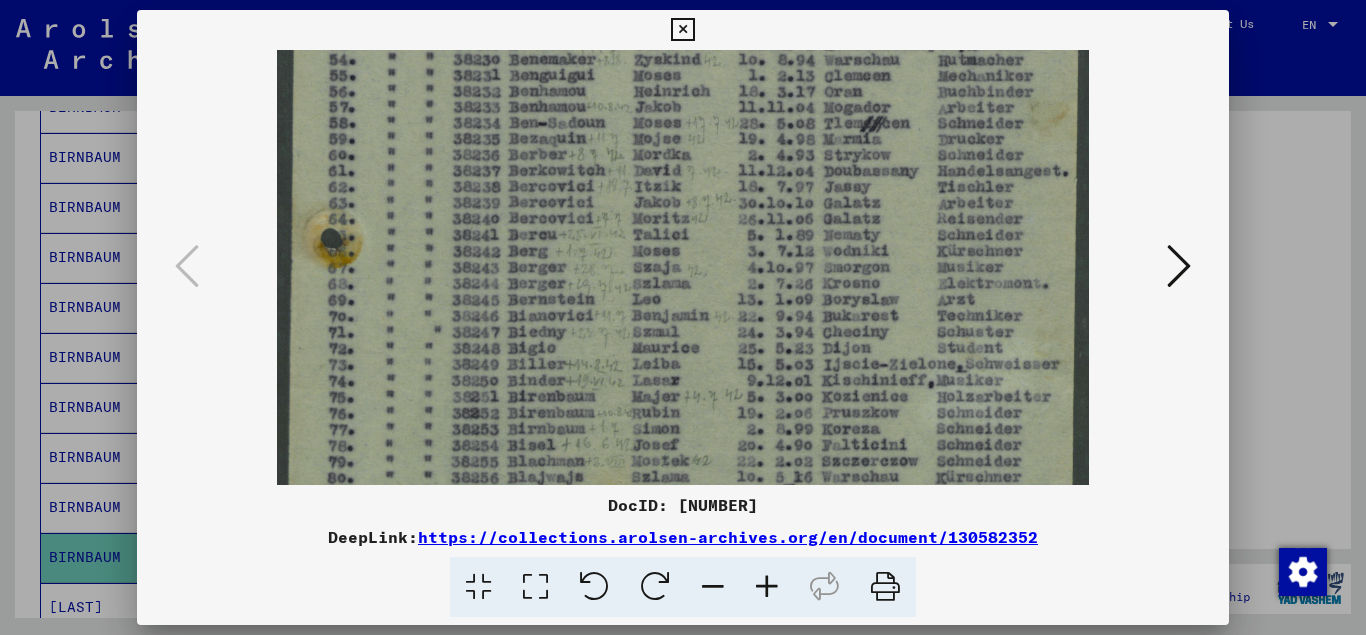 click at bounding box center [767, 587] 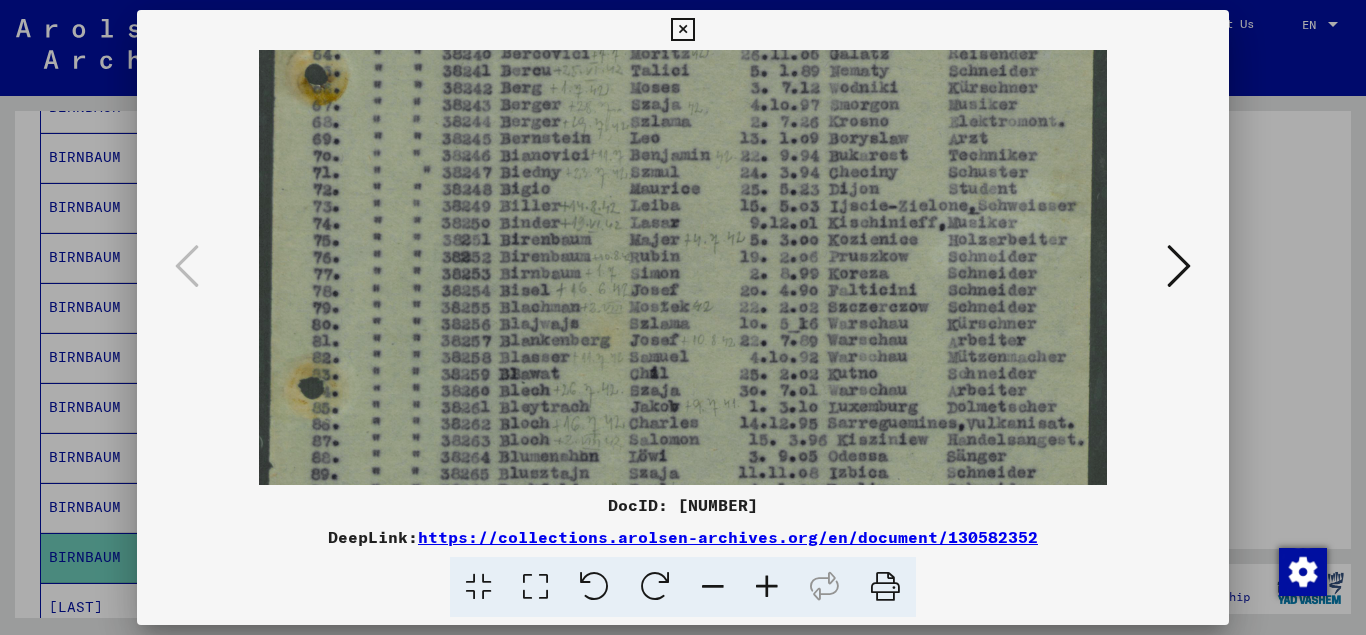 scroll, scrollTop: 415, scrollLeft: 0, axis: vertical 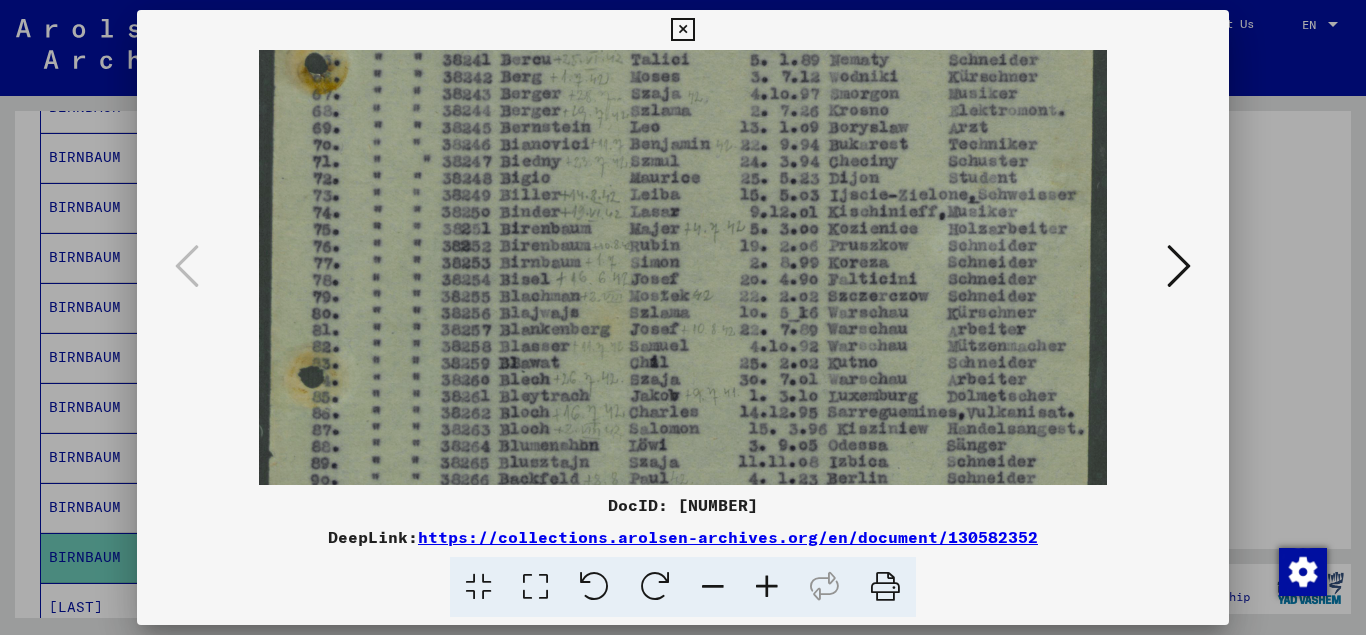 drag, startPoint x: 762, startPoint y: 371, endPoint x: 780, endPoint y: 178, distance: 193.83755 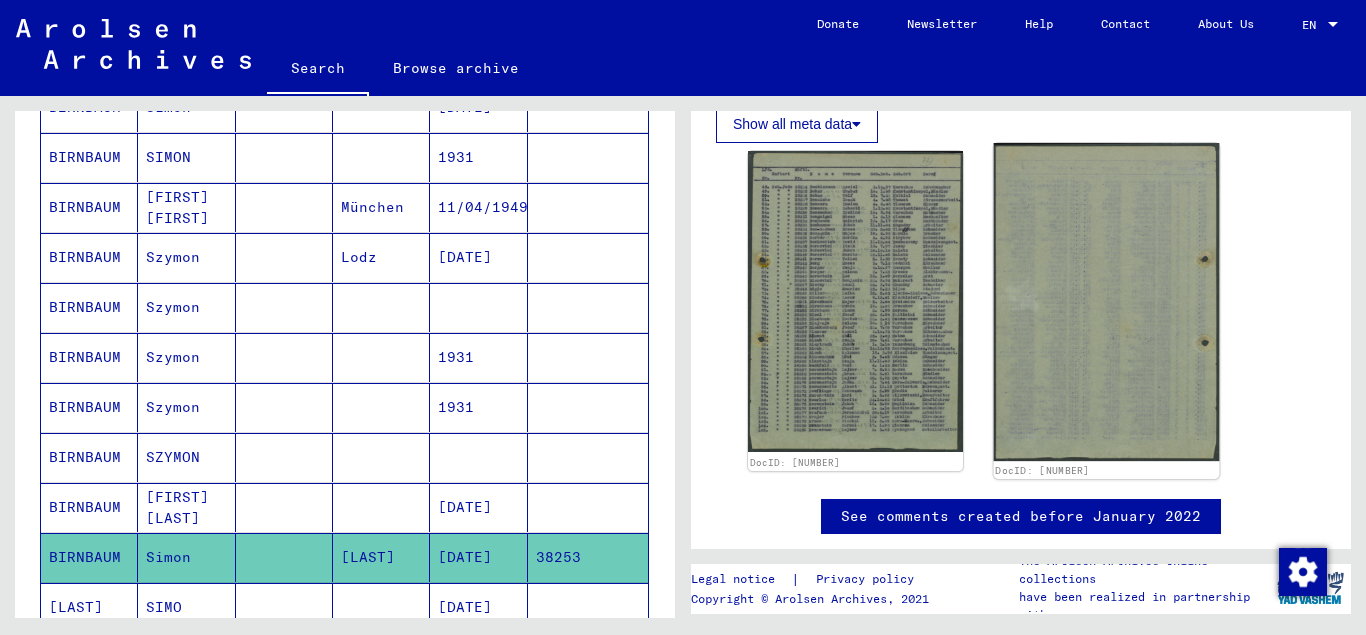 click 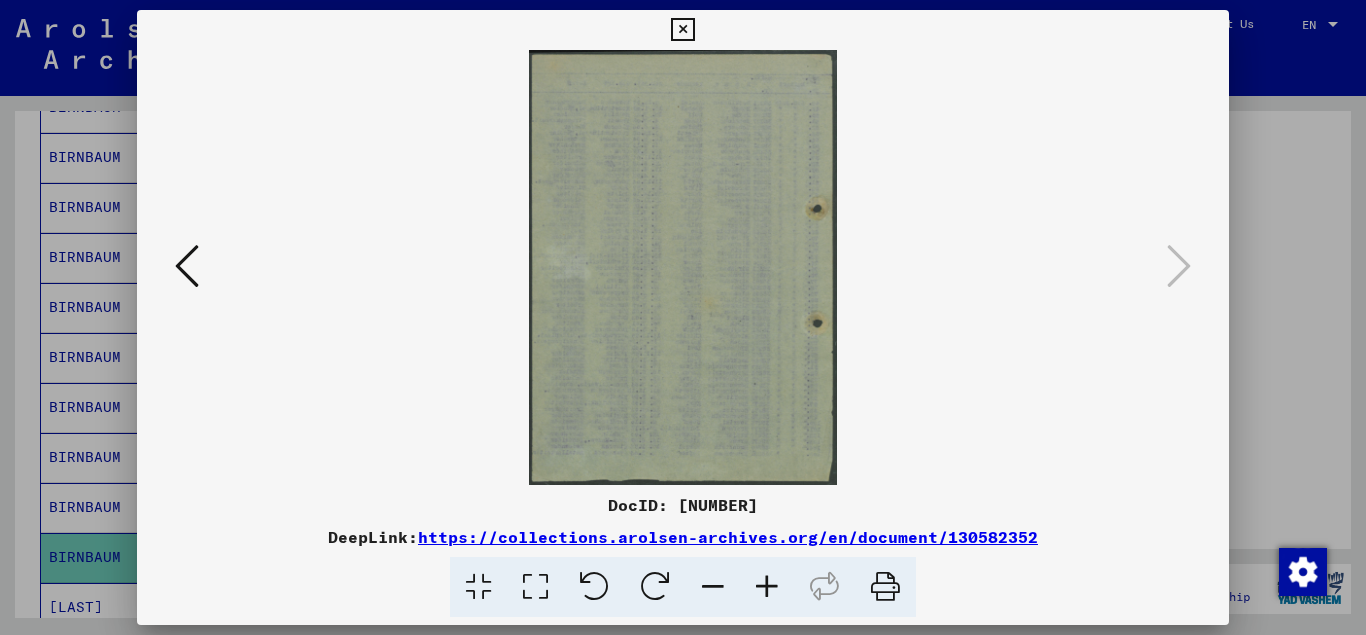 click at bounding box center (767, 587) 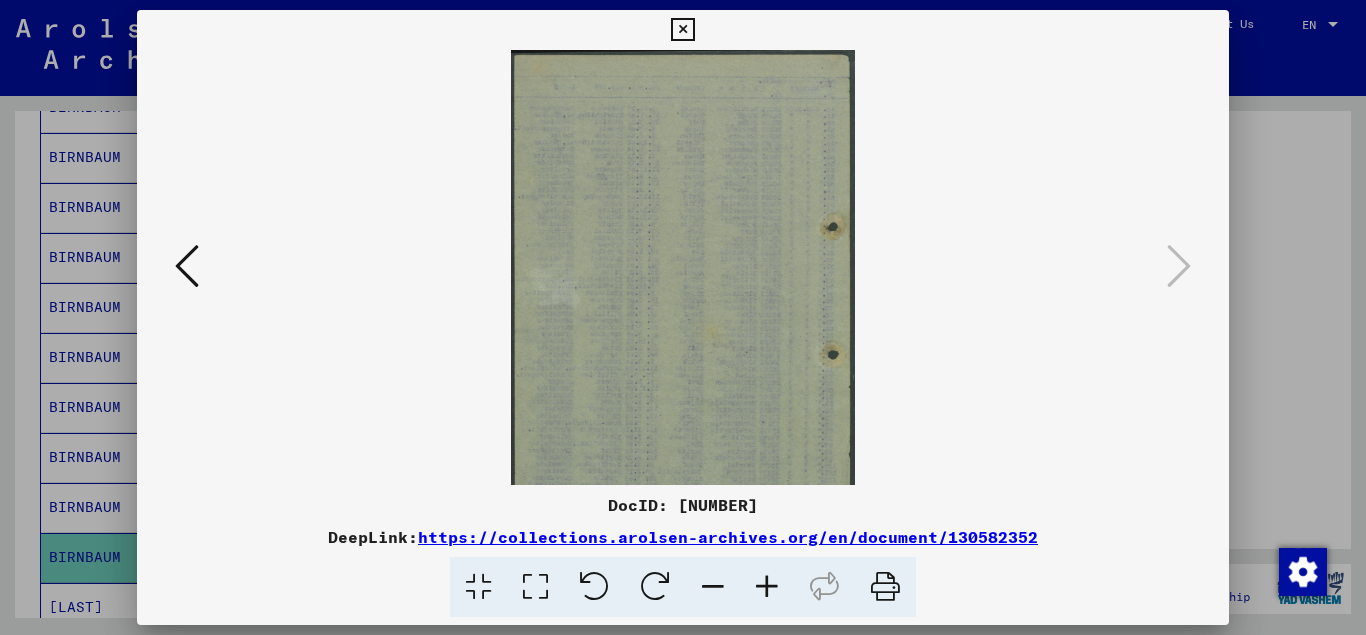 click at bounding box center (767, 587) 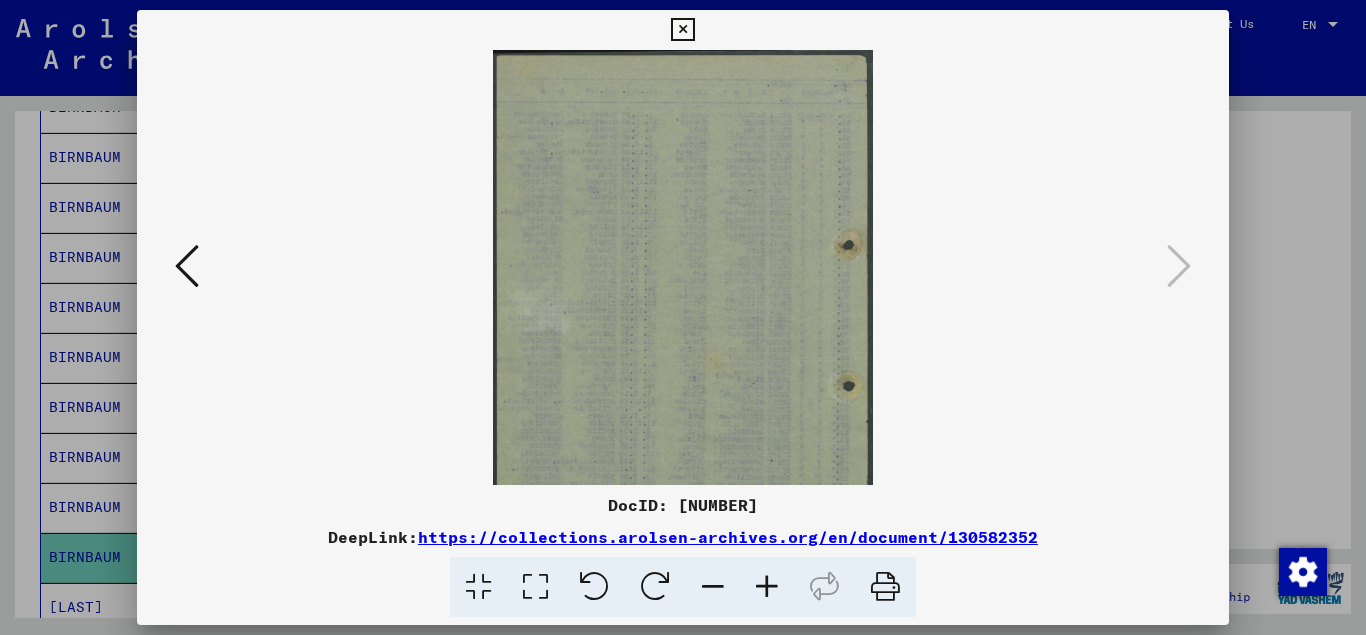 click at bounding box center [767, 587] 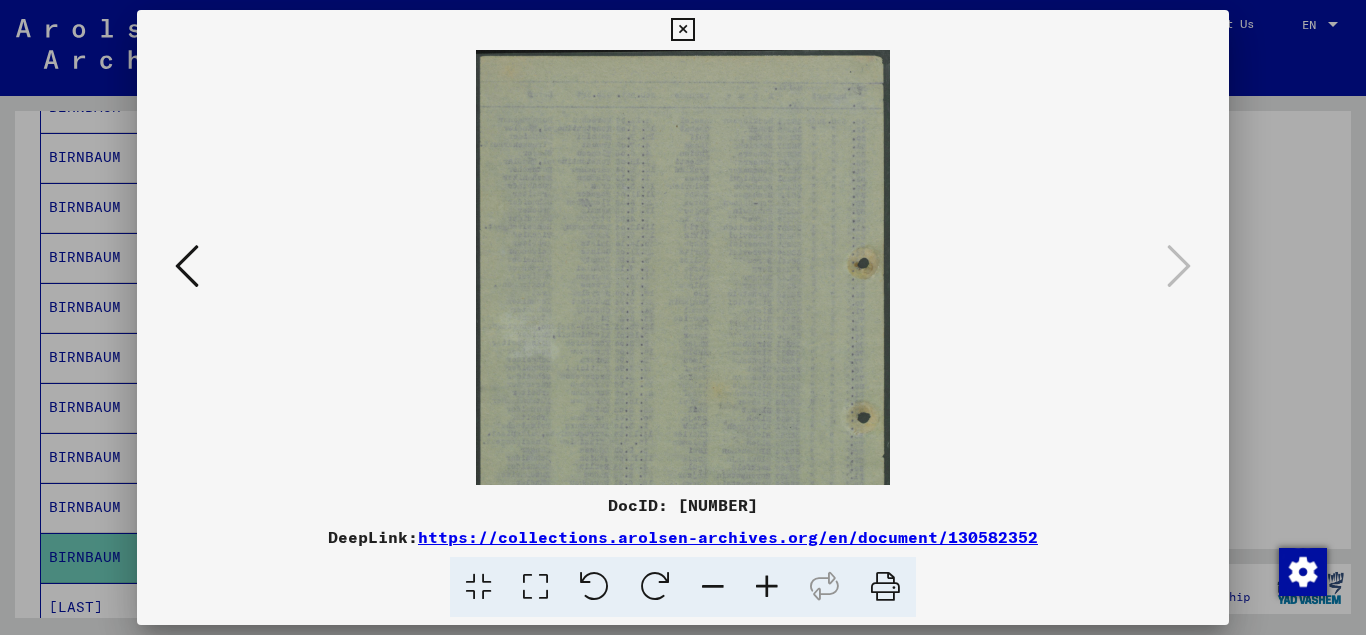 click at bounding box center (767, 587) 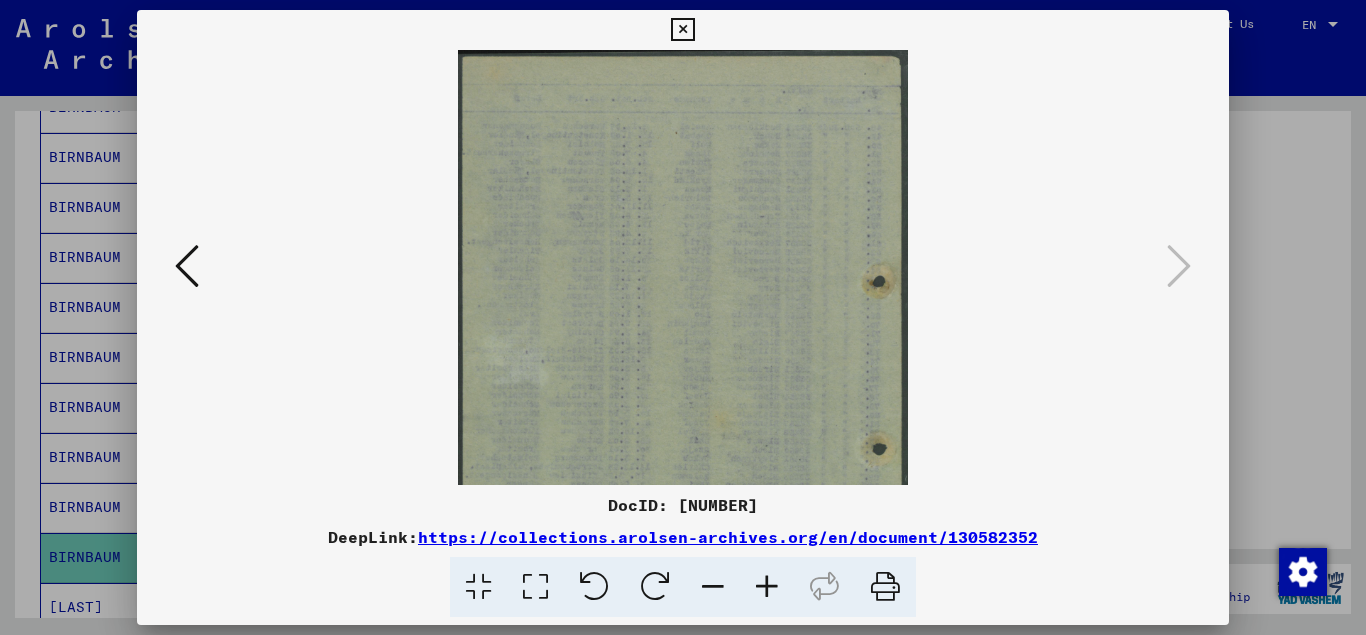 click at bounding box center (767, 587) 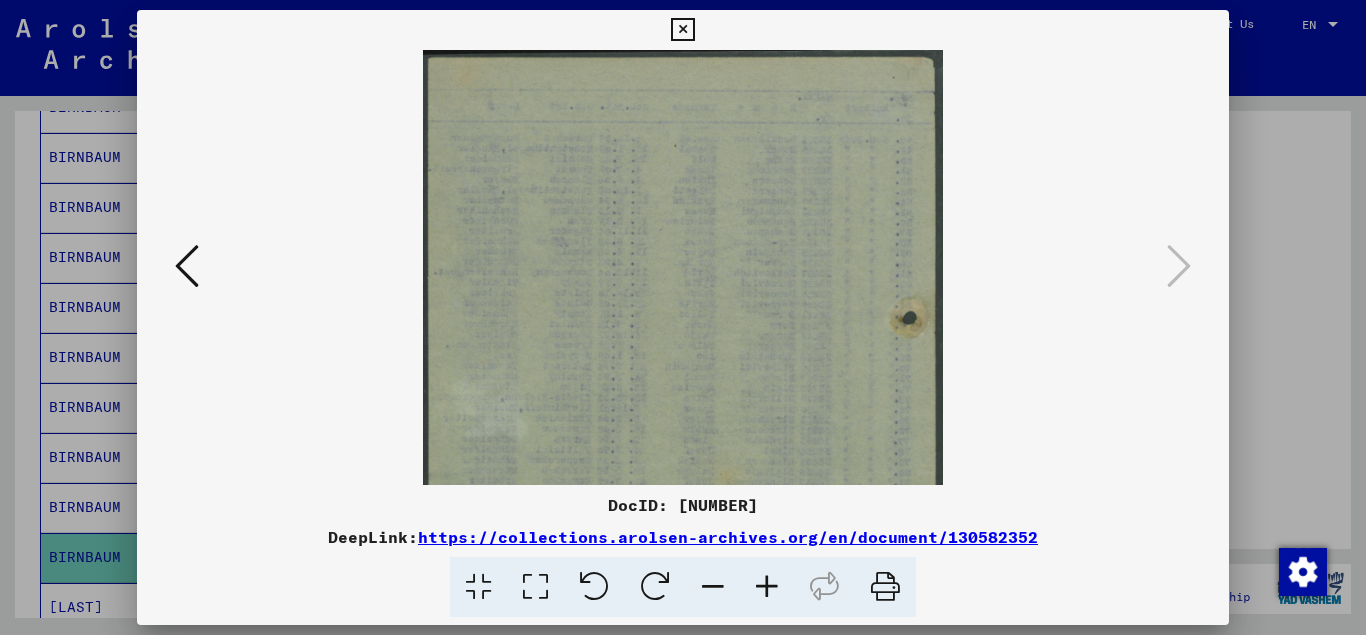 click at bounding box center [767, 587] 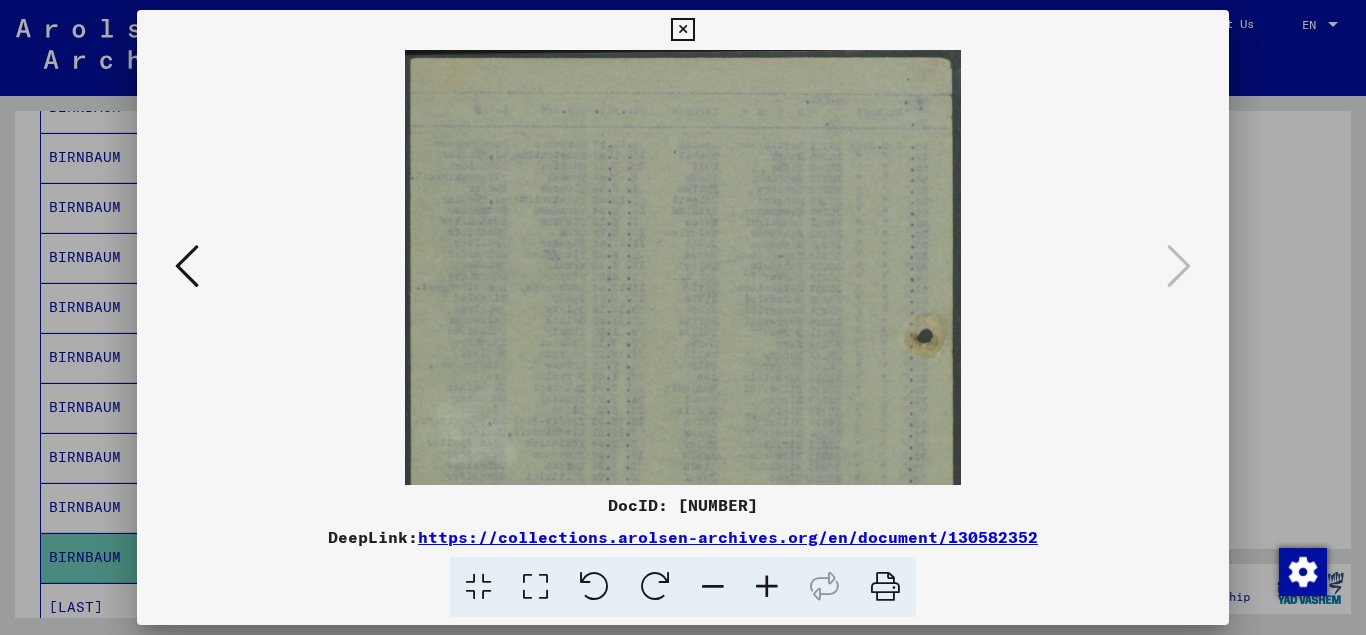 click at bounding box center (767, 587) 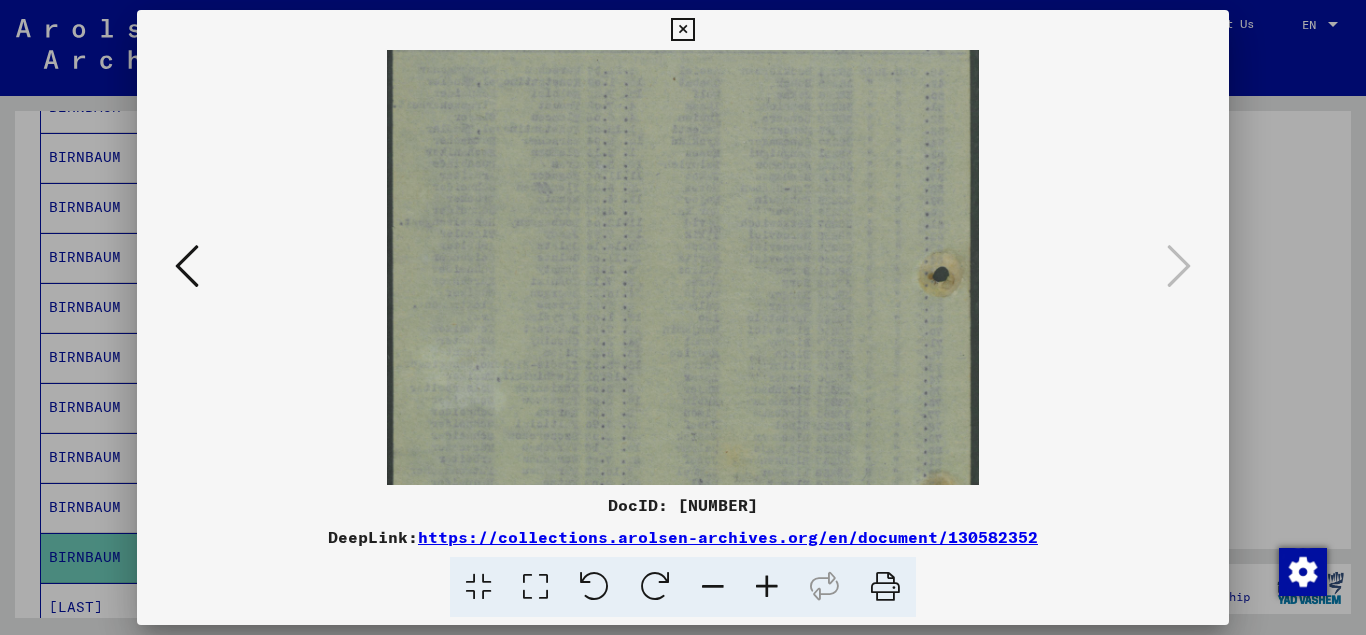 scroll, scrollTop: 116, scrollLeft: 0, axis: vertical 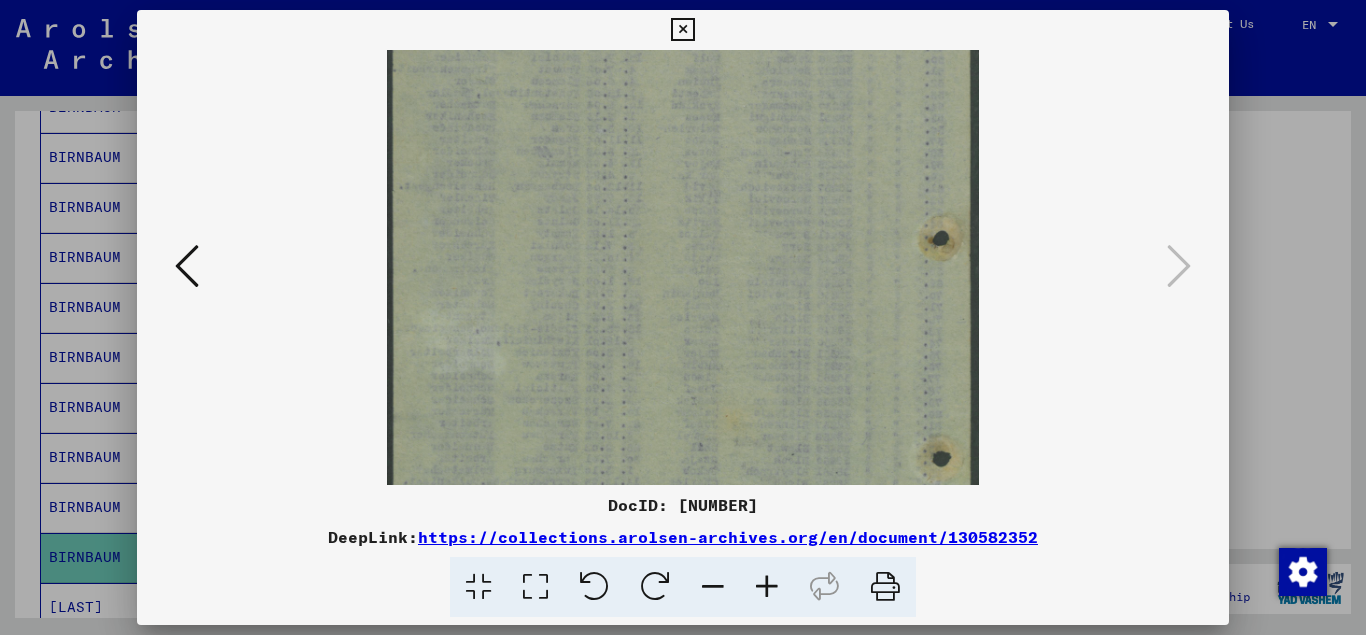 drag, startPoint x: 580, startPoint y: 220, endPoint x: 741, endPoint y: 104, distance: 198.43639 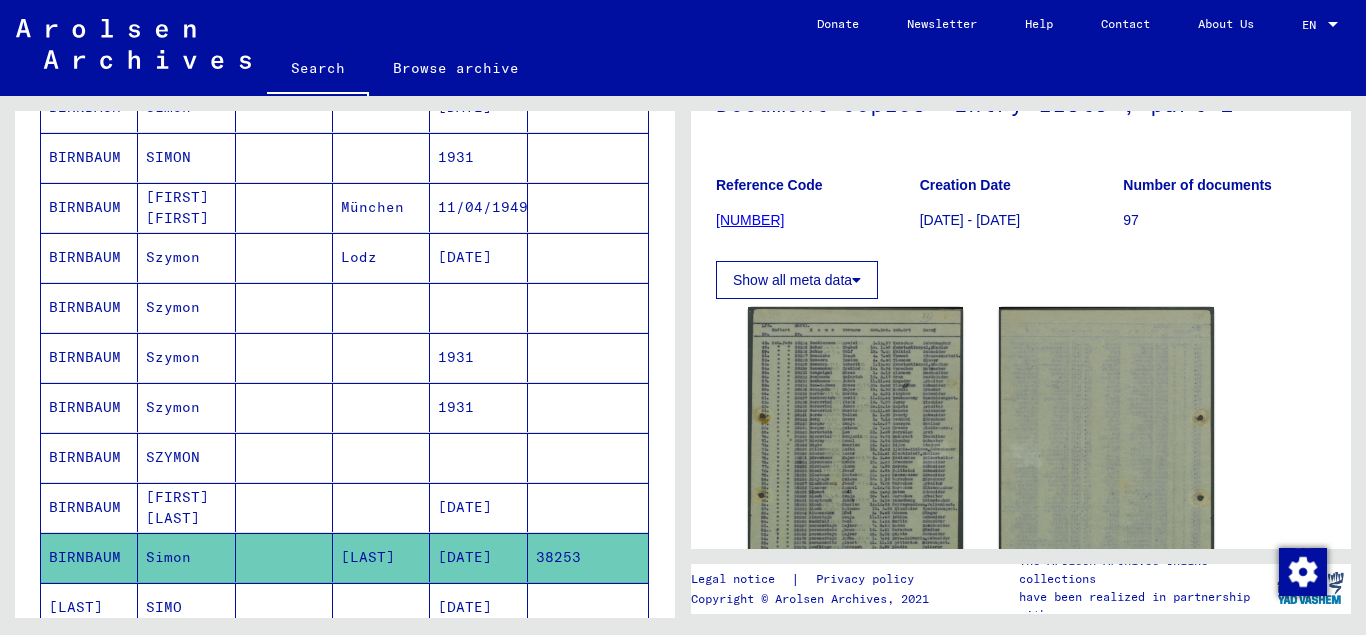 scroll, scrollTop: 108, scrollLeft: 0, axis: vertical 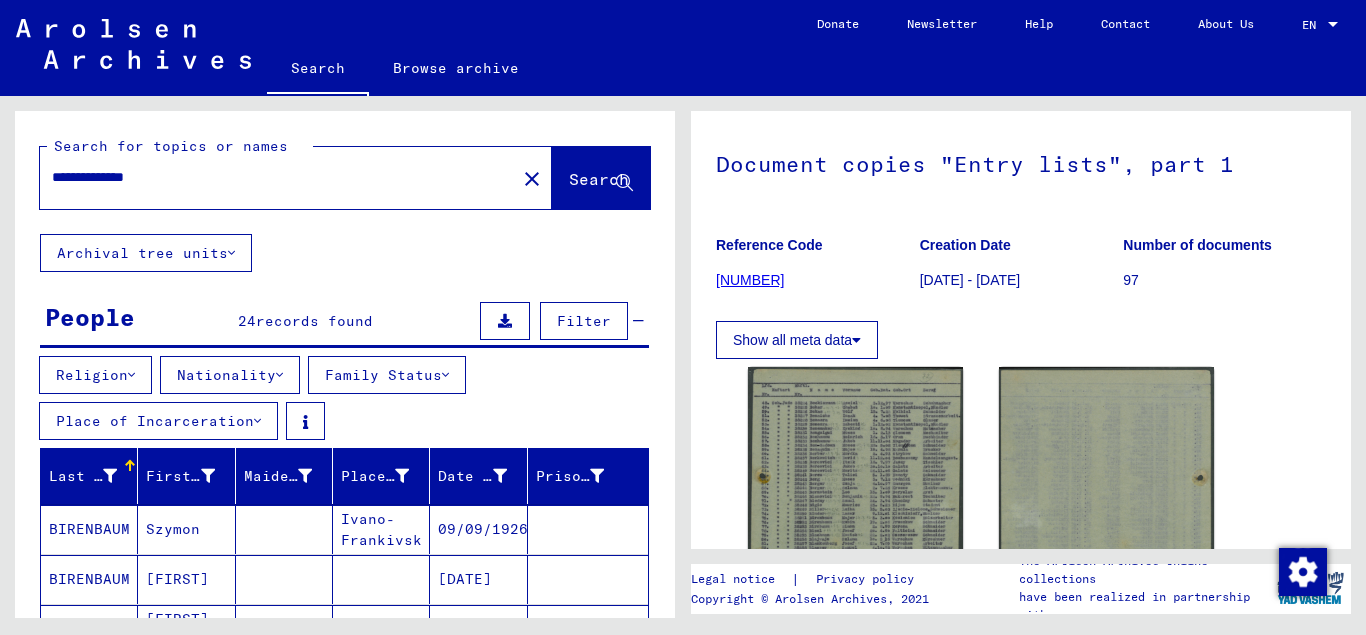drag, startPoint x: 182, startPoint y: 177, endPoint x: 110, endPoint y: 230, distance: 89.40358 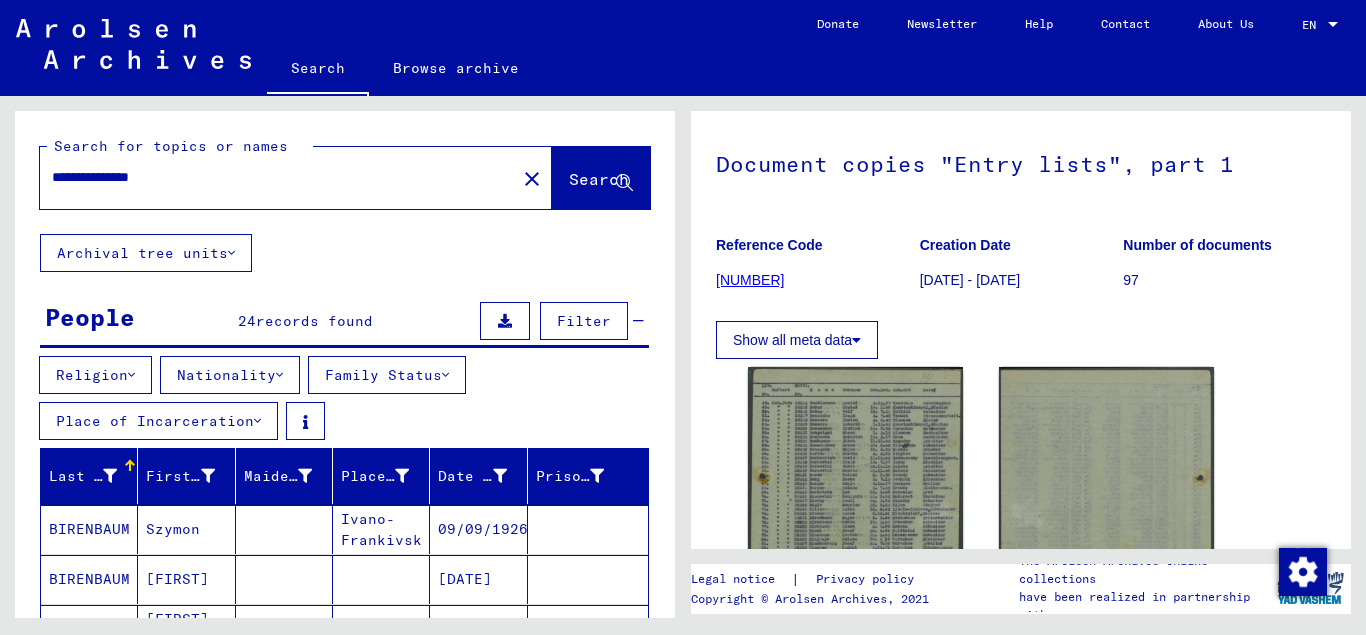 type on "**********" 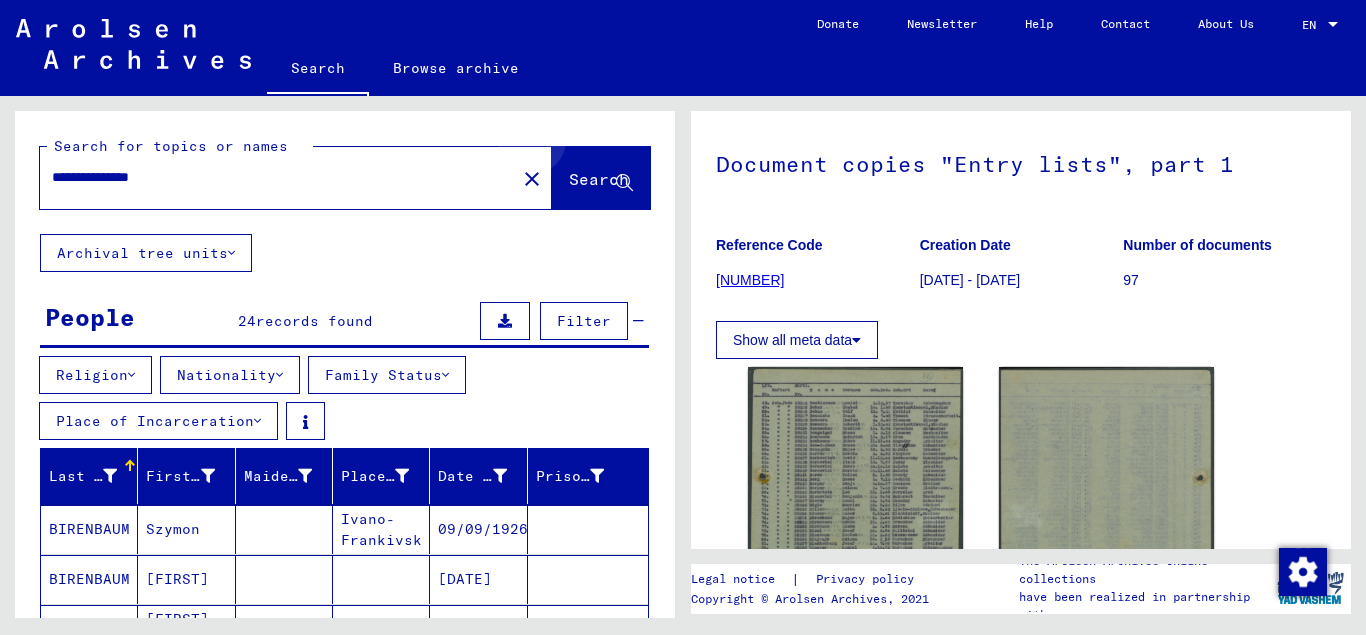 click on "Search" 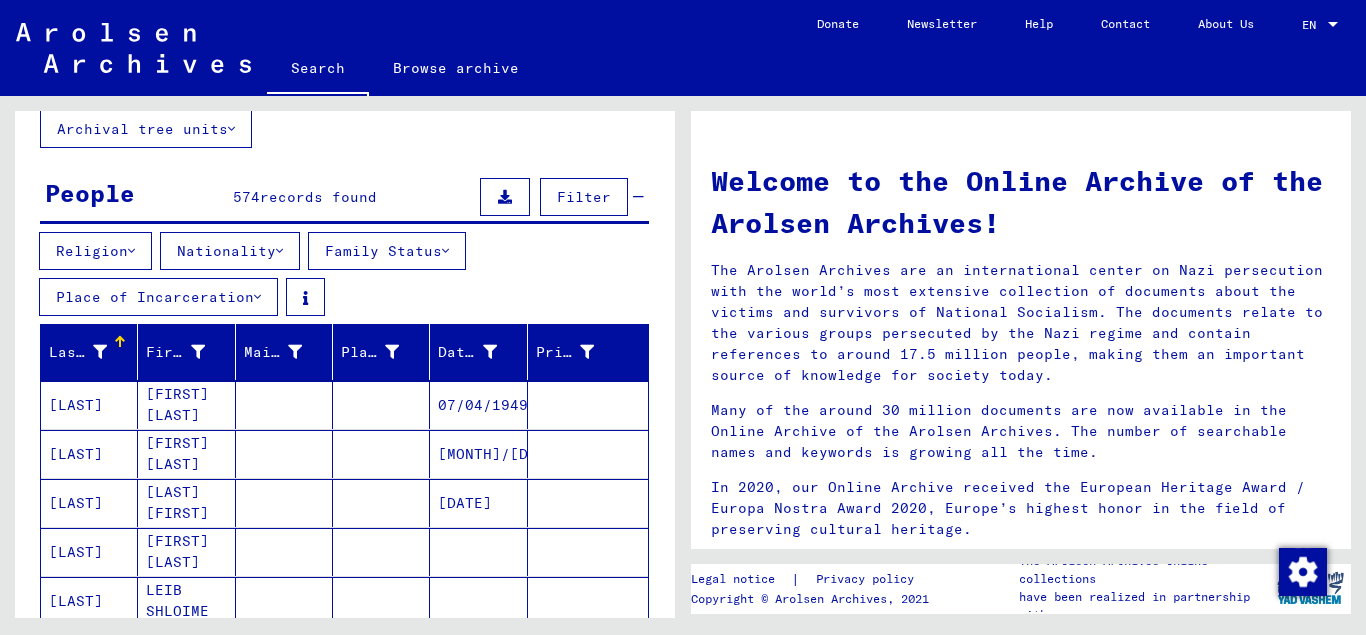 scroll, scrollTop: 324, scrollLeft: 0, axis: vertical 